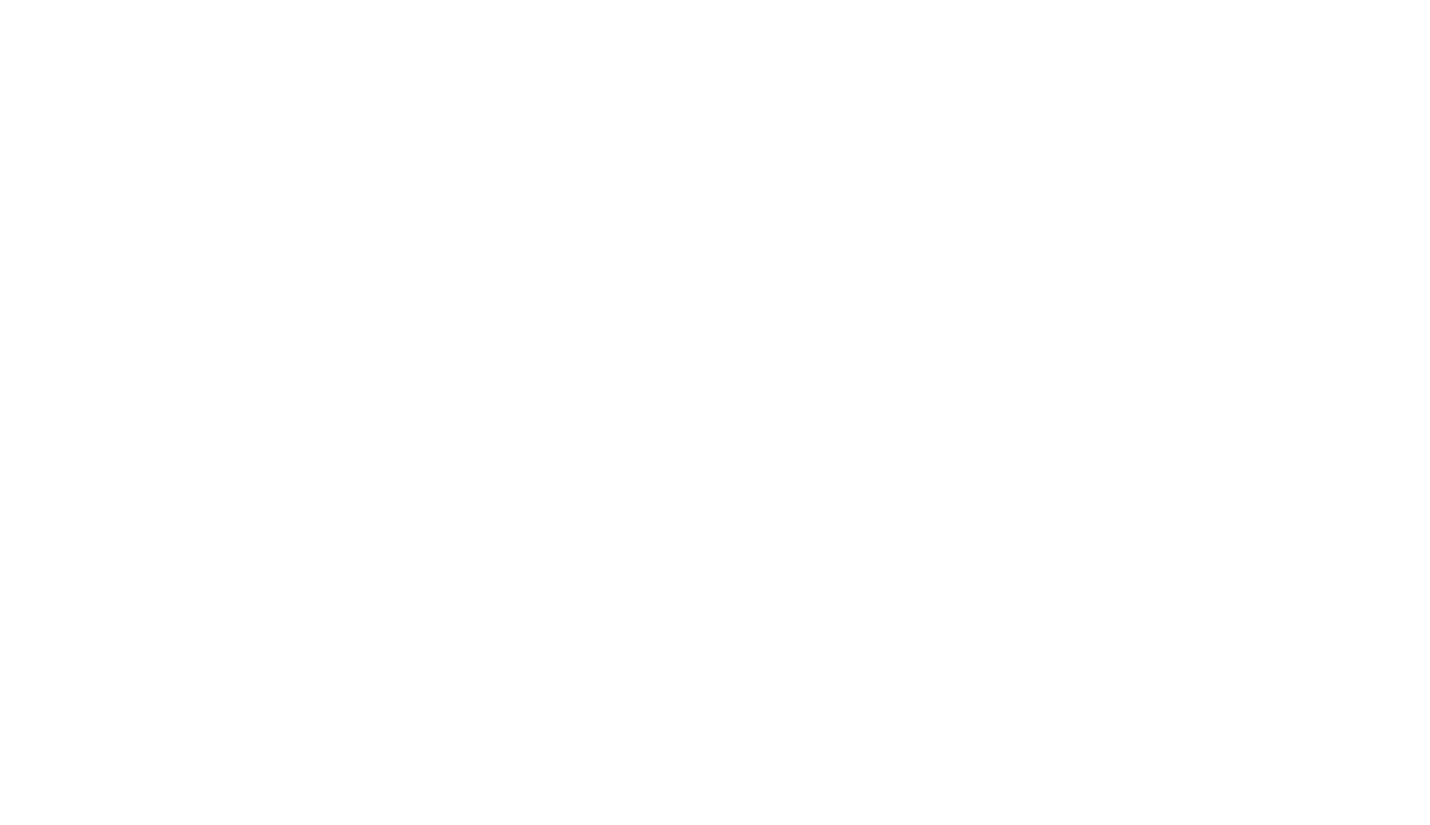 scroll, scrollTop: 0, scrollLeft: 0, axis: both 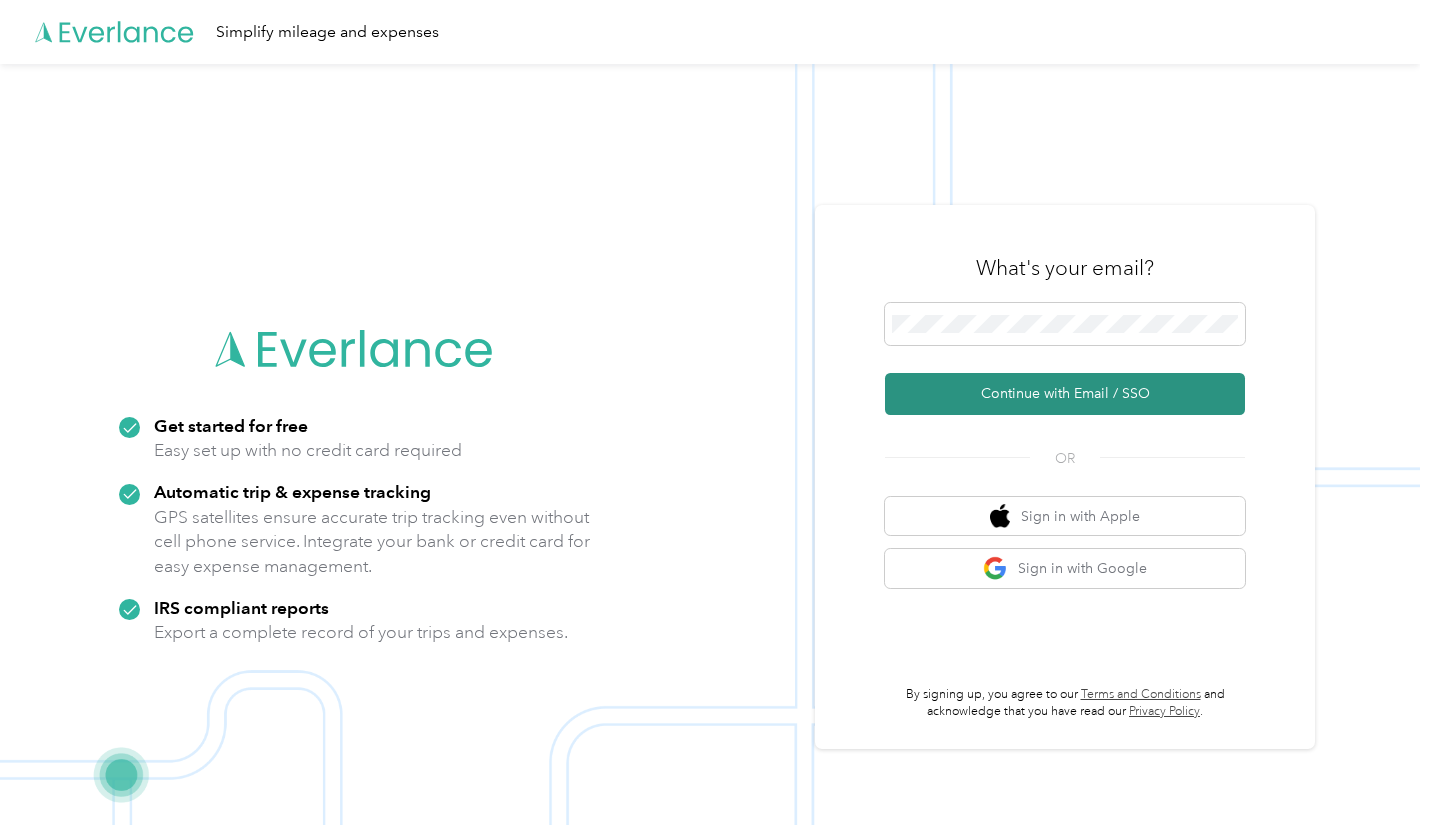 click on "Continue with Email / SSO" at bounding box center [1065, 394] 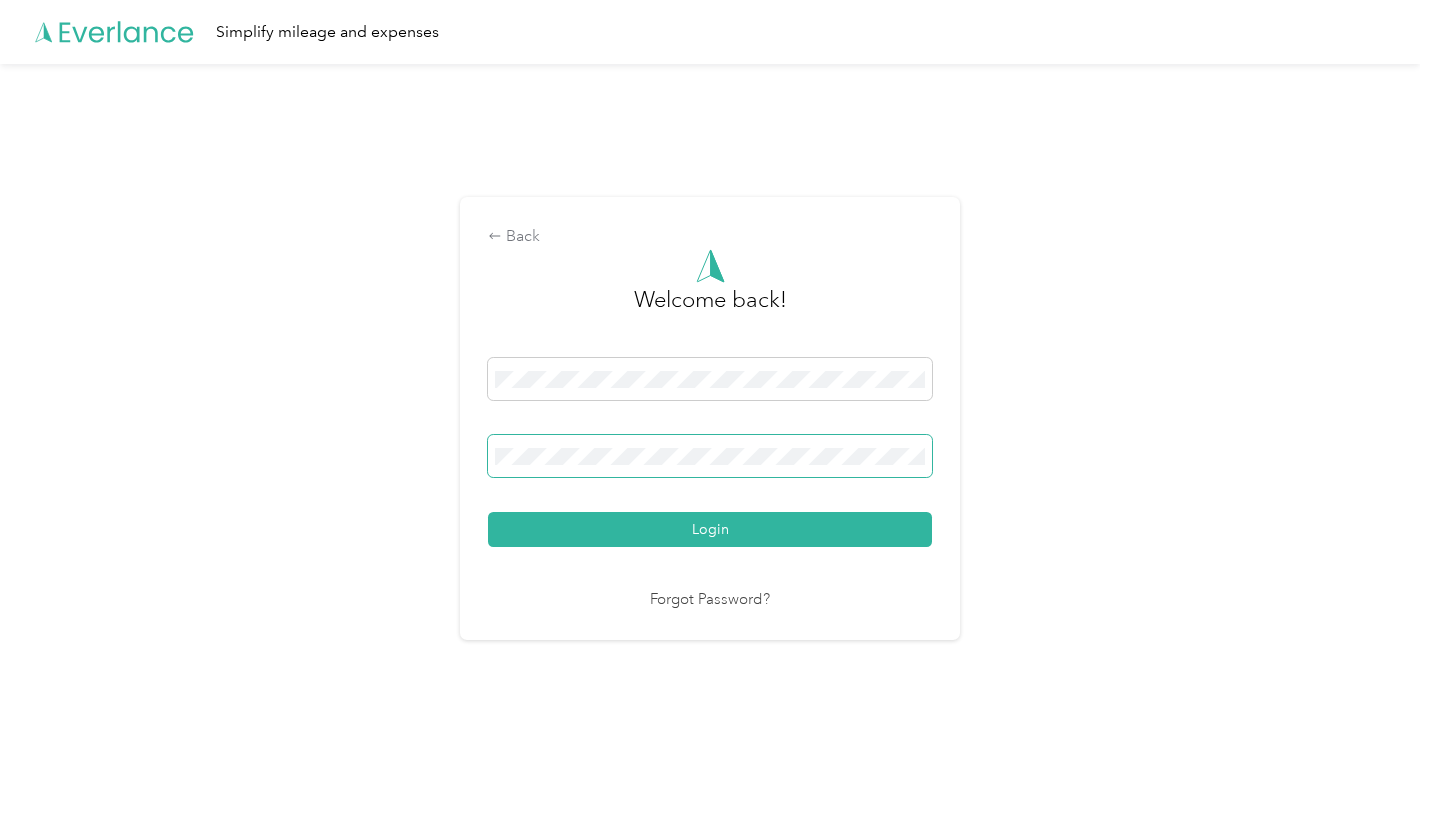 click on "Login" at bounding box center (710, 529) 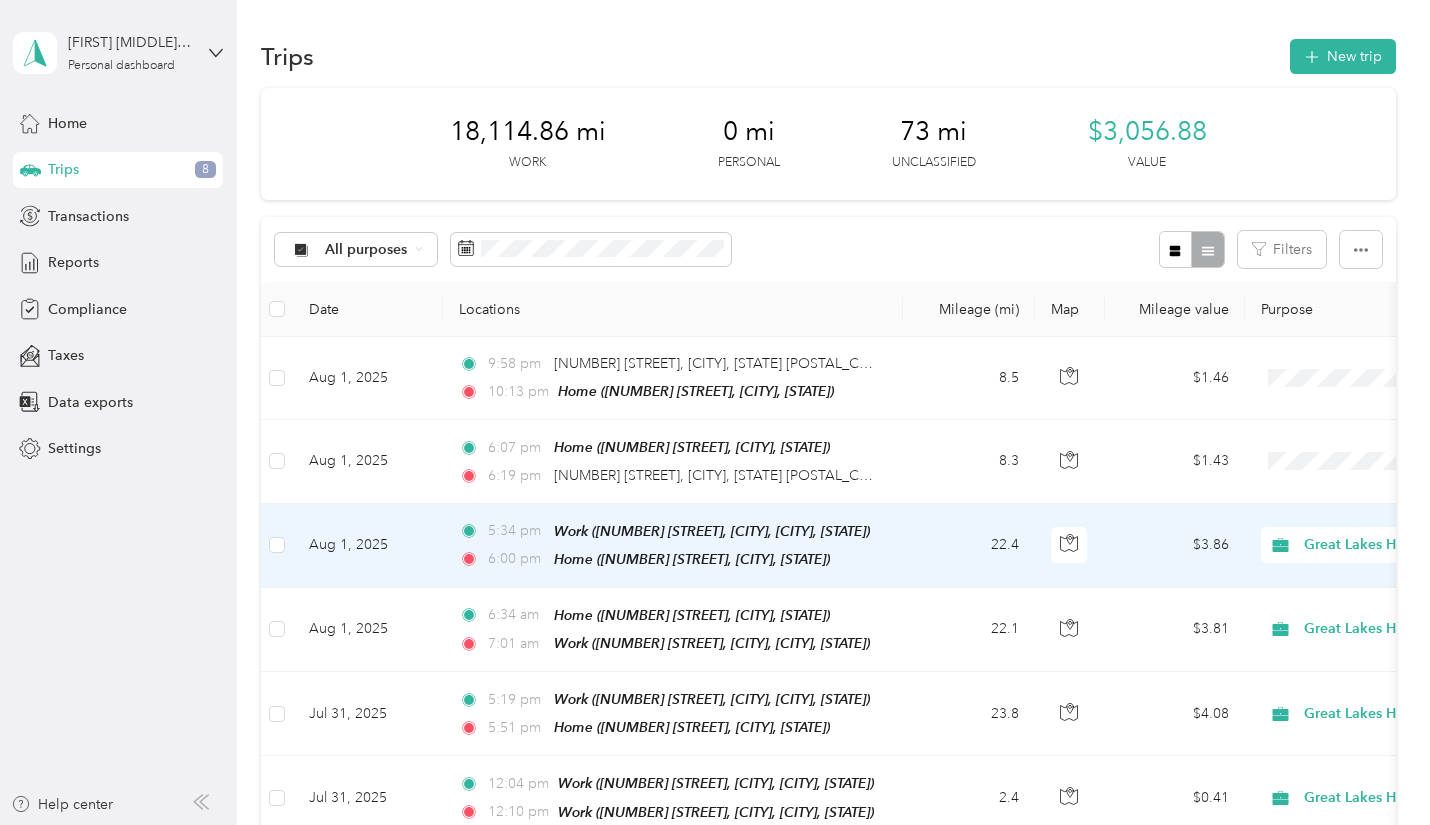 scroll, scrollTop: 100, scrollLeft: 0, axis: vertical 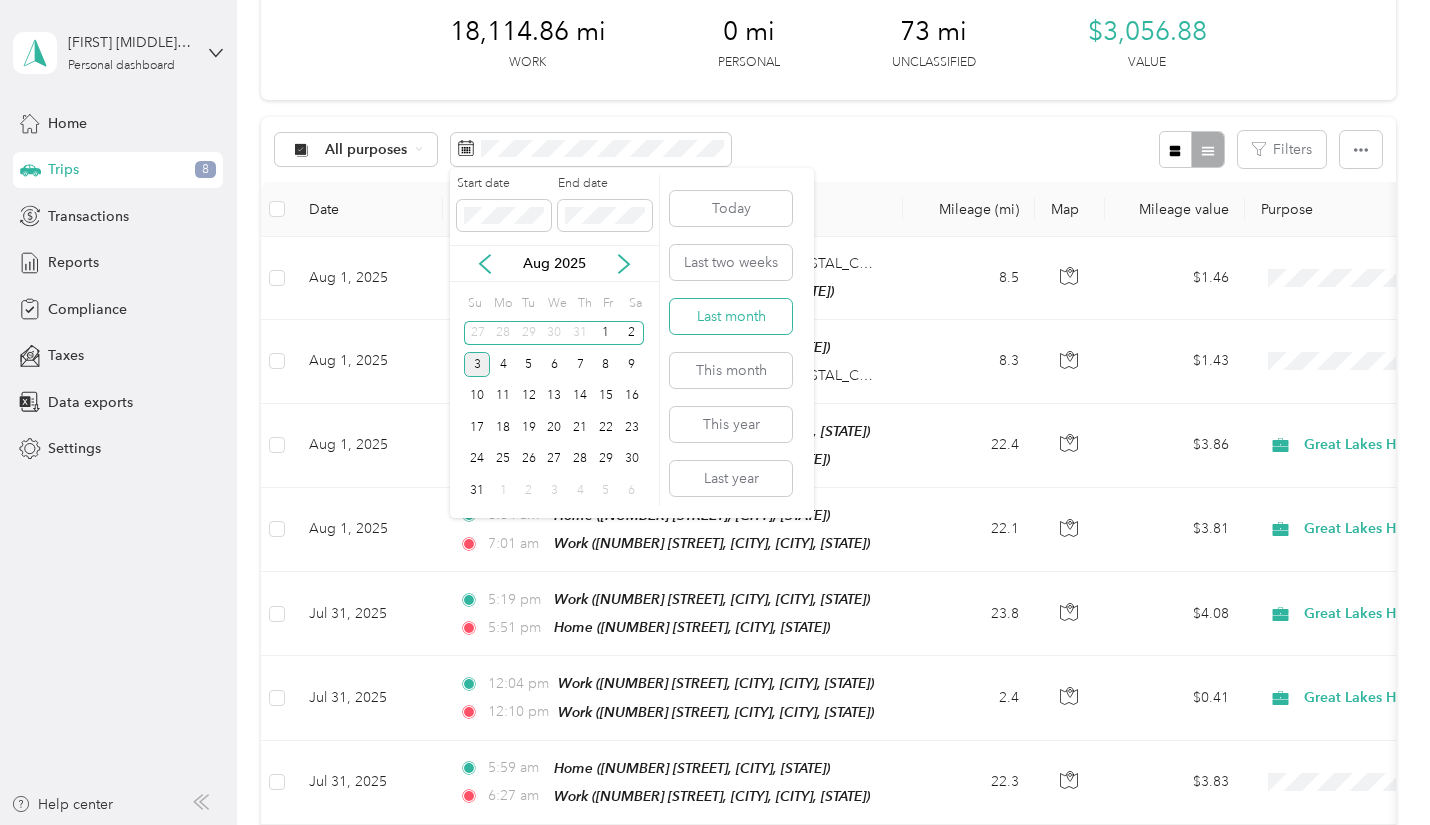 click on "Last month" at bounding box center [731, 316] 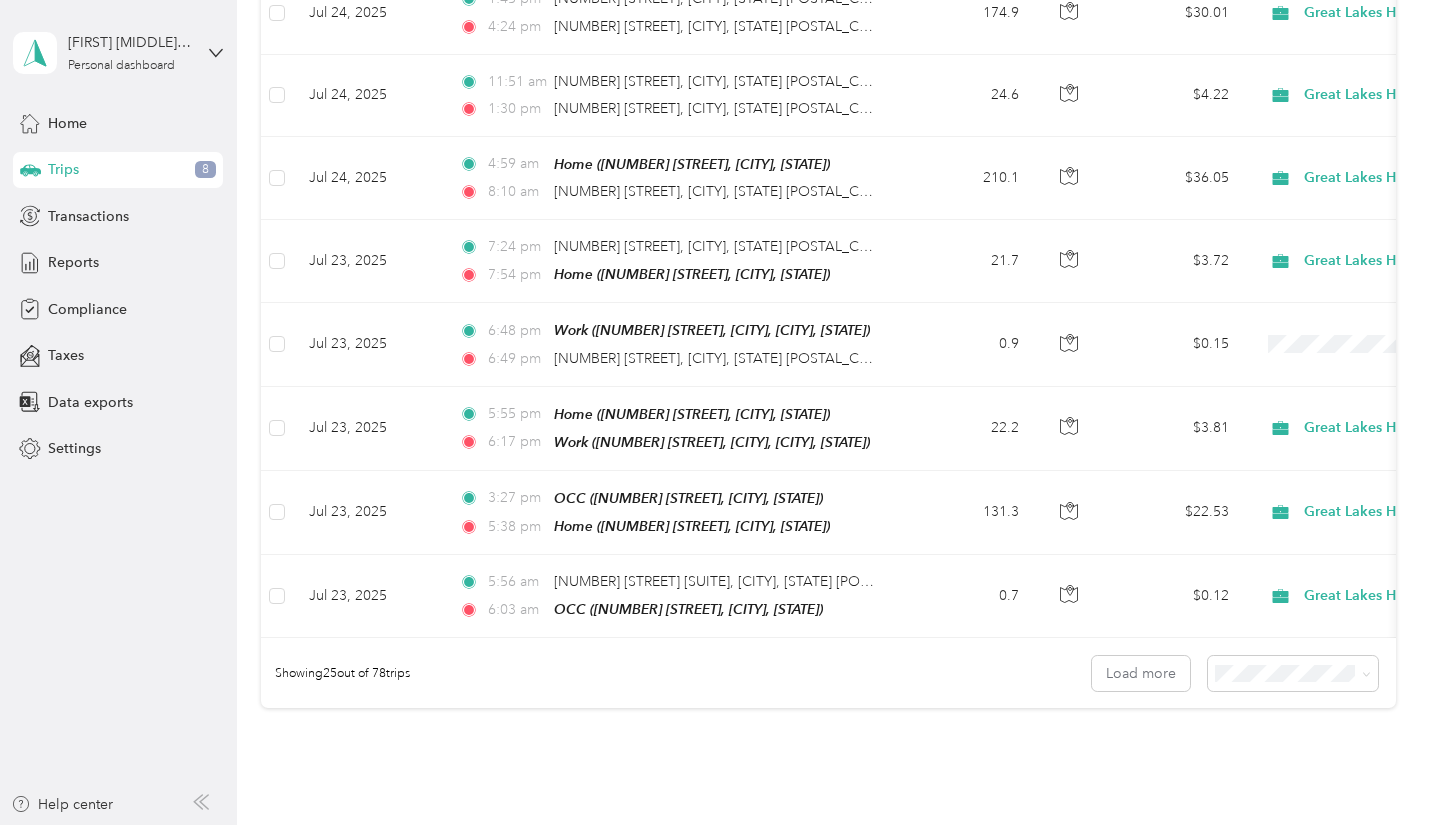 scroll, scrollTop: 1944, scrollLeft: 0, axis: vertical 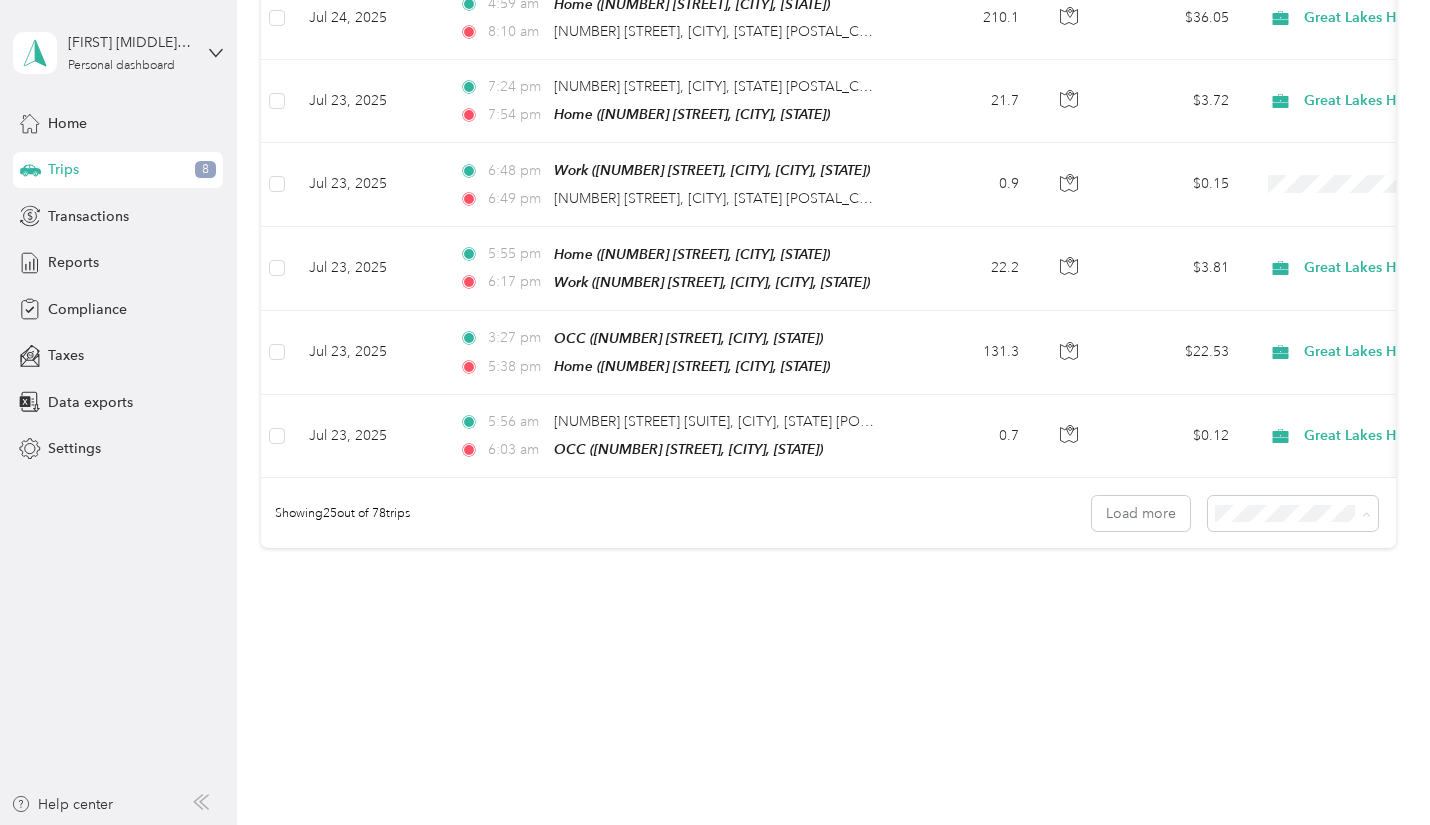 click on "100 per load" at bounding box center (1258, 620) 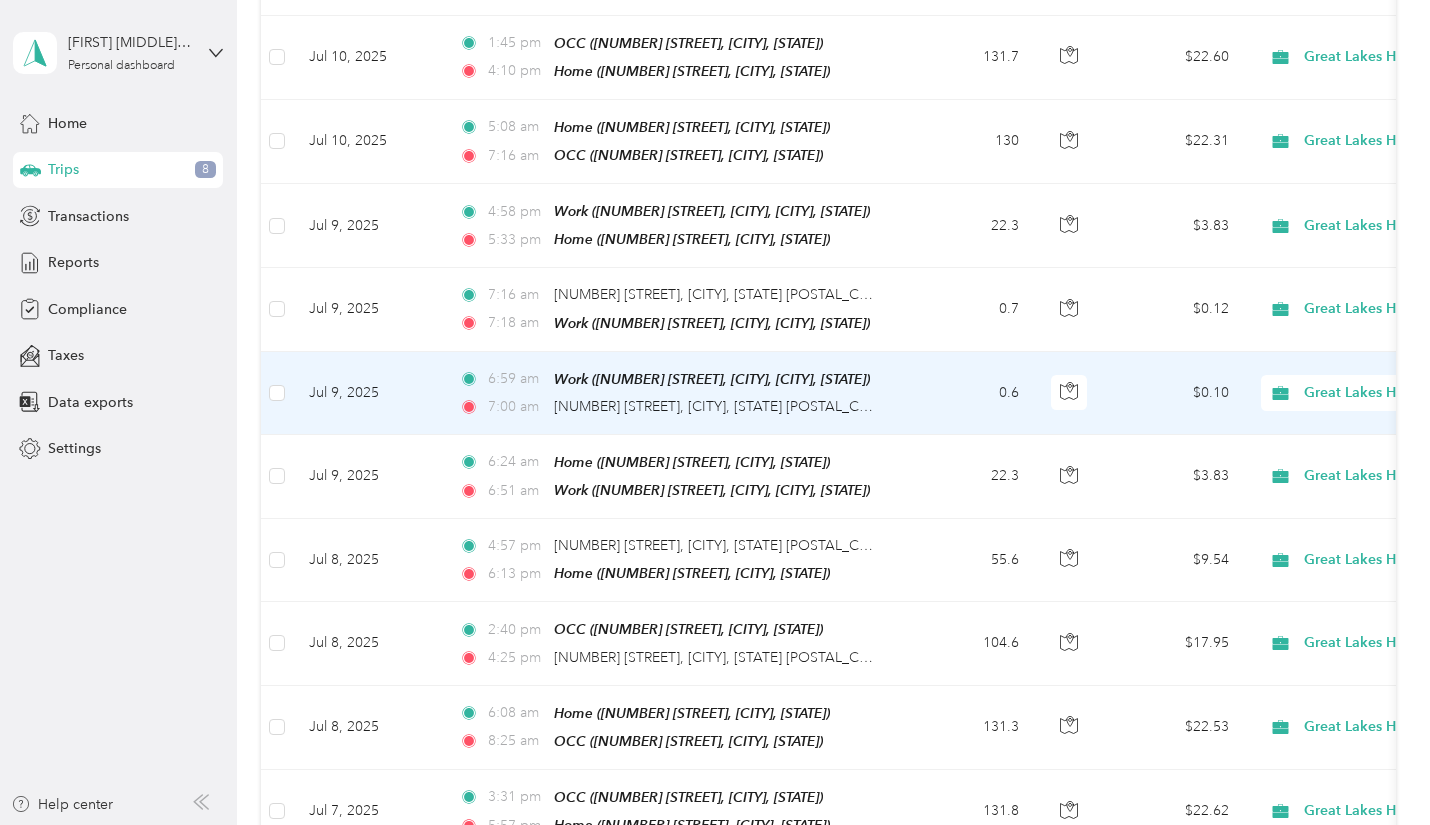scroll, scrollTop: 5129, scrollLeft: 0, axis: vertical 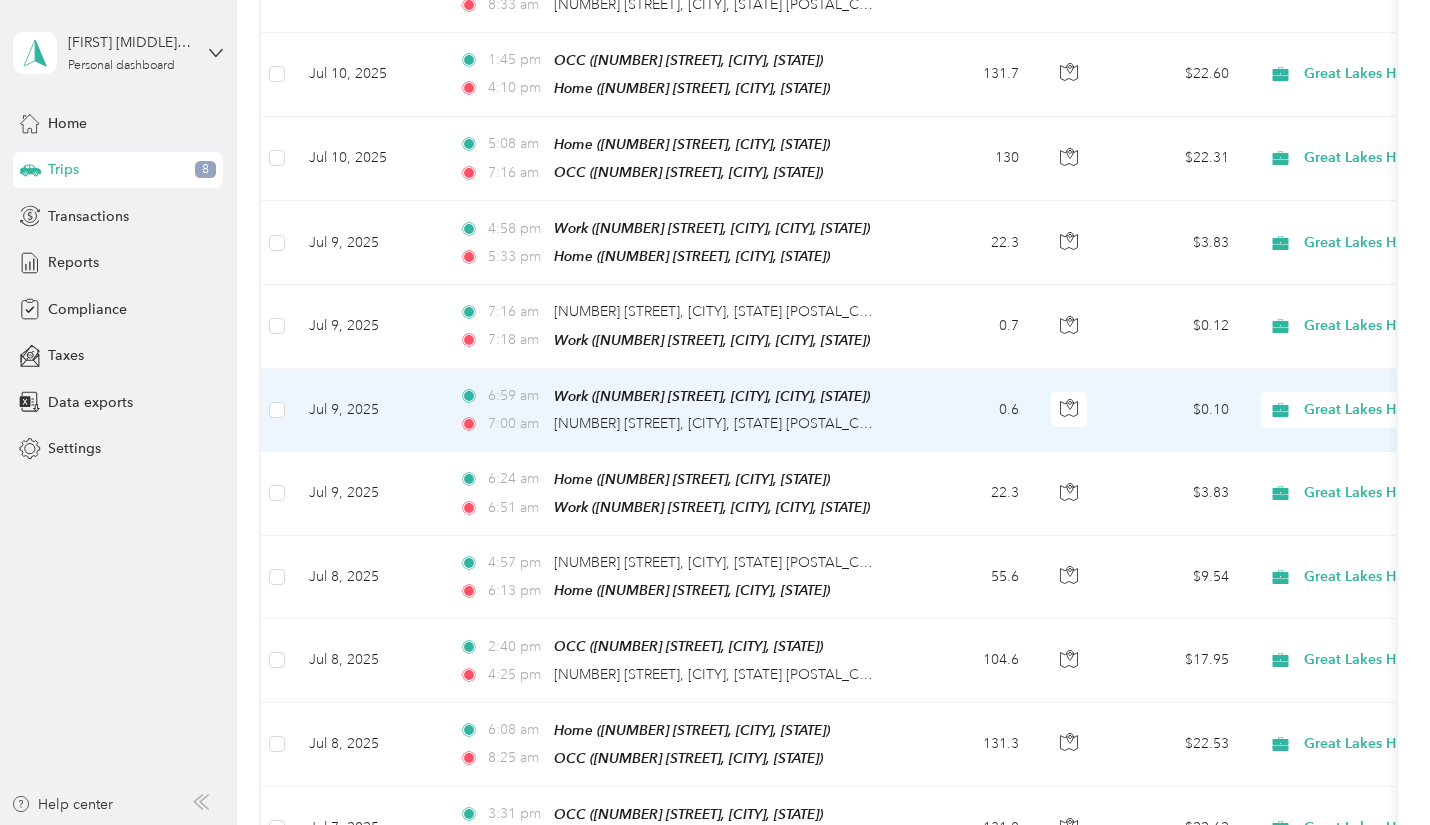 click on "0.6" at bounding box center (969, 410) 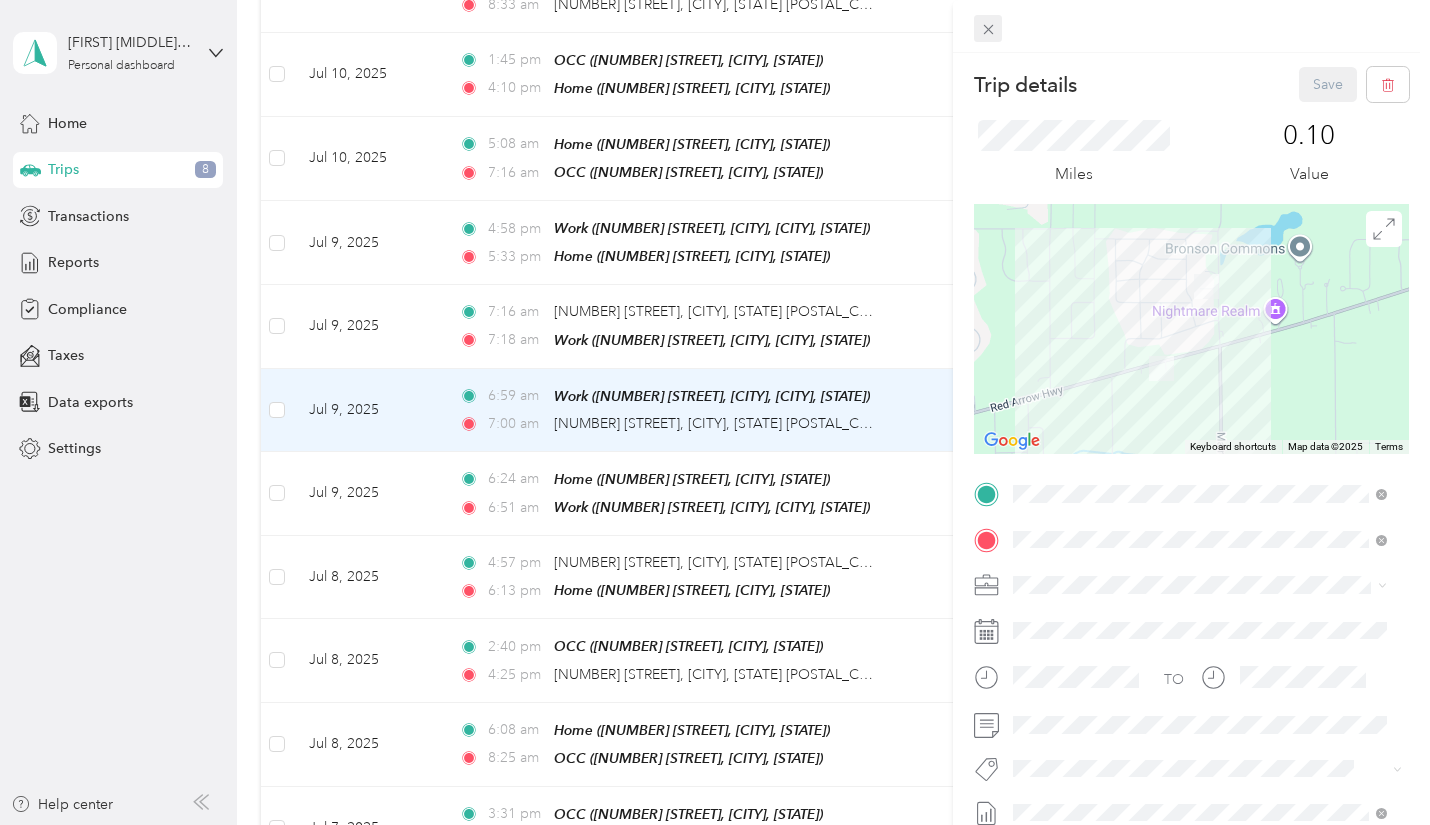 click 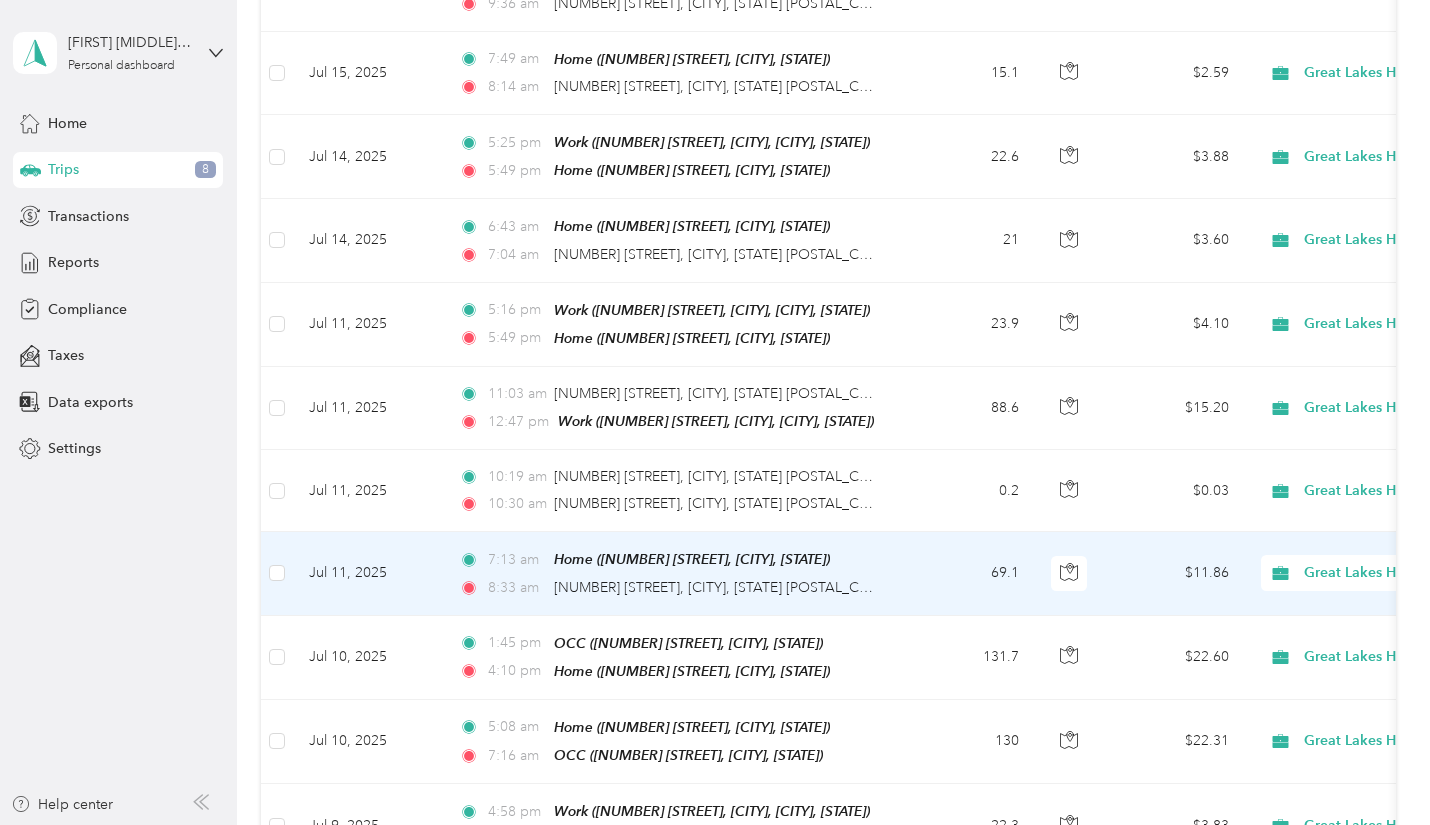 scroll, scrollTop: 4529, scrollLeft: 0, axis: vertical 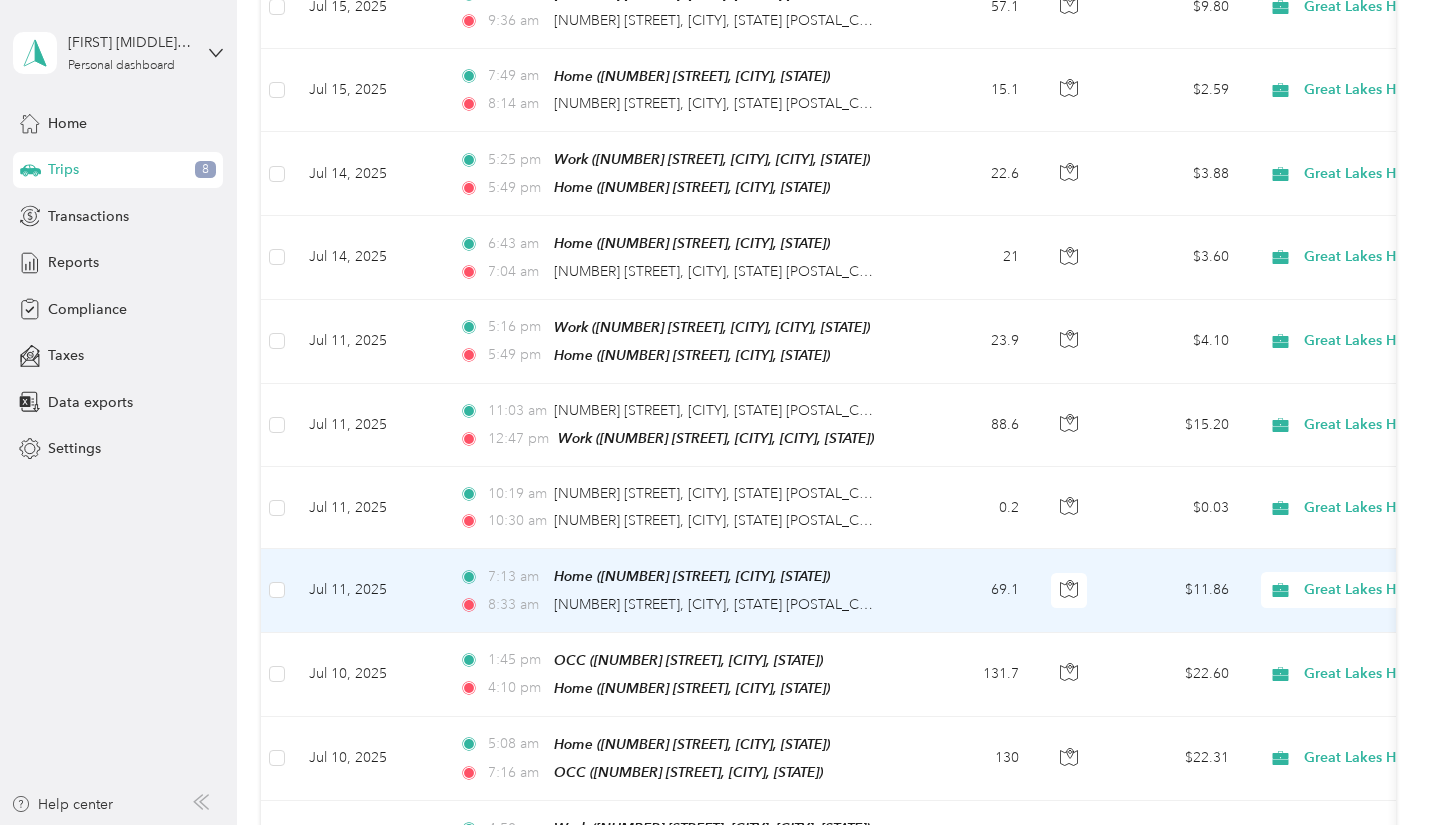 click on "69.1" at bounding box center (969, 590) 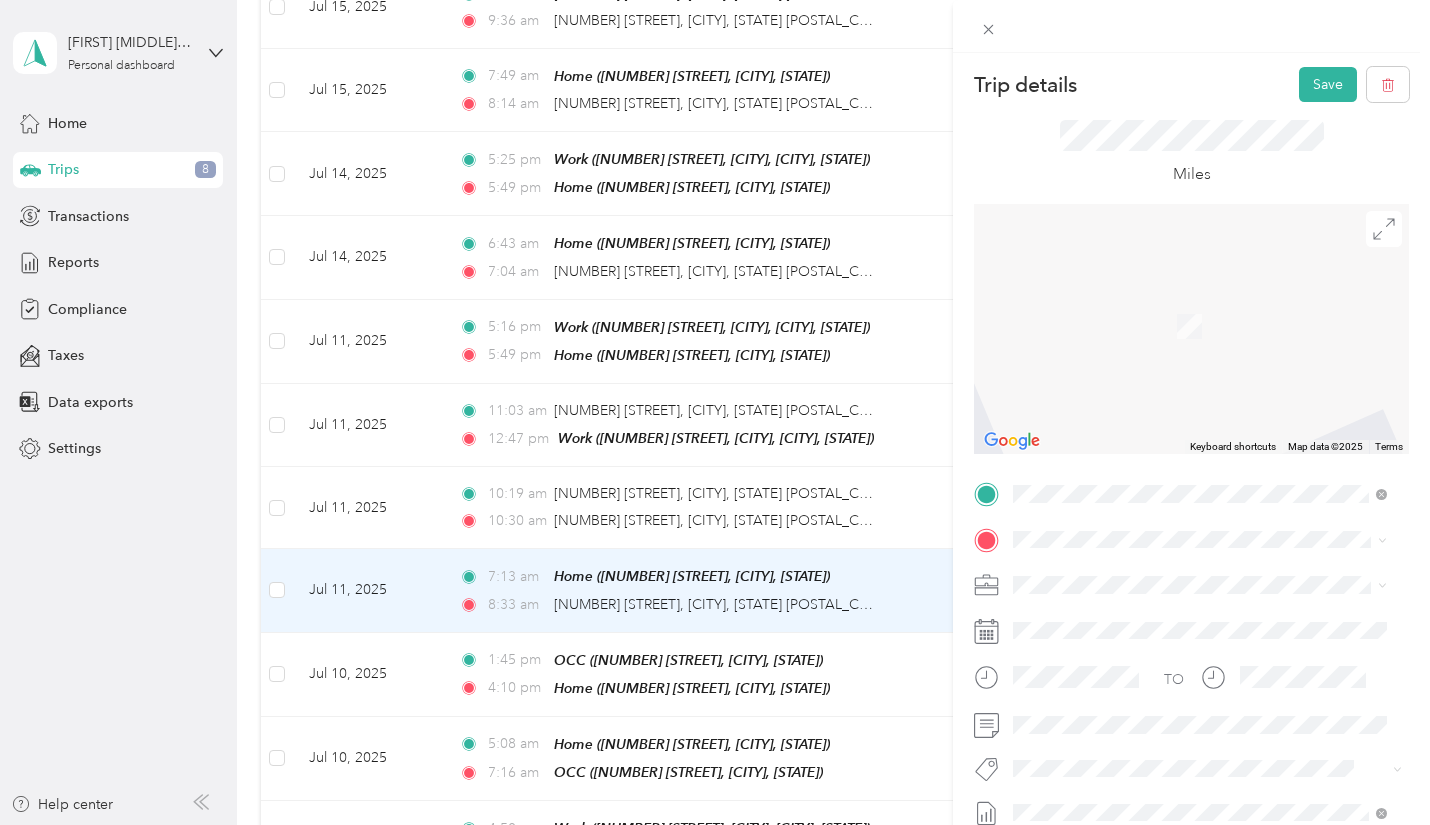 click on "[NUMBER] [STREET]
[CITY], [STATE] [POSTAL_CODE], [COUNTRY]" at bounding box center [1195, 295] 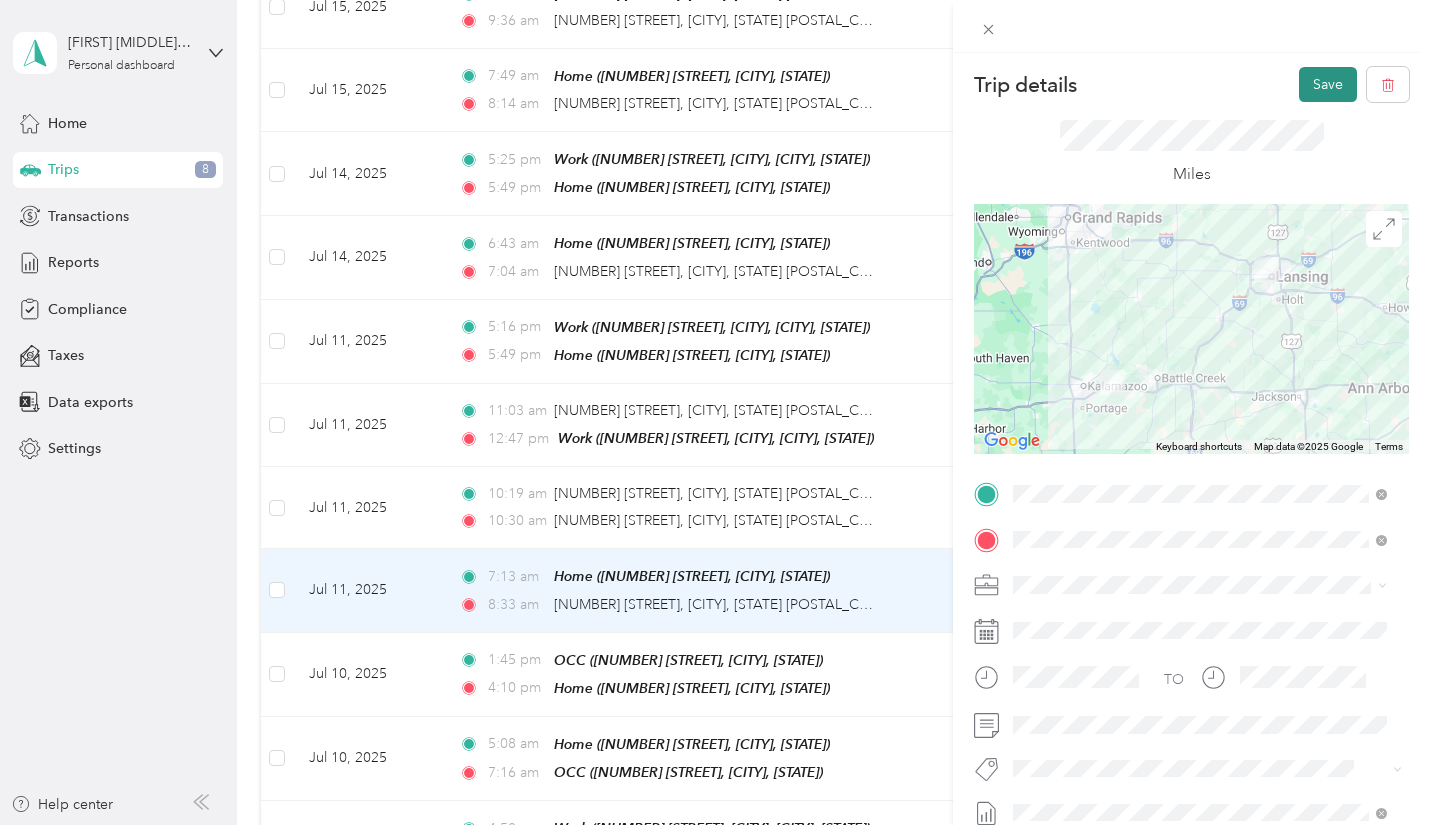 click on "Save" at bounding box center (1328, 84) 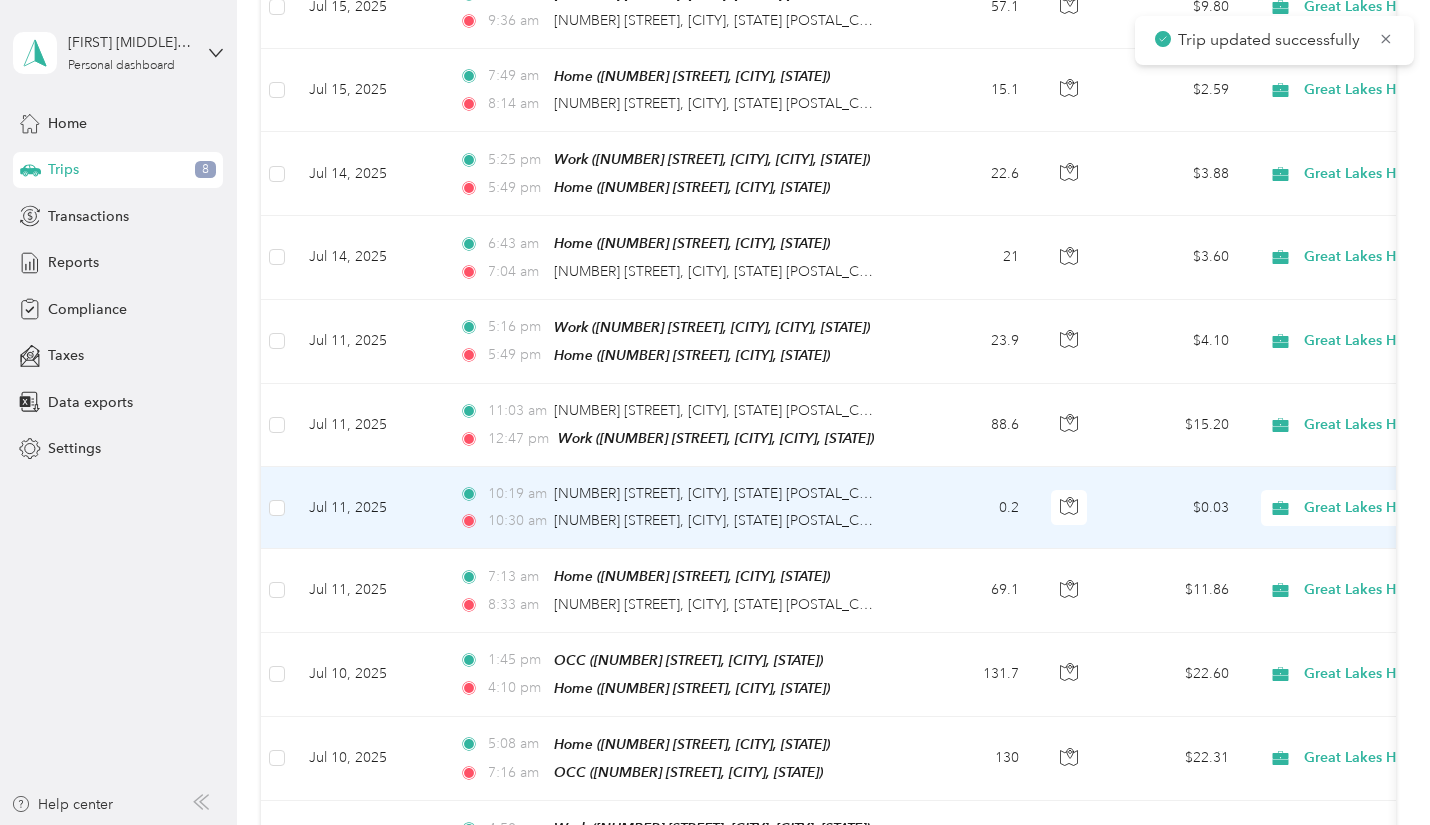 click on "[TIME] [NUMBER] [STREET], [CITY], [STATE] [POSTAL_CODE]  [TIME] [NUMBER] [STREET], [CITY], [STATE] [POSTAL_CODE]" at bounding box center (673, 508) 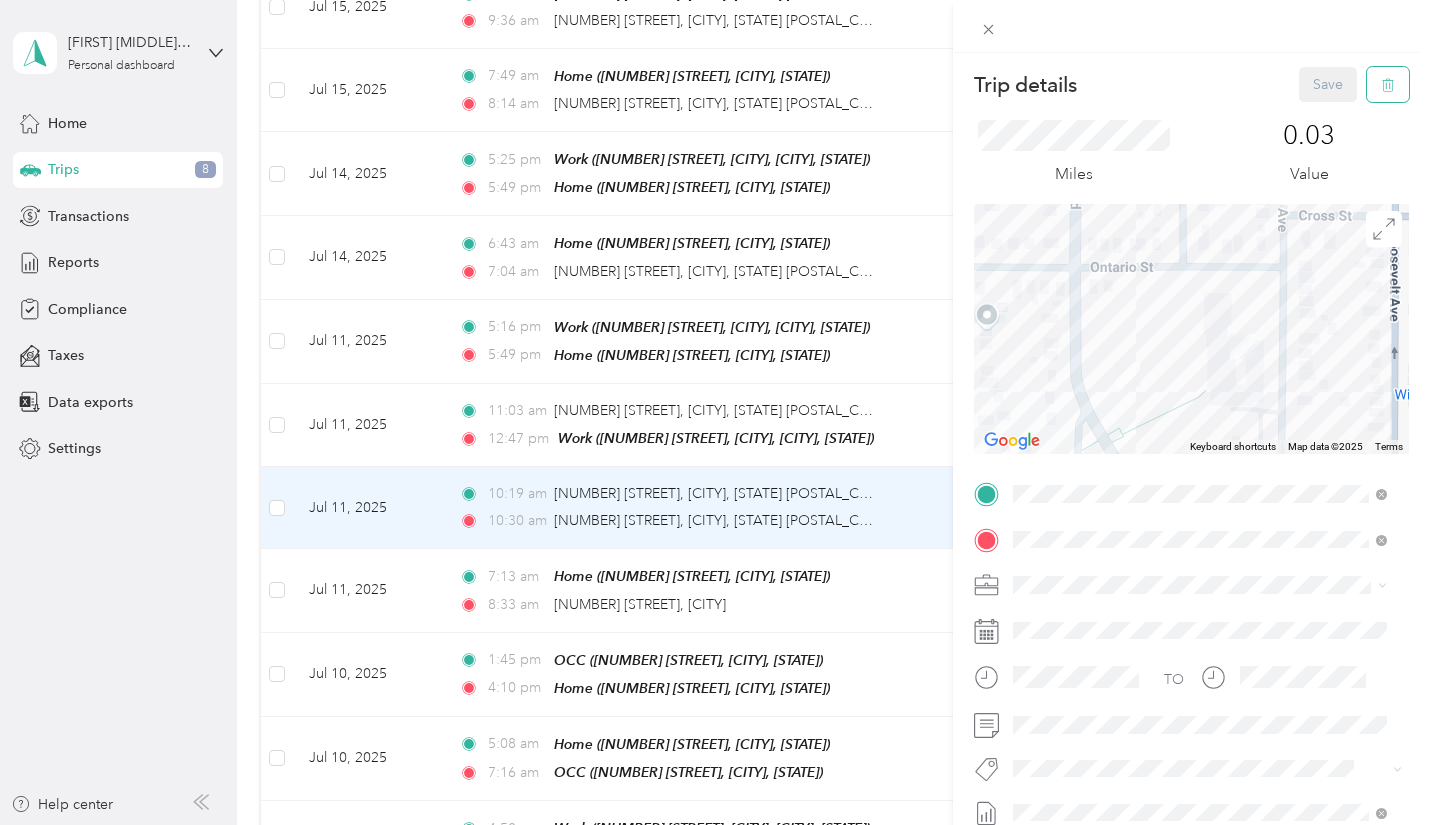 click at bounding box center [1388, 84] 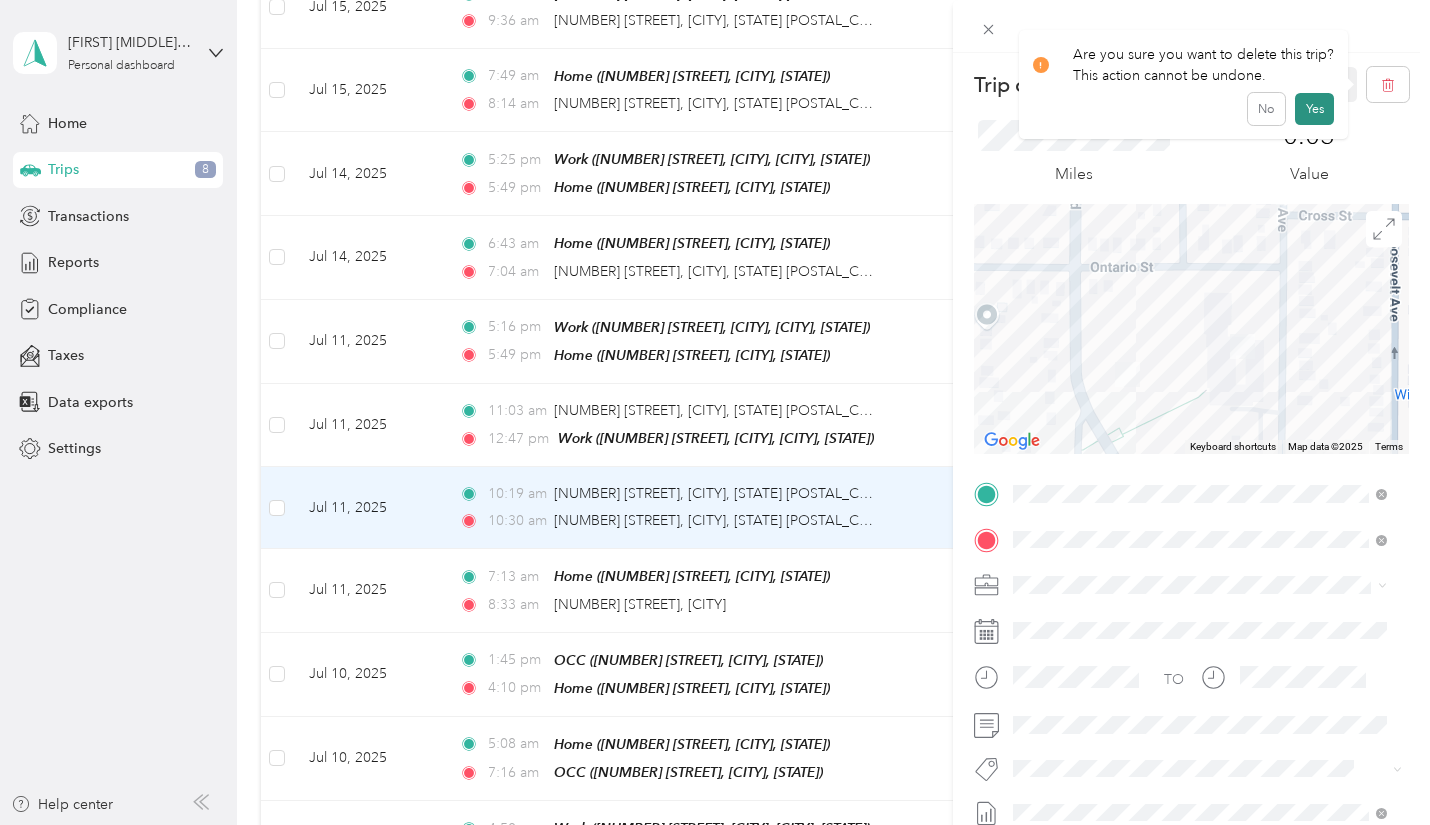 click on "Yes" at bounding box center [1314, 109] 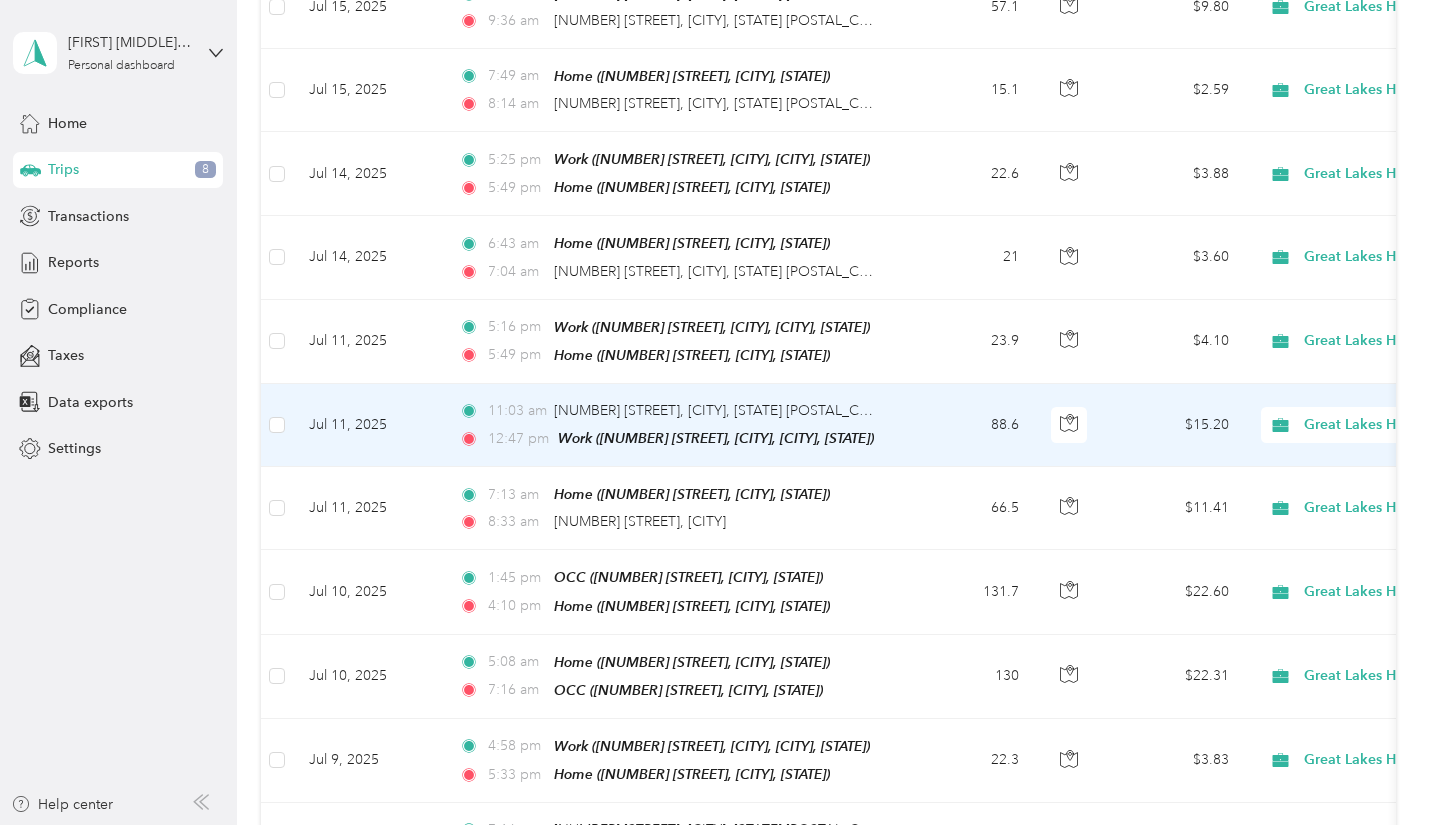 click on "[TIME] [NUMBER] [STREET], [CITY], [STATE] [POSTAL_CODE]  [TIME] Work ([NUMBER] [STREET], [CITY], [CITY], [STATE])" at bounding box center (673, 425) 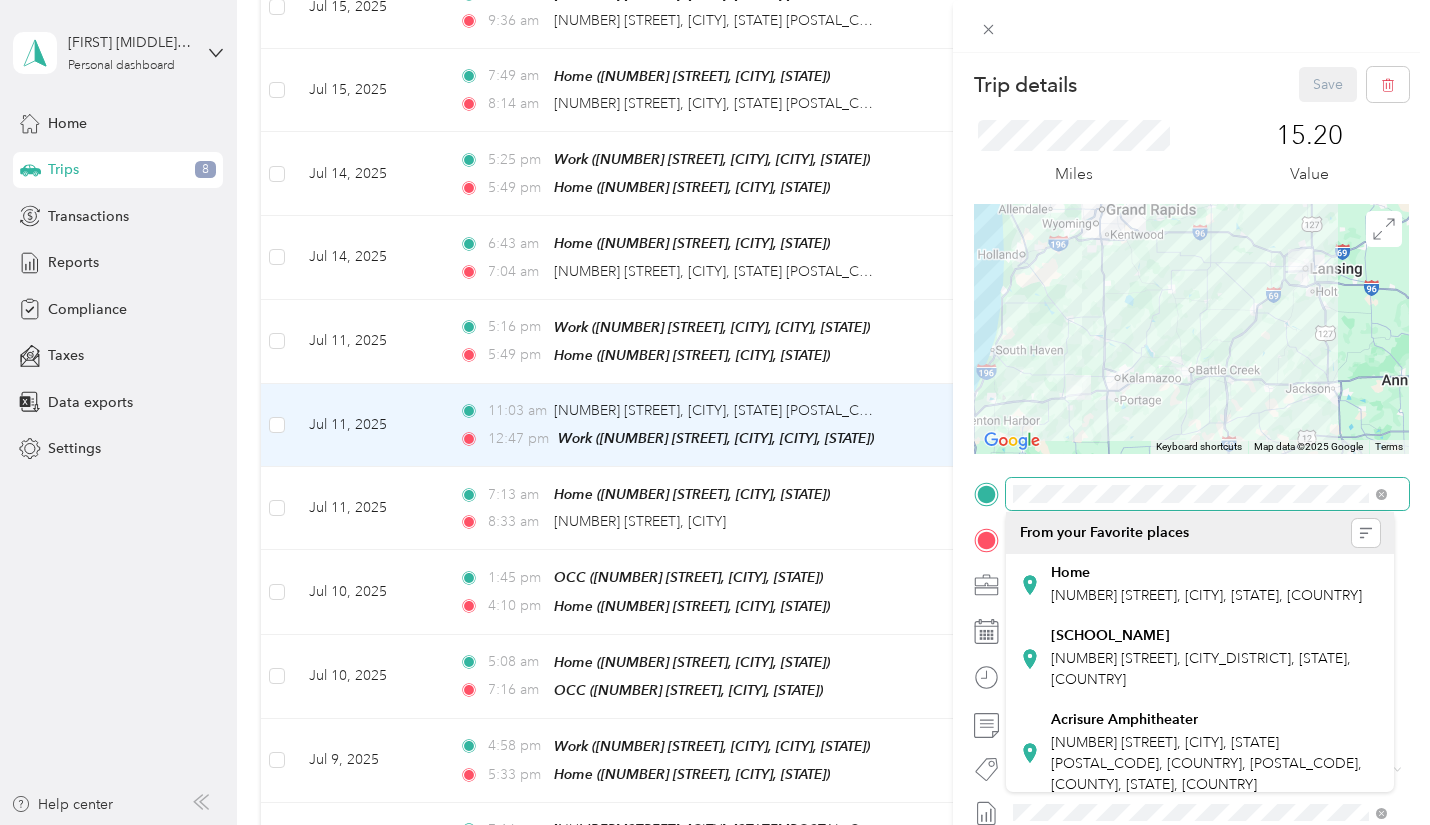 click at bounding box center (1191, 494) 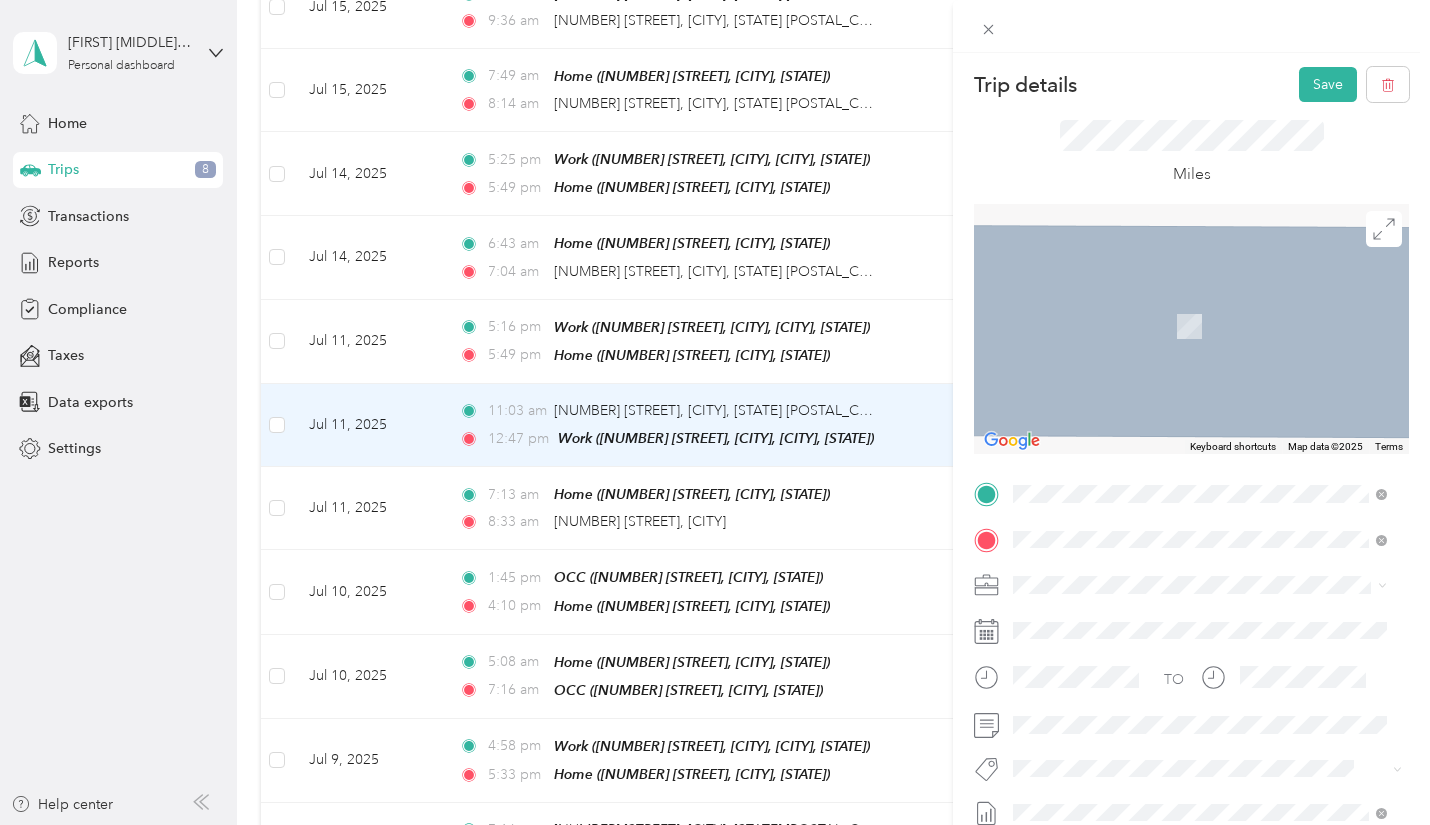 click on "[NUMBER] [STREET]
[CITY], [STATE] [POSTAL_CODE], [COUNTRY]" at bounding box center (1195, 574) 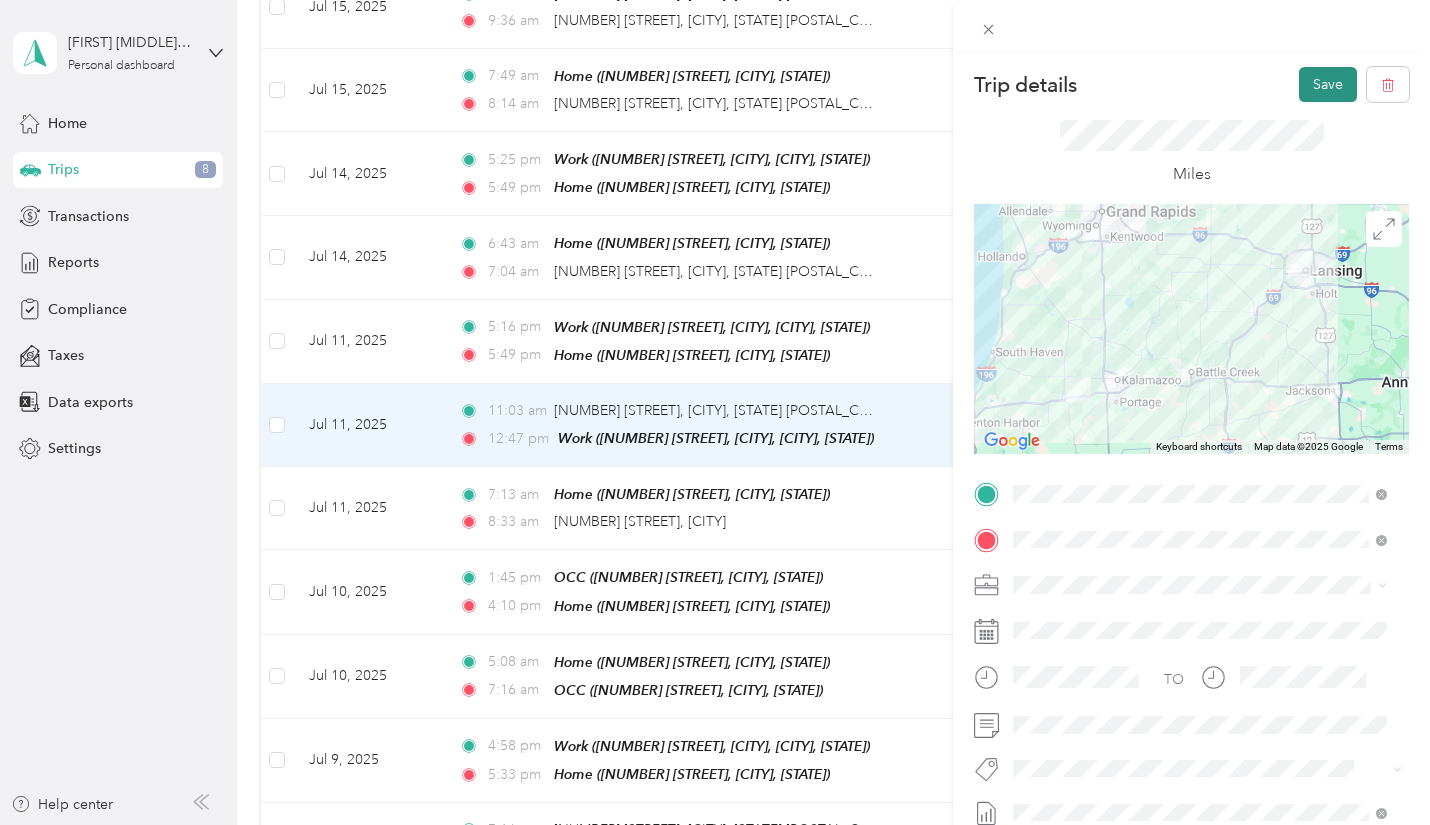click on "Save" at bounding box center (1328, 84) 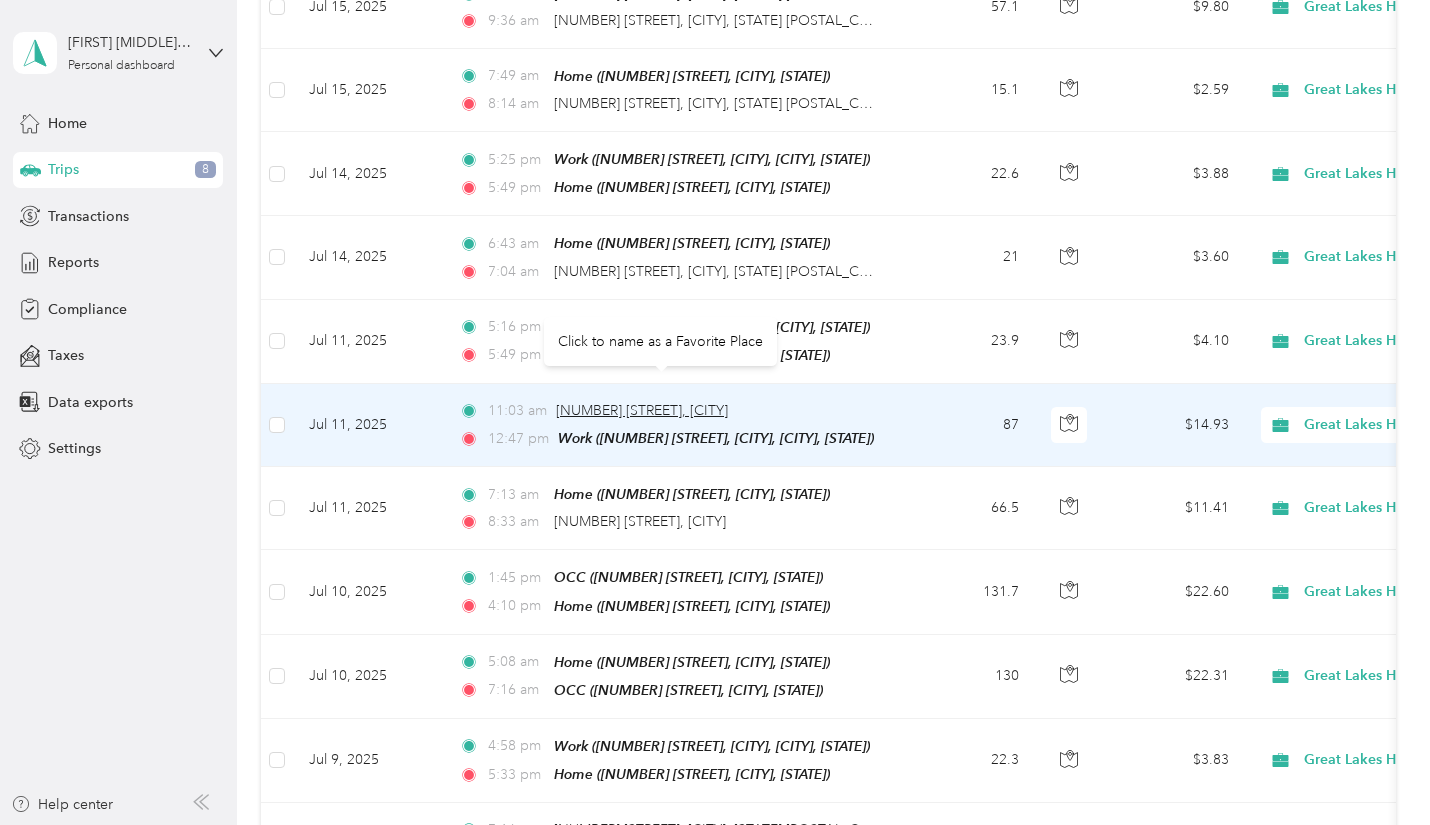 click on "[NUMBER] [STREET], [CITY]" at bounding box center [642, 410] 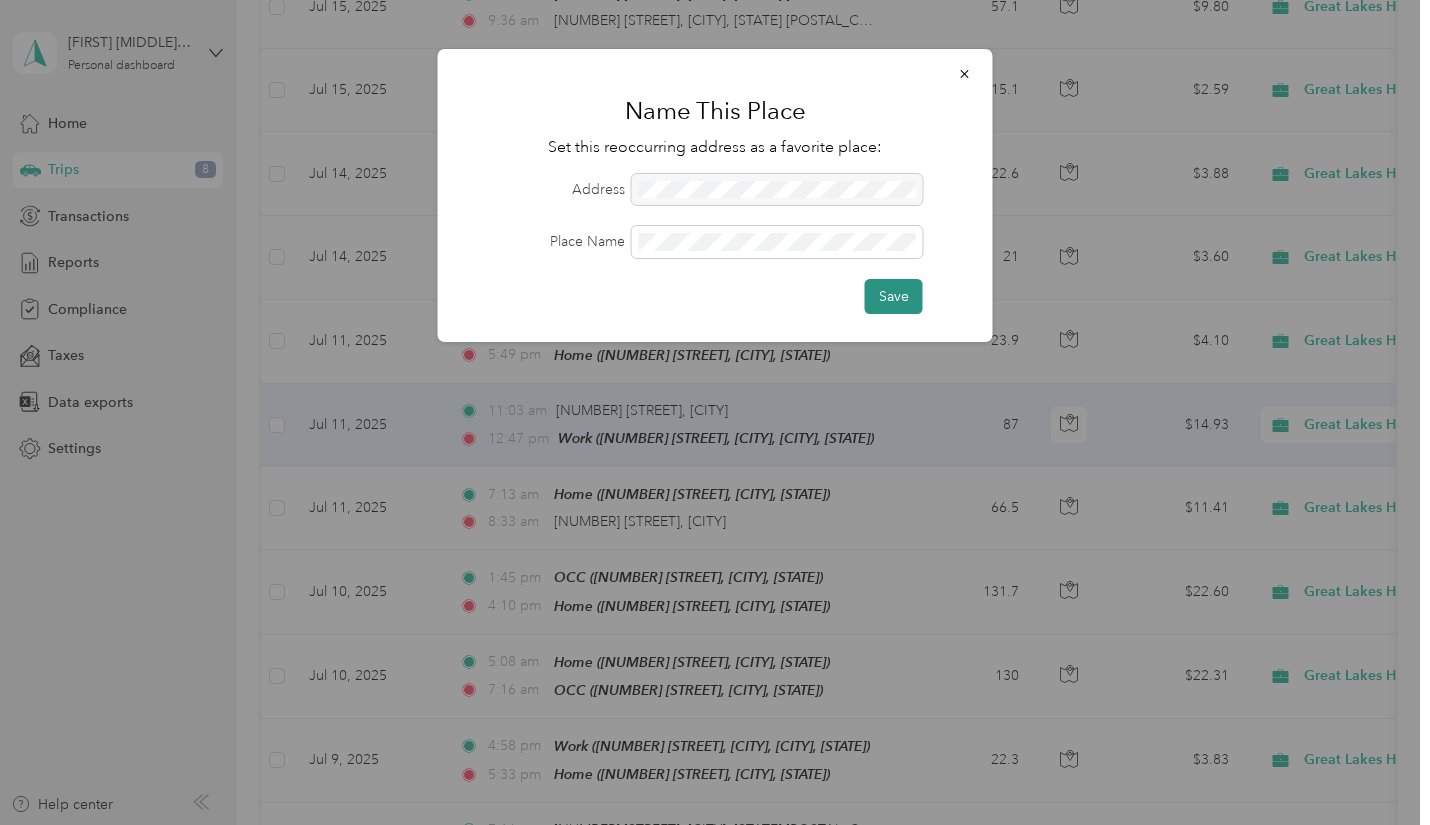 click on "Save" at bounding box center [894, 296] 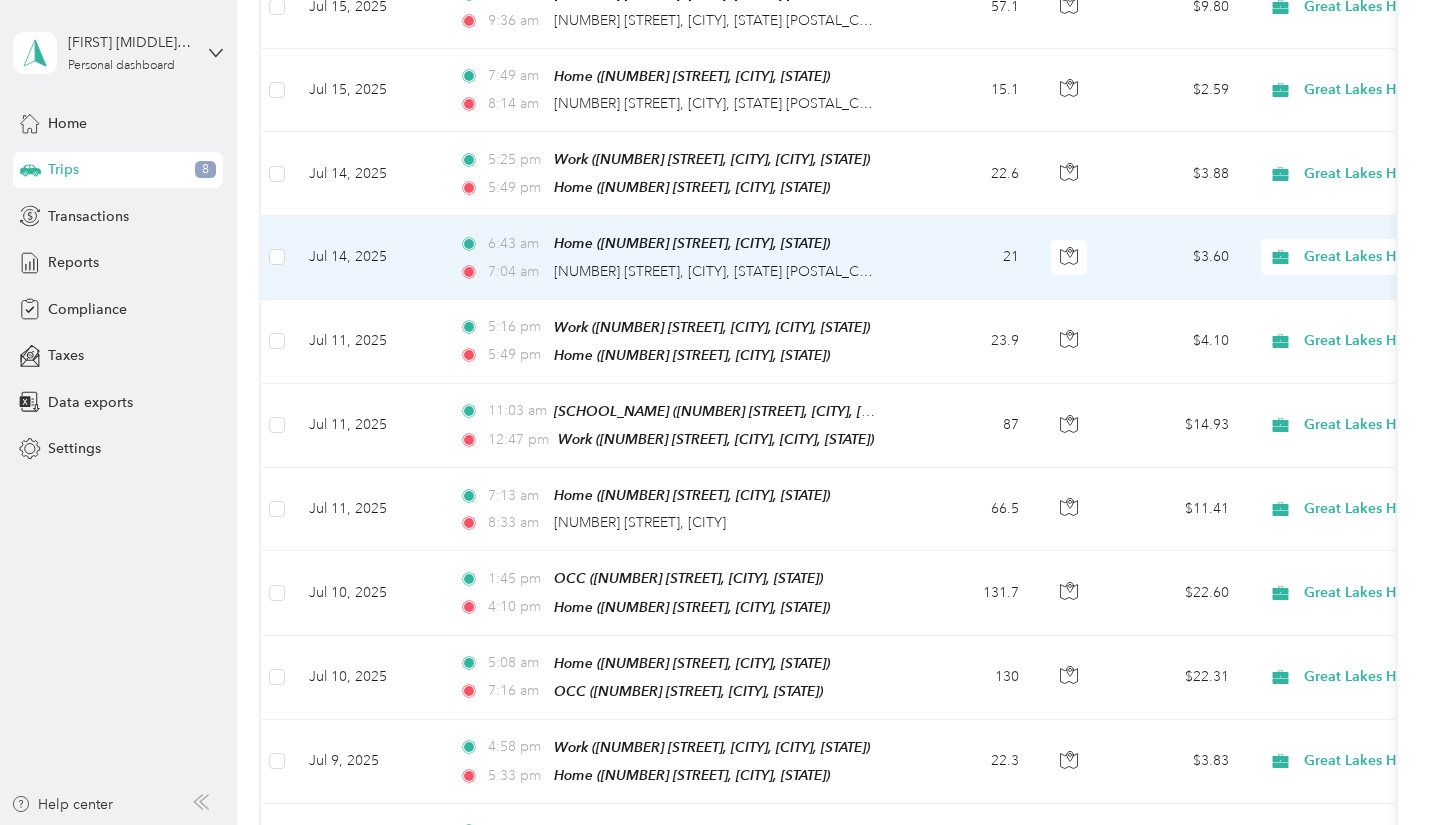 click on "[TIME] [NUMBER] [STREET], [CITY], [STATE] [POSTAL_CODE], [COUNTRY]" at bounding box center (669, 272) 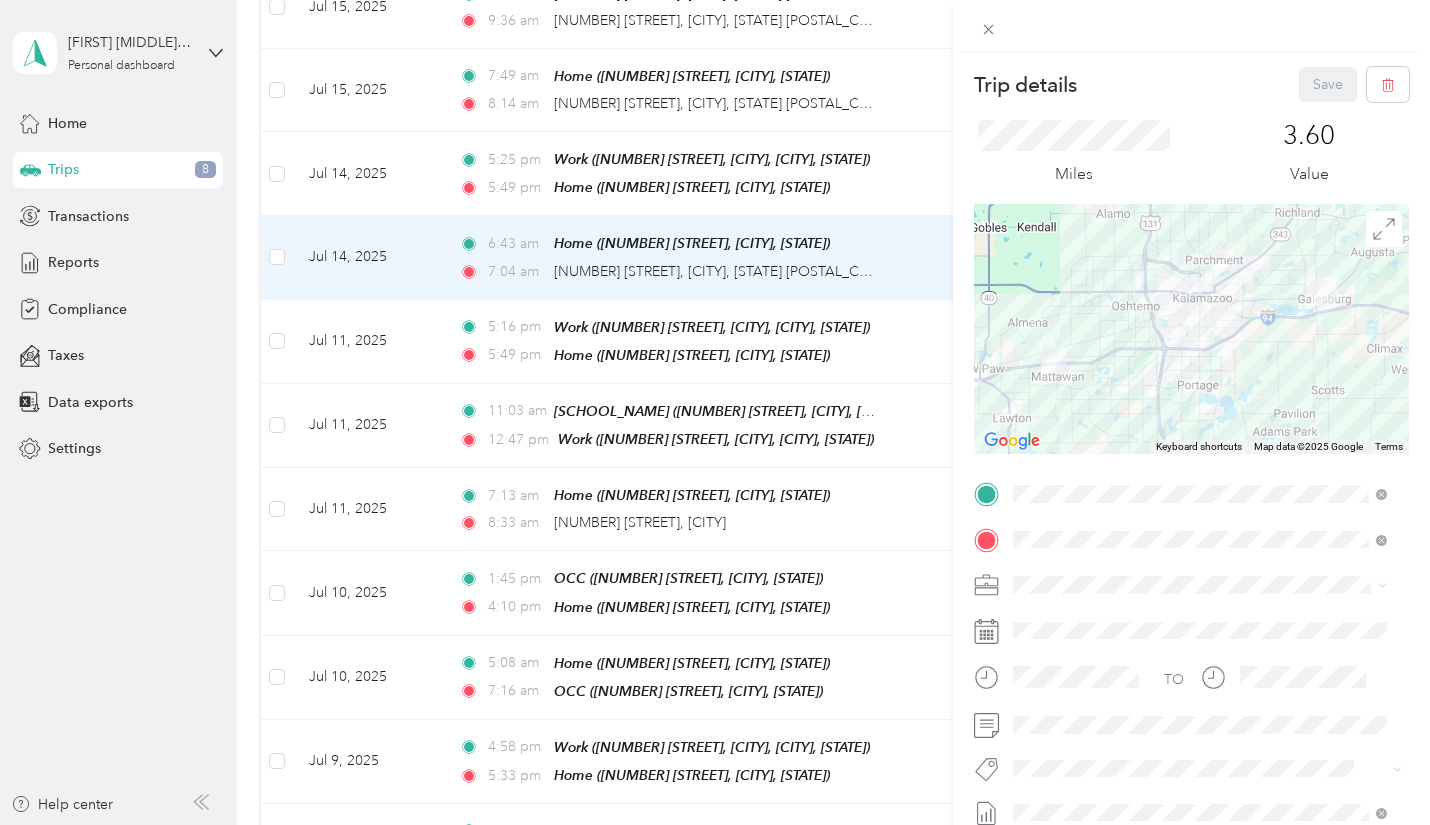 click on "[NUMBER] [STREET], [CITY], [POSTAL_CODE], [CITY], [STATE], [COUNTRY]" at bounding box center [1197, 336] 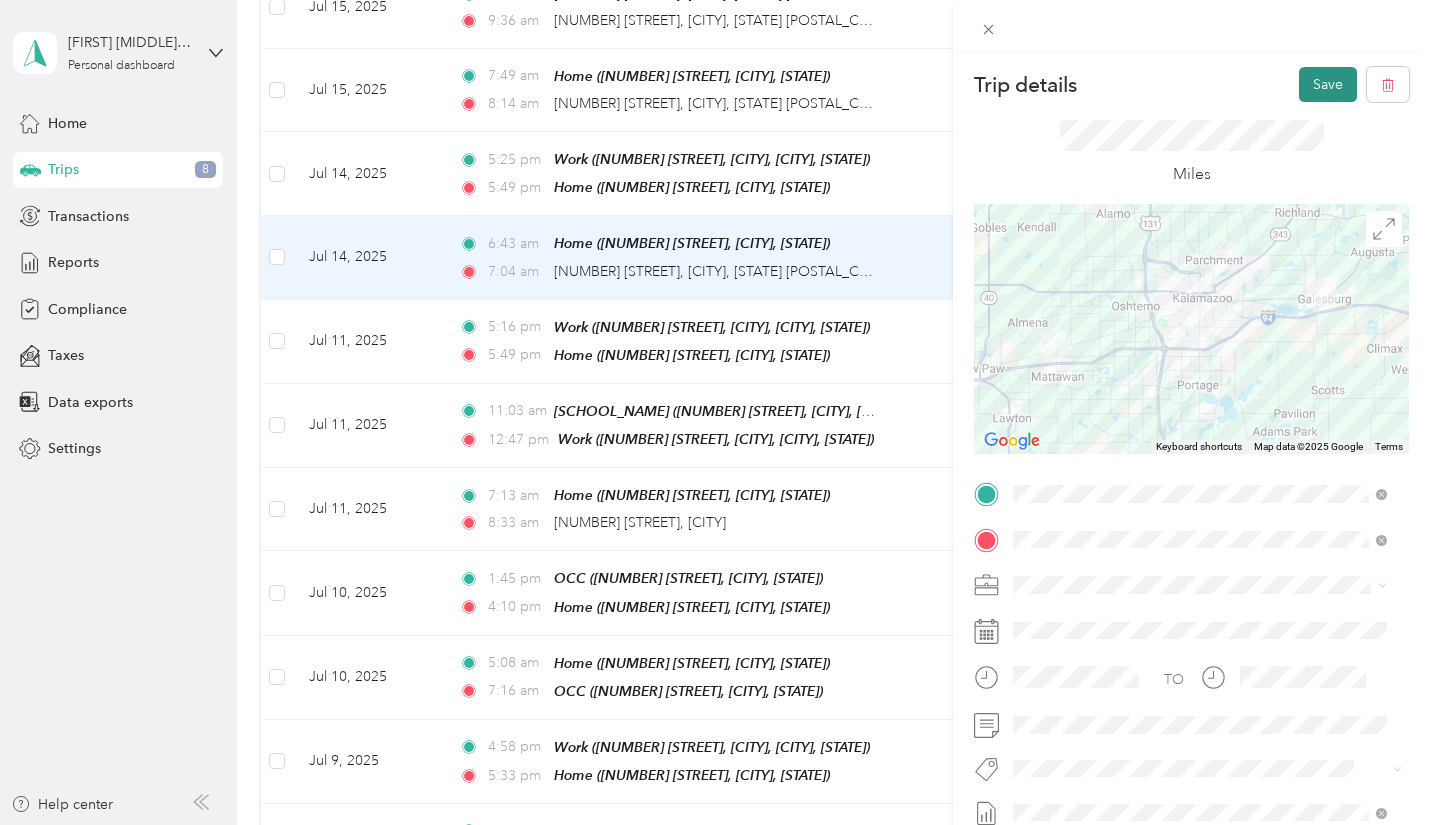 click on "Save" at bounding box center [1328, 84] 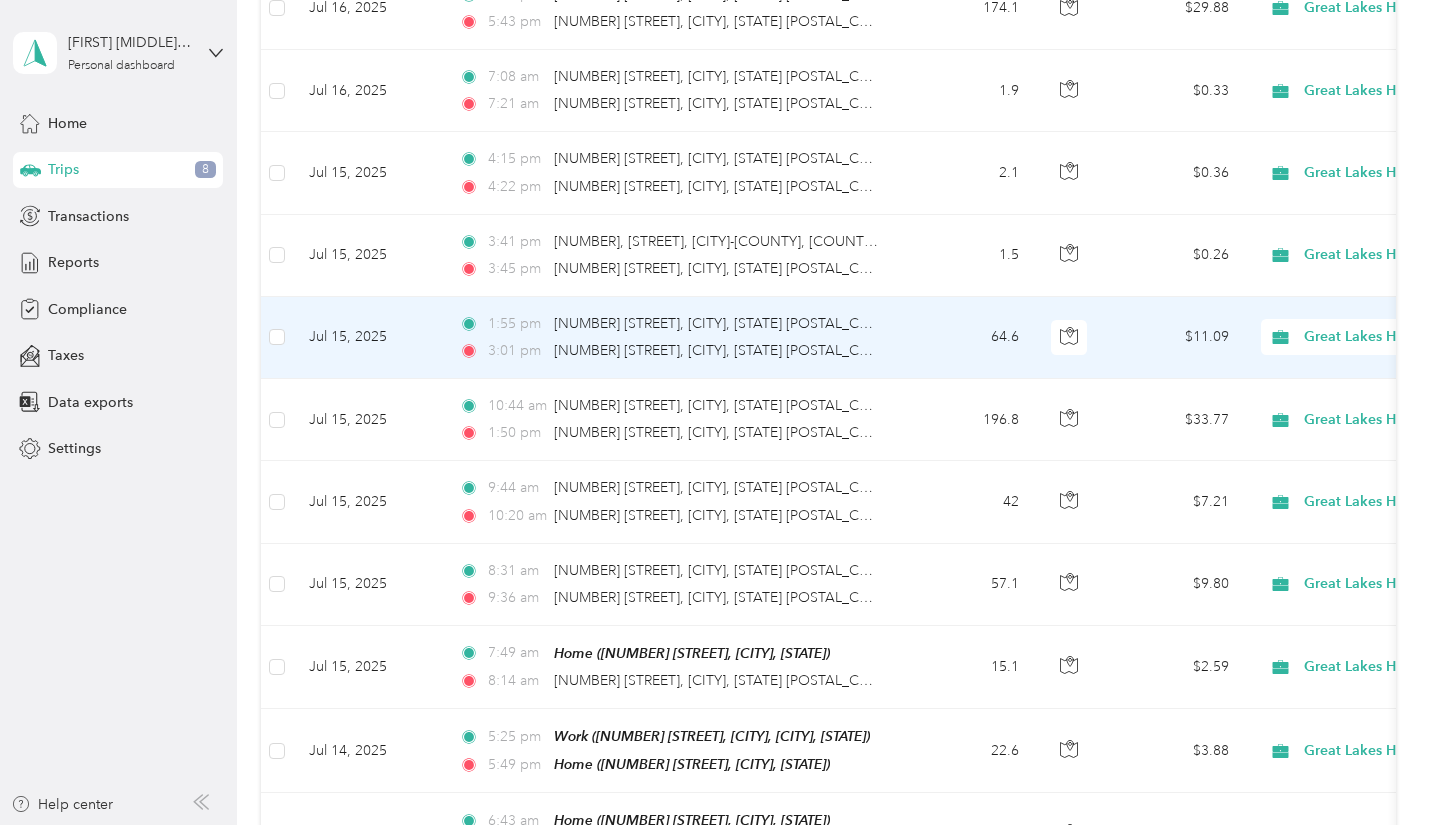 scroll, scrollTop: 3929, scrollLeft: 0, axis: vertical 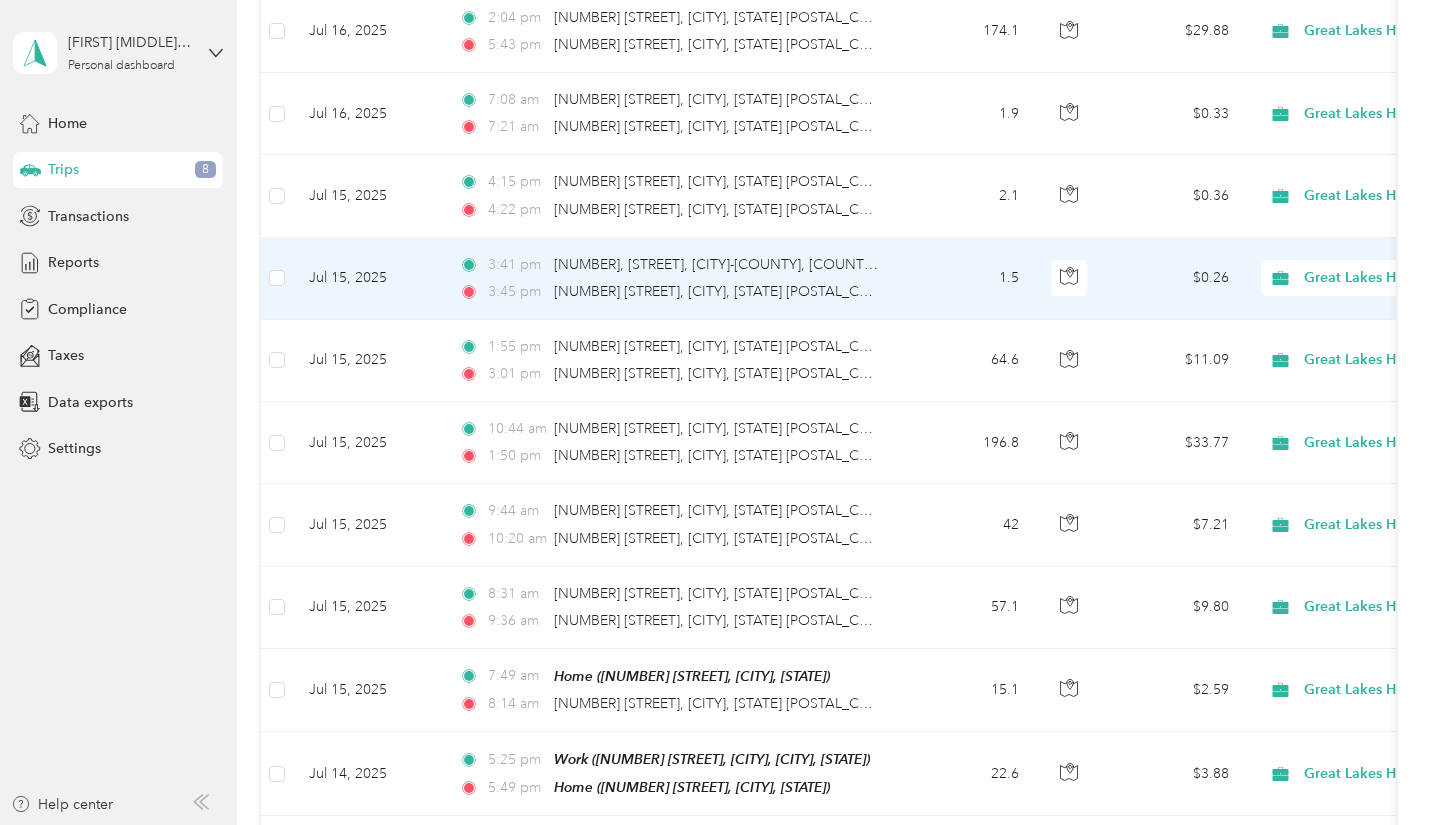 click on "1.5" at bounding box center (969, 279) 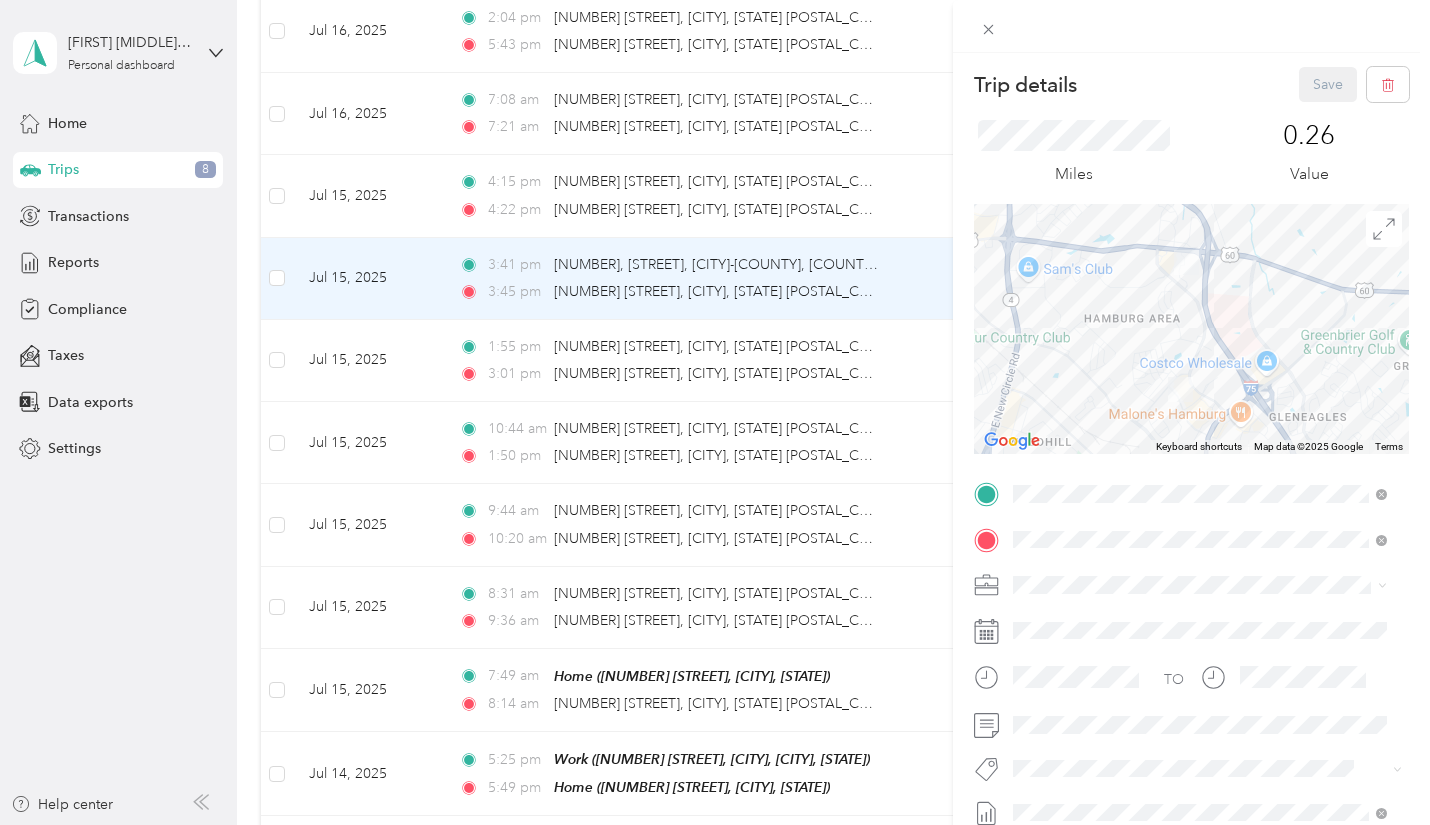click on "Trip details Save This trip cannot be edited because it is either under review, approved, or paid. Contact your Team Manager to edit it. Miles [NUMBER] Value  To navigate the map with touch gestures double-tap and hold your finger on the map, then drag the map. ← Move left → Move right ↑ Move up ↓ Move down + Zoom in - Zoom out Home Jump left by 75% End Jump right by 75% Page Up Jump up by 75% Page Down Jump down by 75% Keyboard shortcuts Map Data Map data ©2025 Google Map data ©2025 Google [NUMBER] km  Click to toggle between metric and imperial units Terms Report a map error TO Add photo" at bounding box center (715, 412) 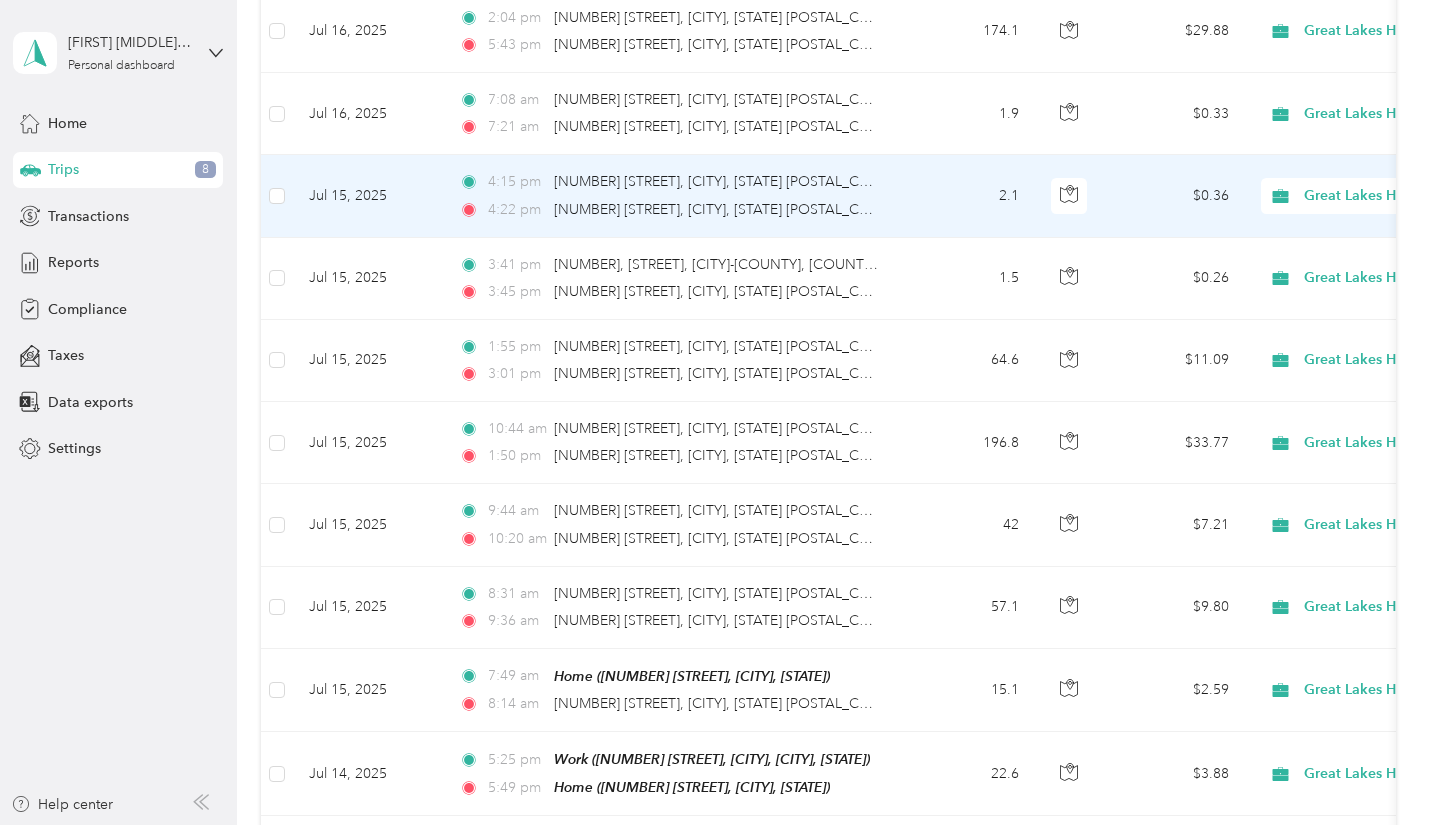 click on "2.1" at bounding box center [969, 196] 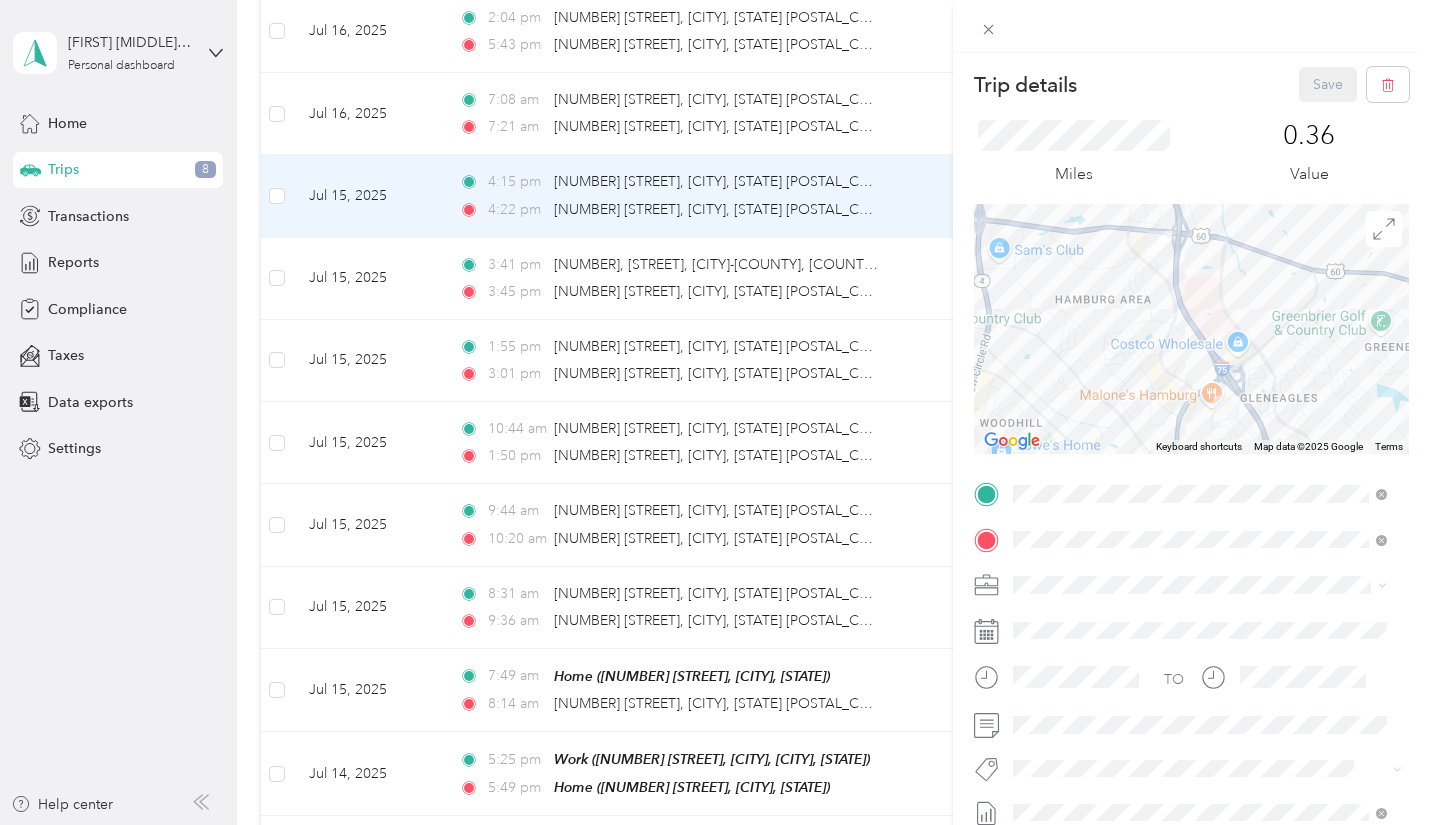 click on "Trip details Save This trip cannot be edited because it is either under review, approved, or paid. Contact your Team Manager to edit it. Miles [NUMBER] Value  To navigate the map with touch gestures double-tap and hold your finger on the map, then drag the map. ← Move left → Move right ↑ Move up ↓ Move down + Zoom in - Zoom out Home Jump left by 75% End Jump right by 75% Page Up Jump up by 75% Page Down Jump down by 75% Keyboard shortcuts Map Data Map data ©2025 Google Map data ©2025 Google [NUMBER] km  Click to toggle between metric and imperial units Terms Report a map error TO Add photo" at bounding box center [715, 412] 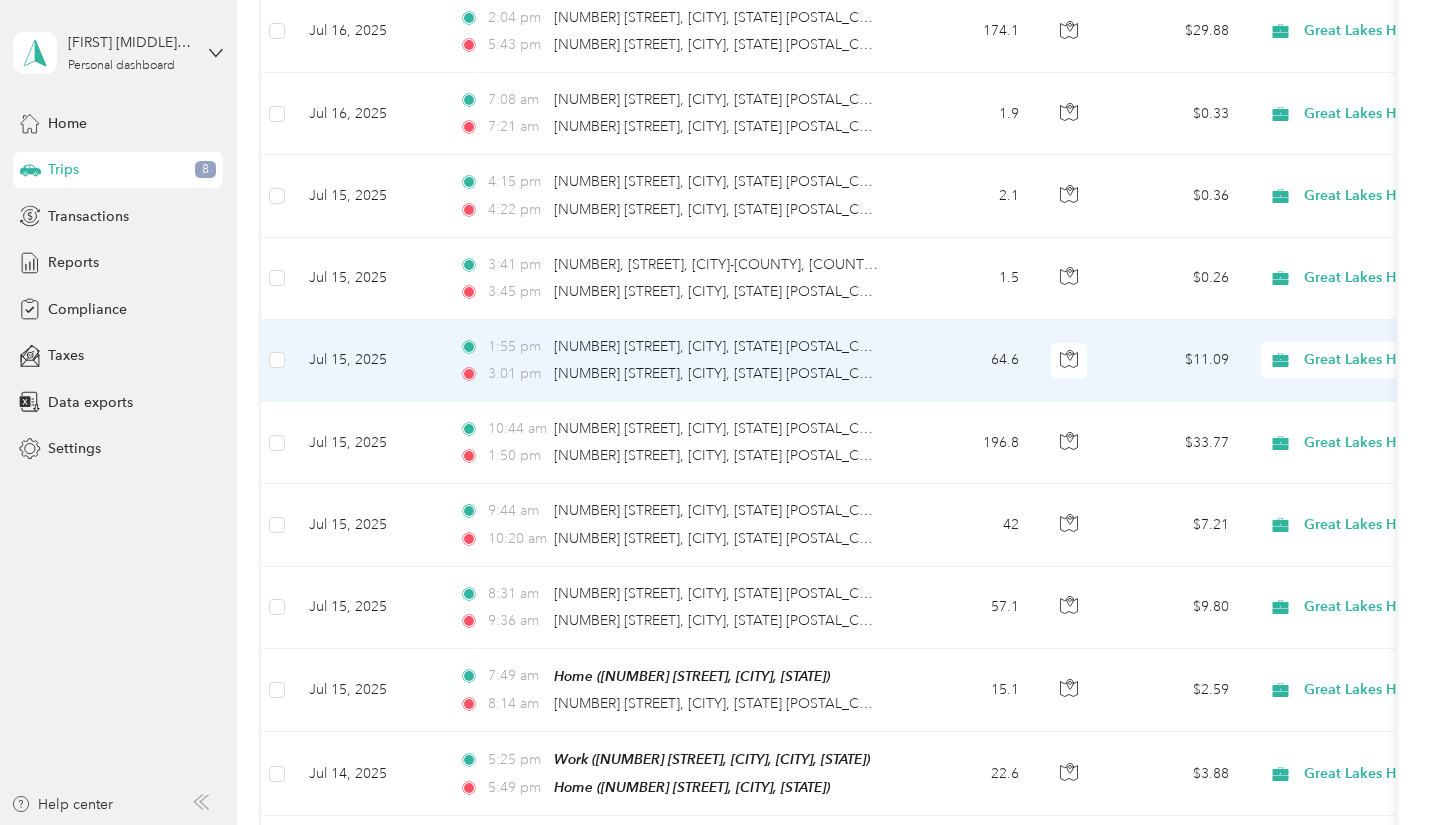 click on "[TIME] [NUMBER] [STREET], [CITY], [STATE] [POSTAL_CODE]  [TIME] [NUMBER] [STREET], [CITY], [STATE] [POSTAL_CODE]" at bounding box center (673, 361) 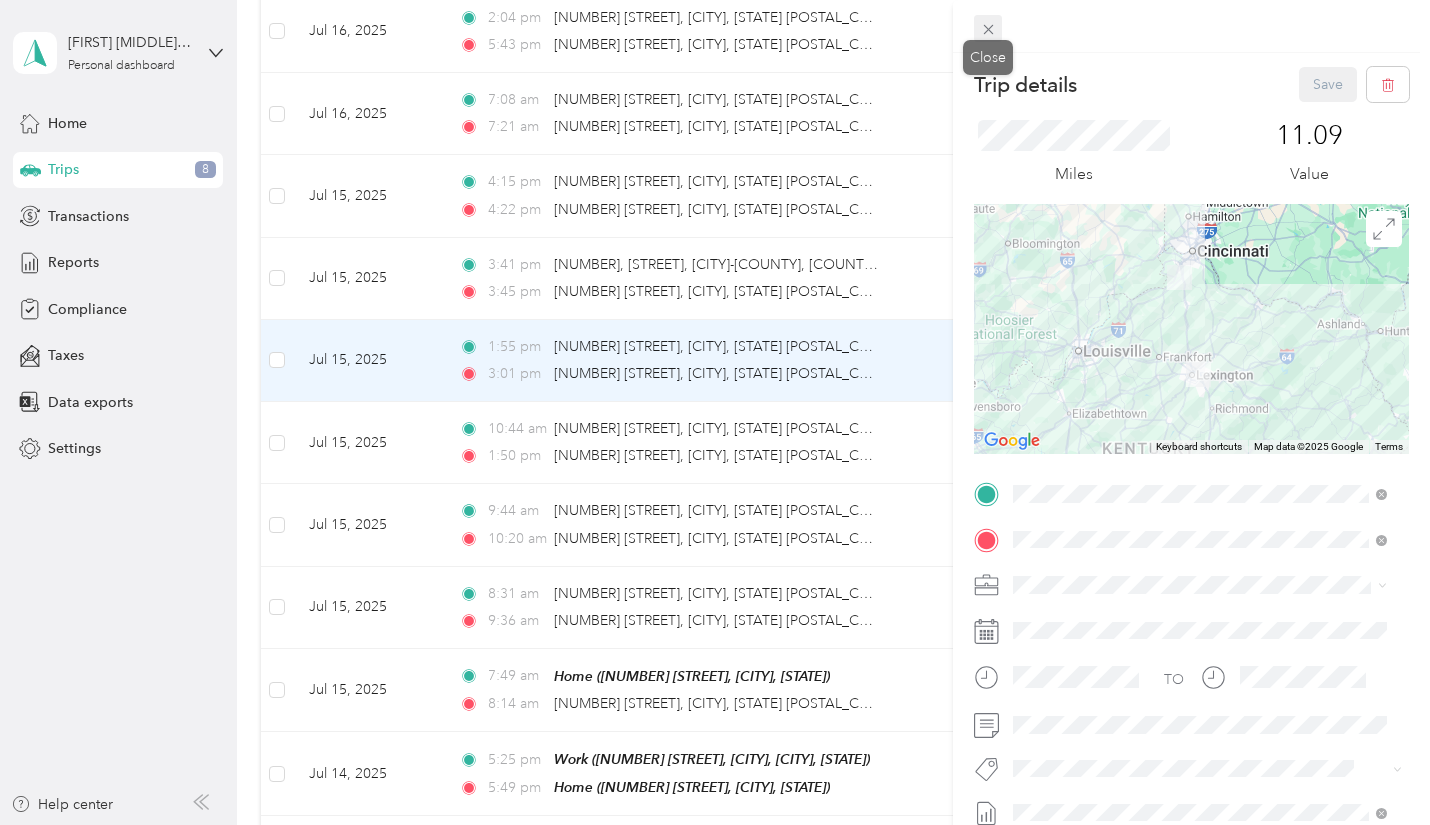 click 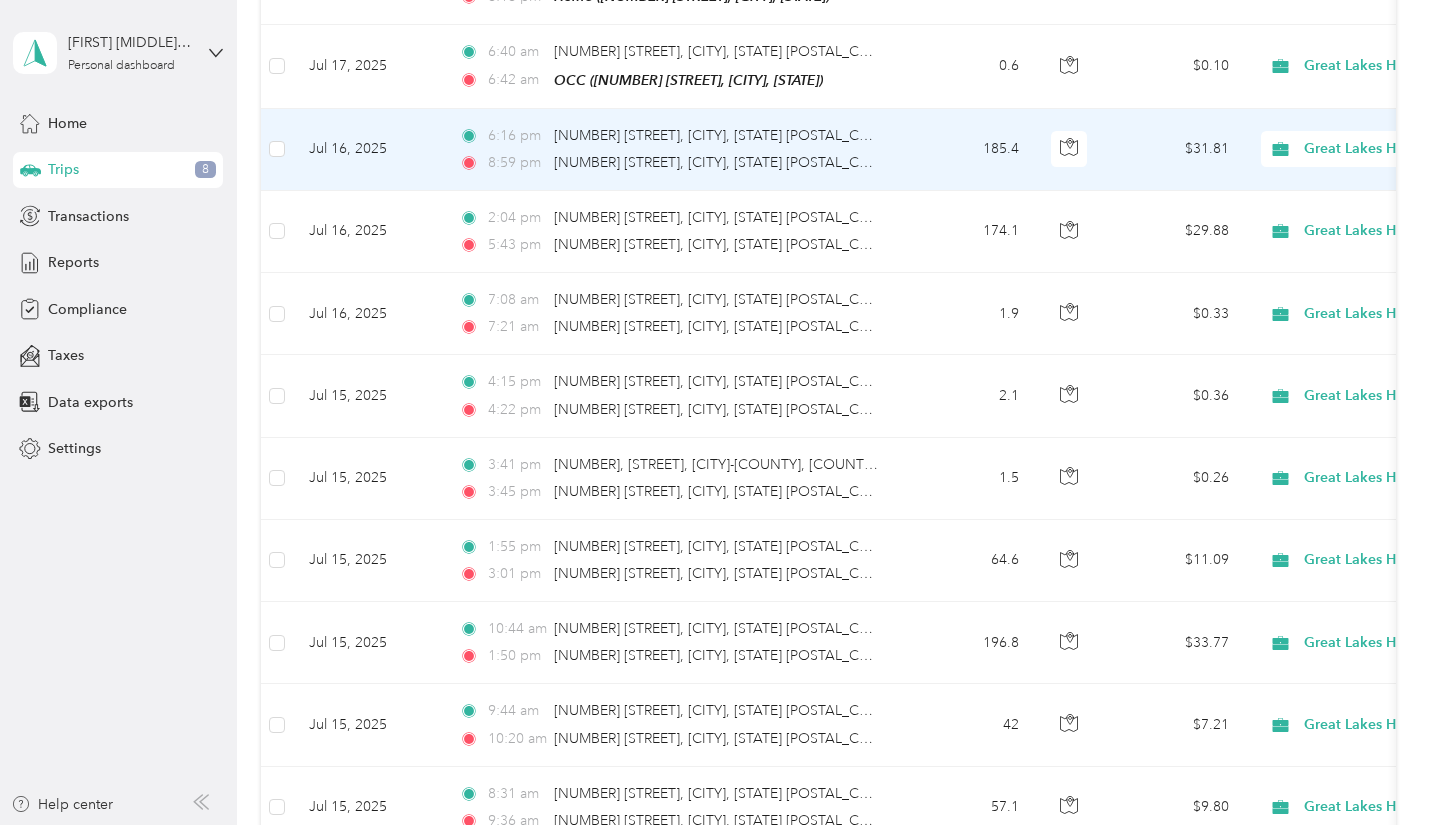 scroll, scrollTop: 3629, scrollLeft: 0, axis: vertical 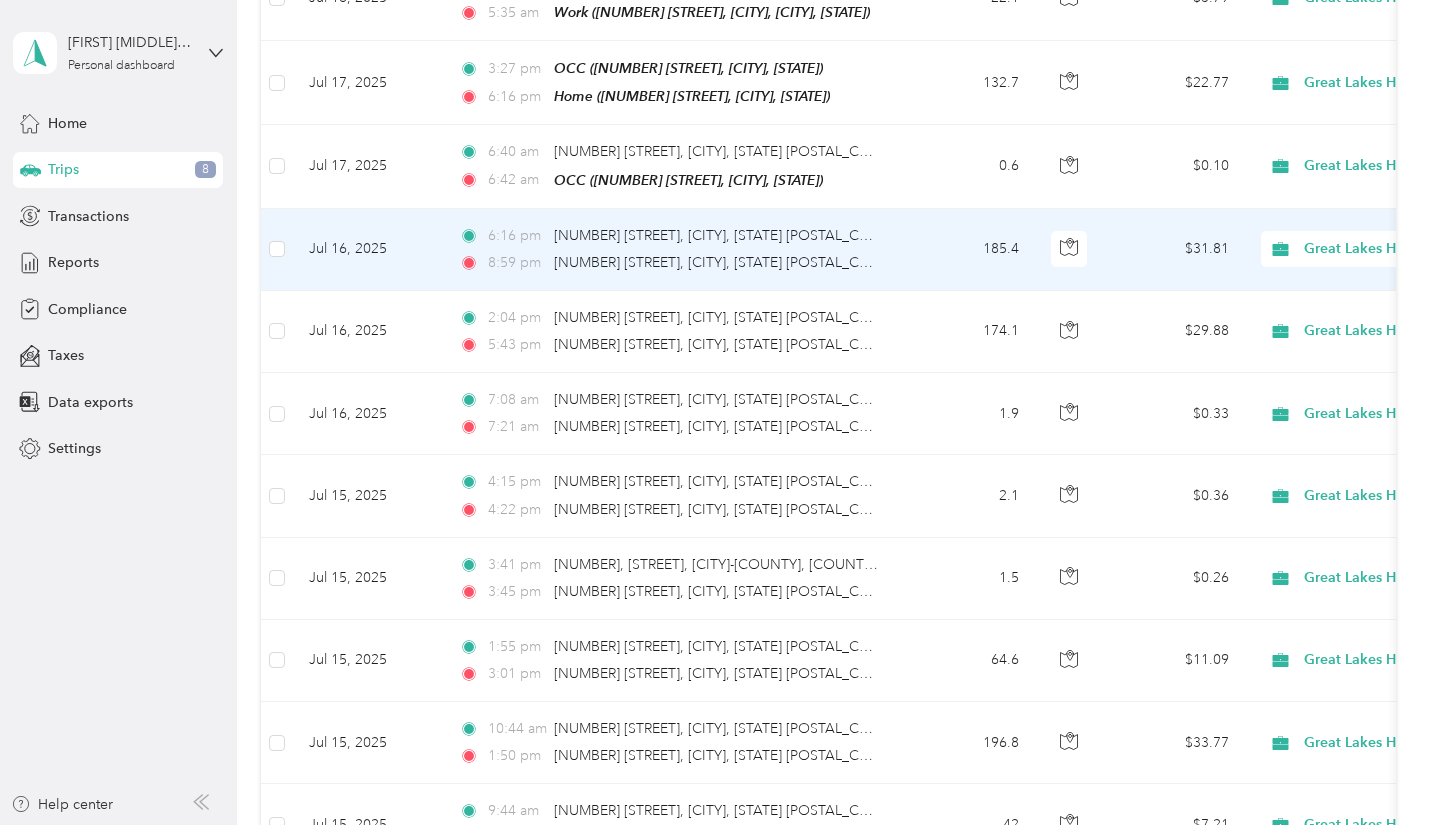 click on "[TIME] [NUMBER] [STREET], [CITY], [STATE] [POSTAL_CODE]  [TIME] [NUMBER] [STREET], [CITY], [STATE] [POSTAL_CODE]" at bounding box center (673, 250) 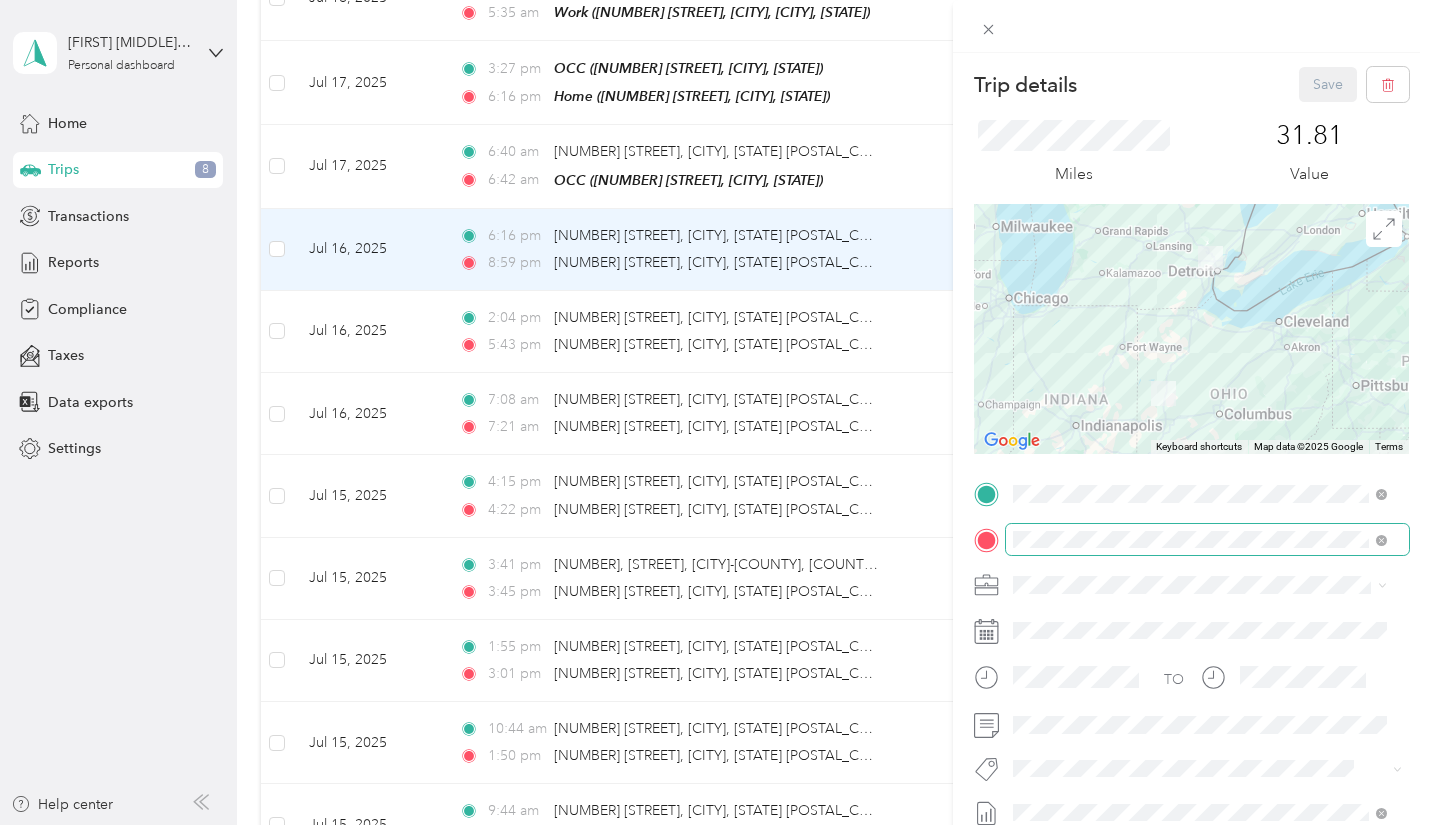 click at bounding box center (1207, 540) 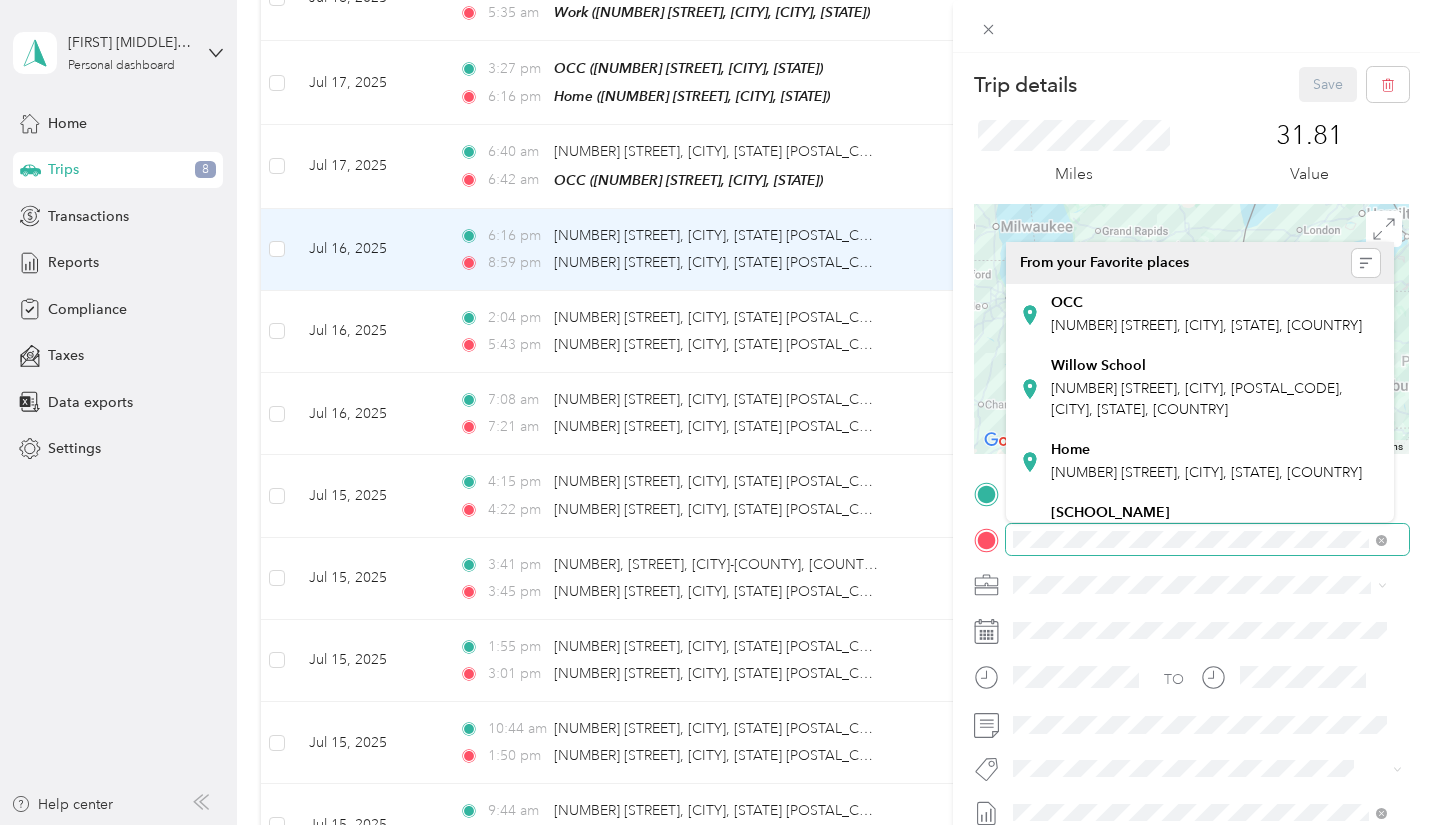 click on "TO Add photo" at bounding box center [1191, 719] 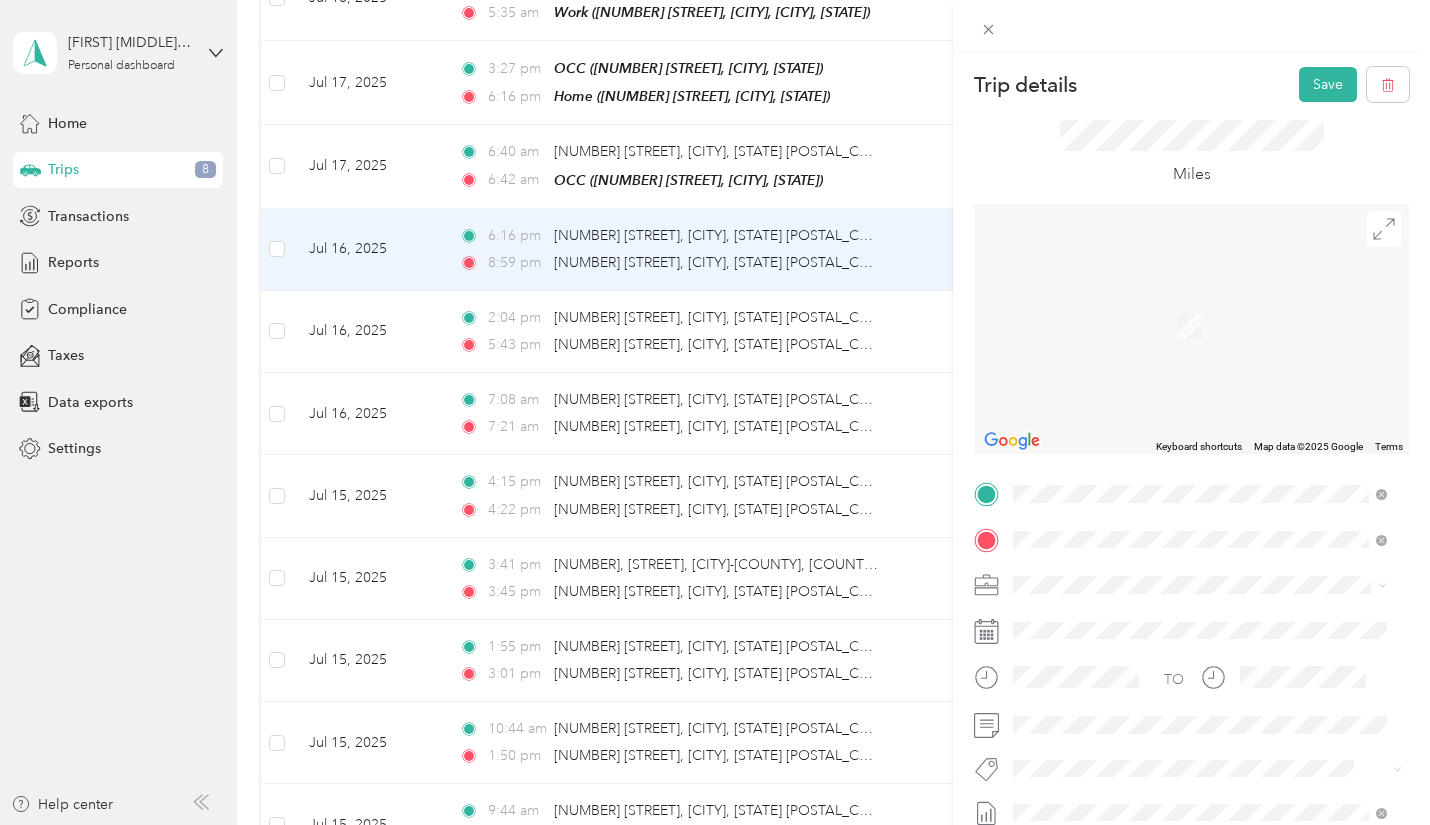 click on "[NUMBER] [STREET]
[CITY], [STATE] [POSTAL_CODE], [COUNTRY]" at bounding box center (1195, 304) 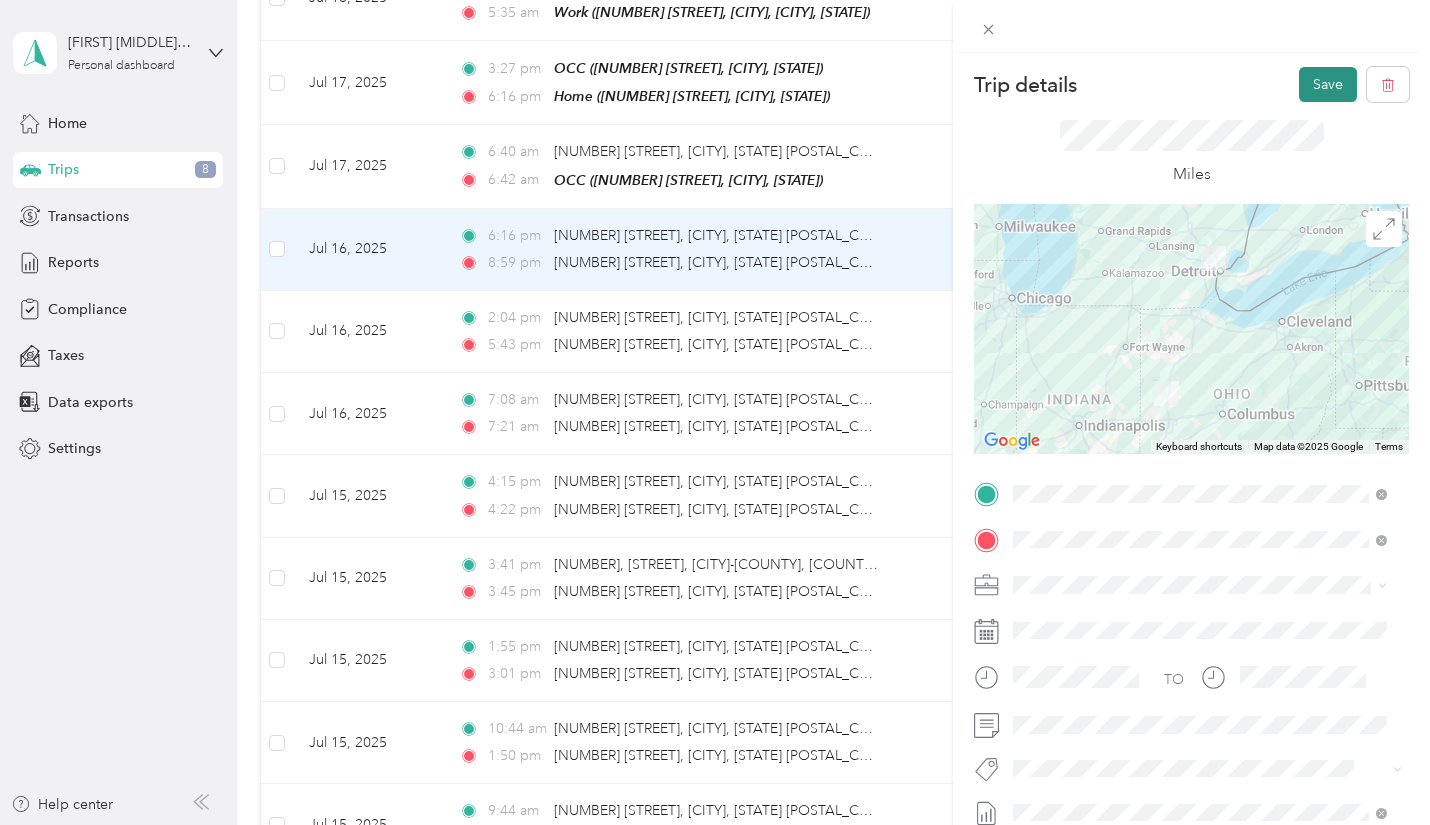 click on "Save" at bounding box center (1328, 84) 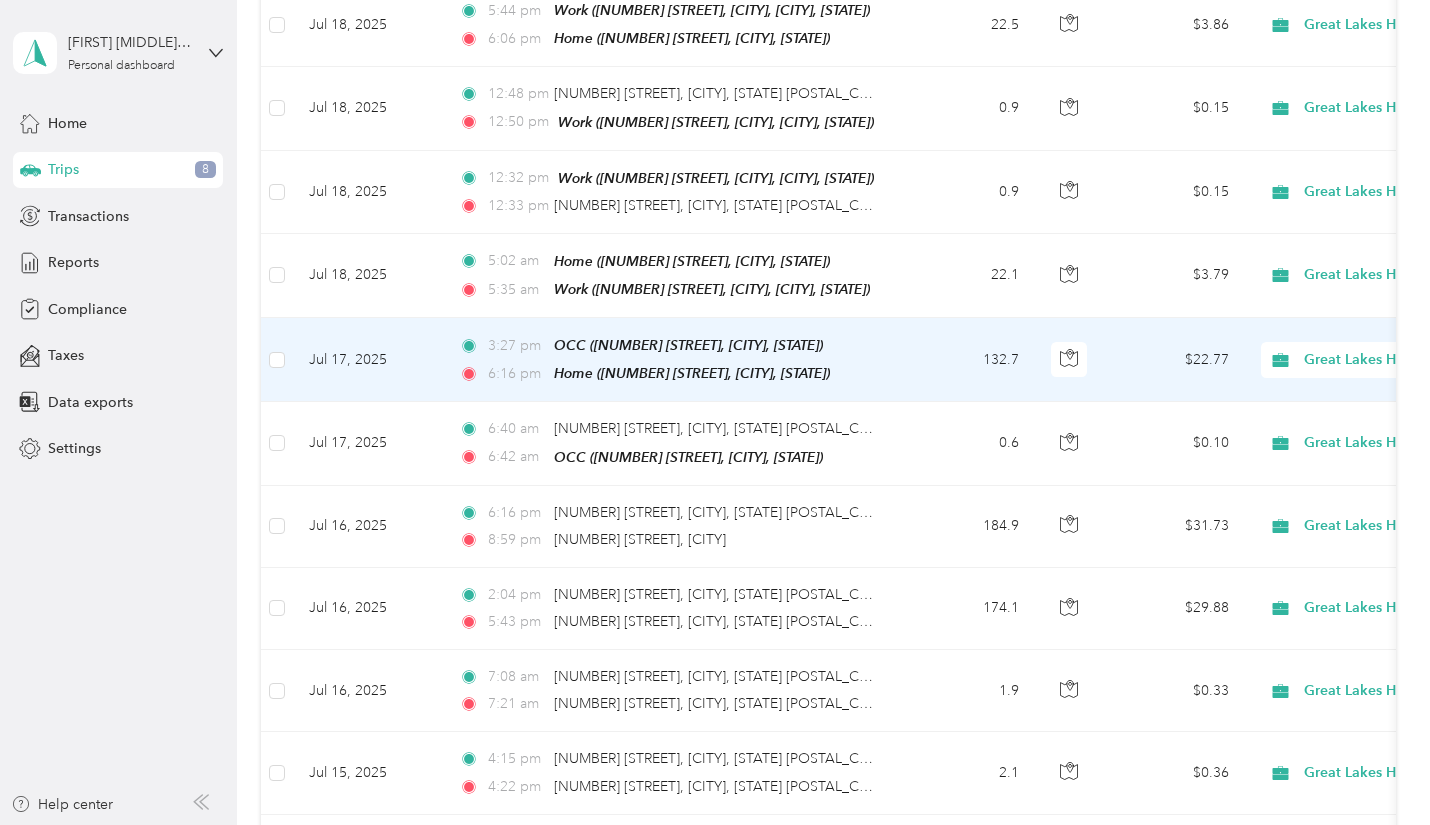 scroll, scrollTop: 3329, scrollLeft: 0, axis: vertical 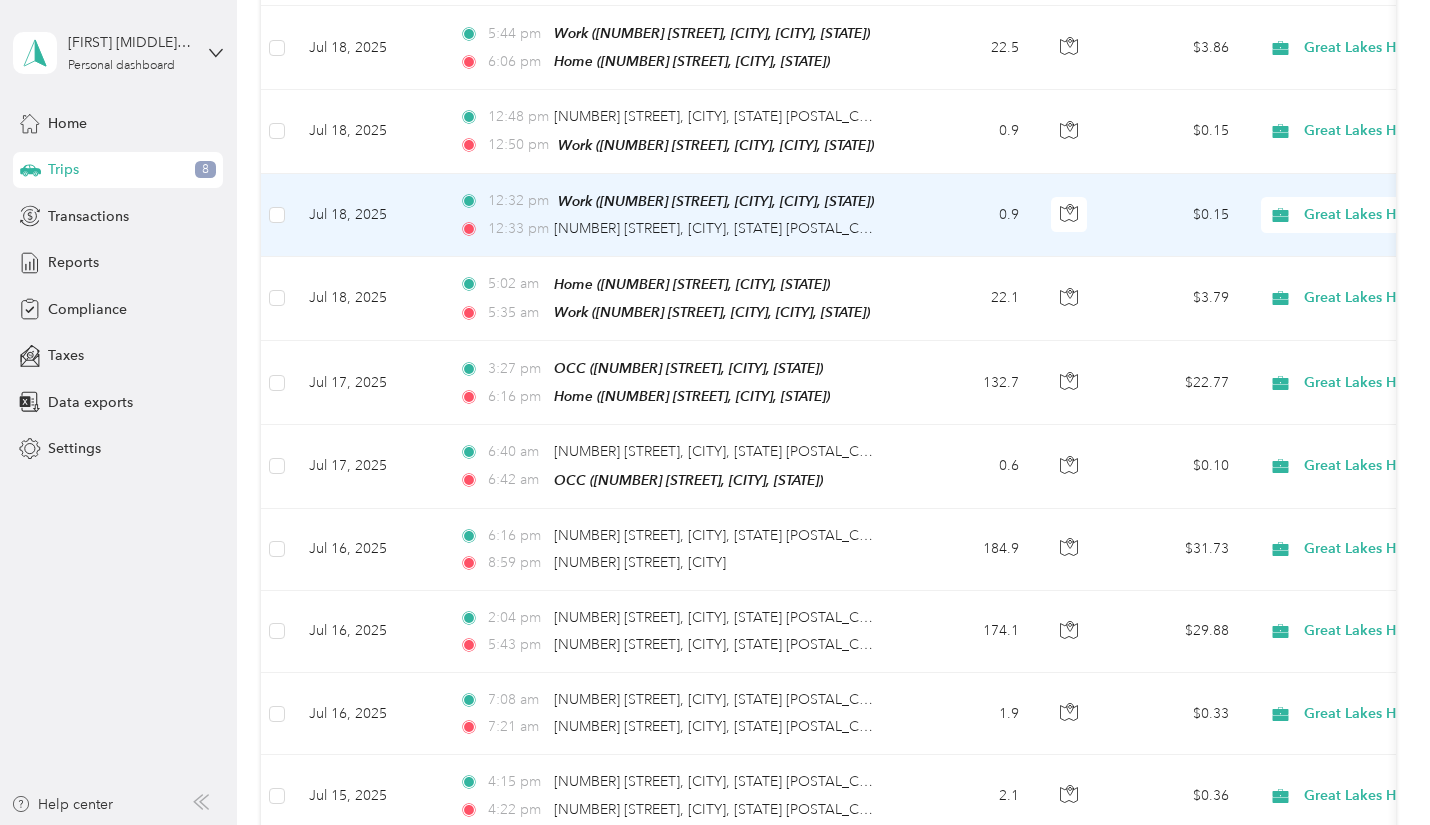 click on "0.9" at bounding box center (969, 215) 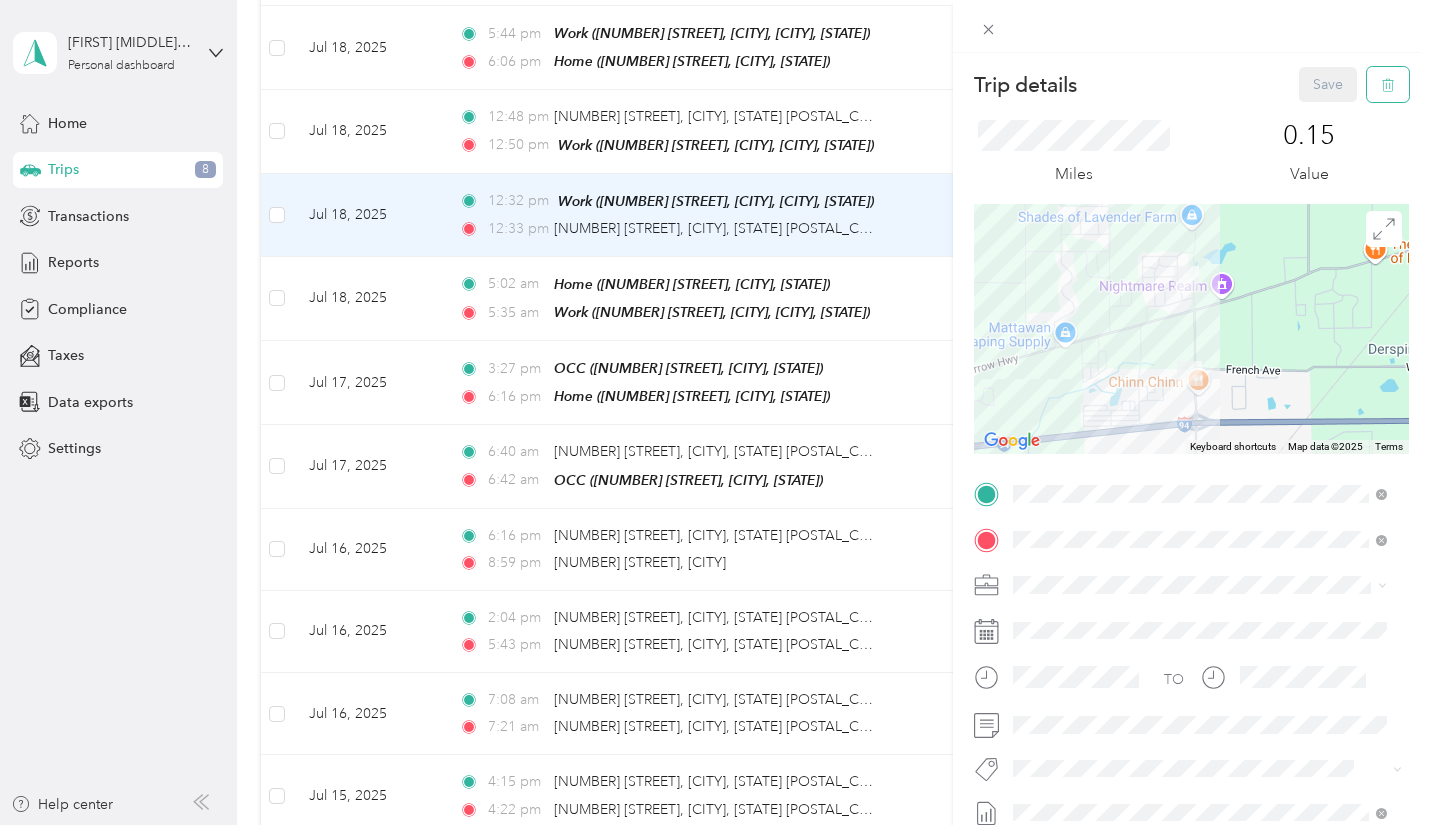 click 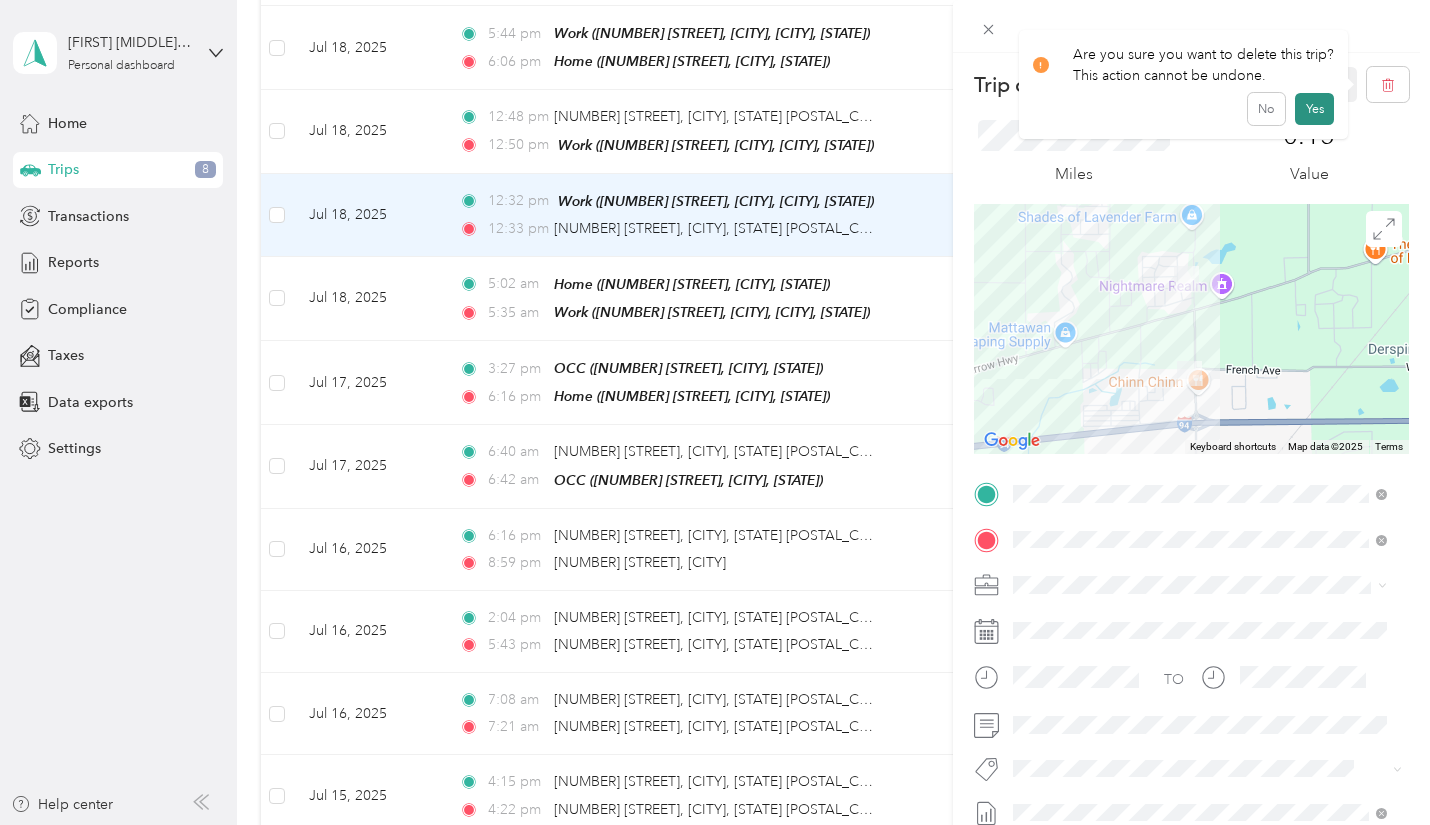 click on "Yes" at bounding box center [1314, 109] 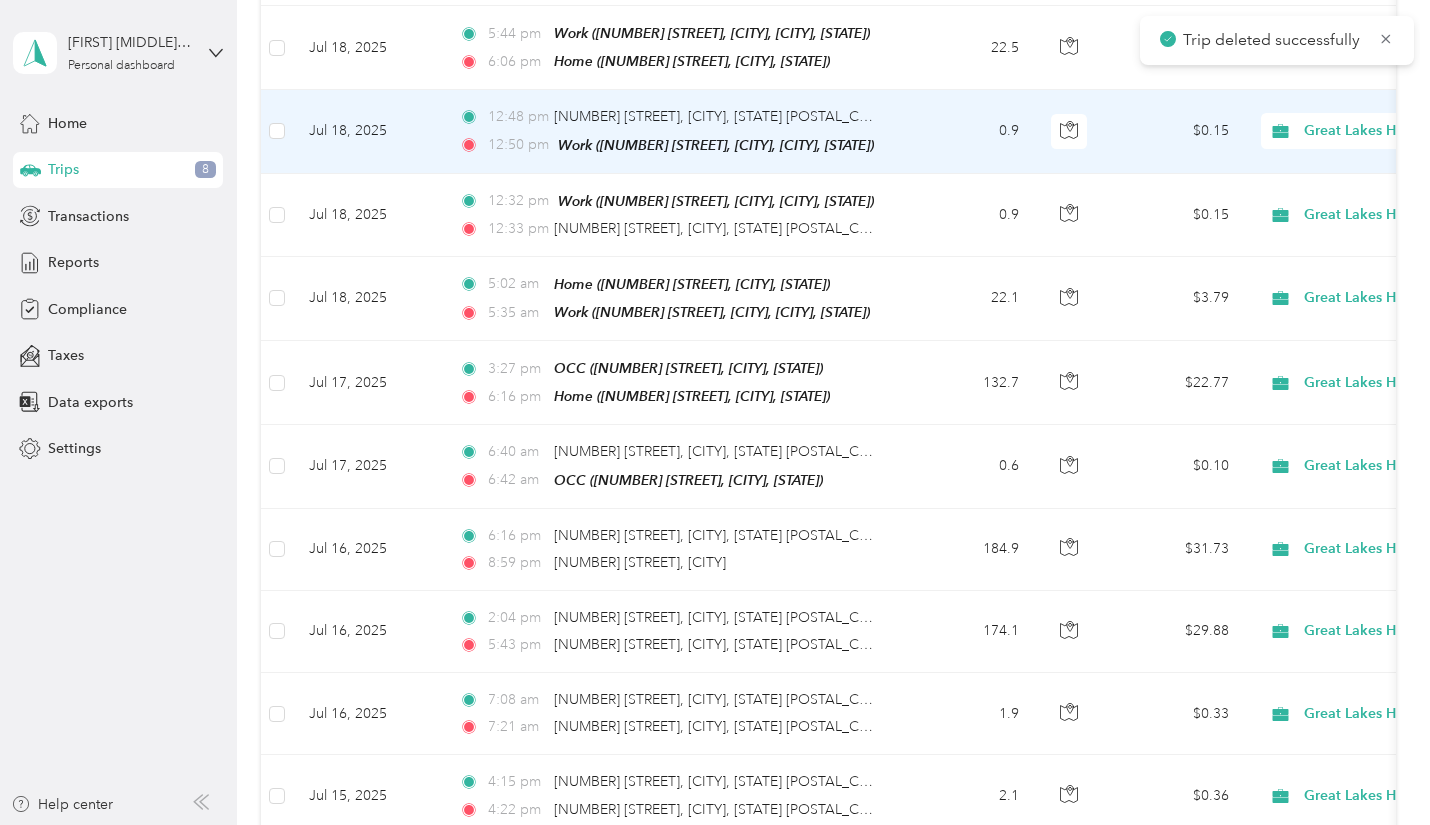 click on "0.9" at bounding box center [969, 131] 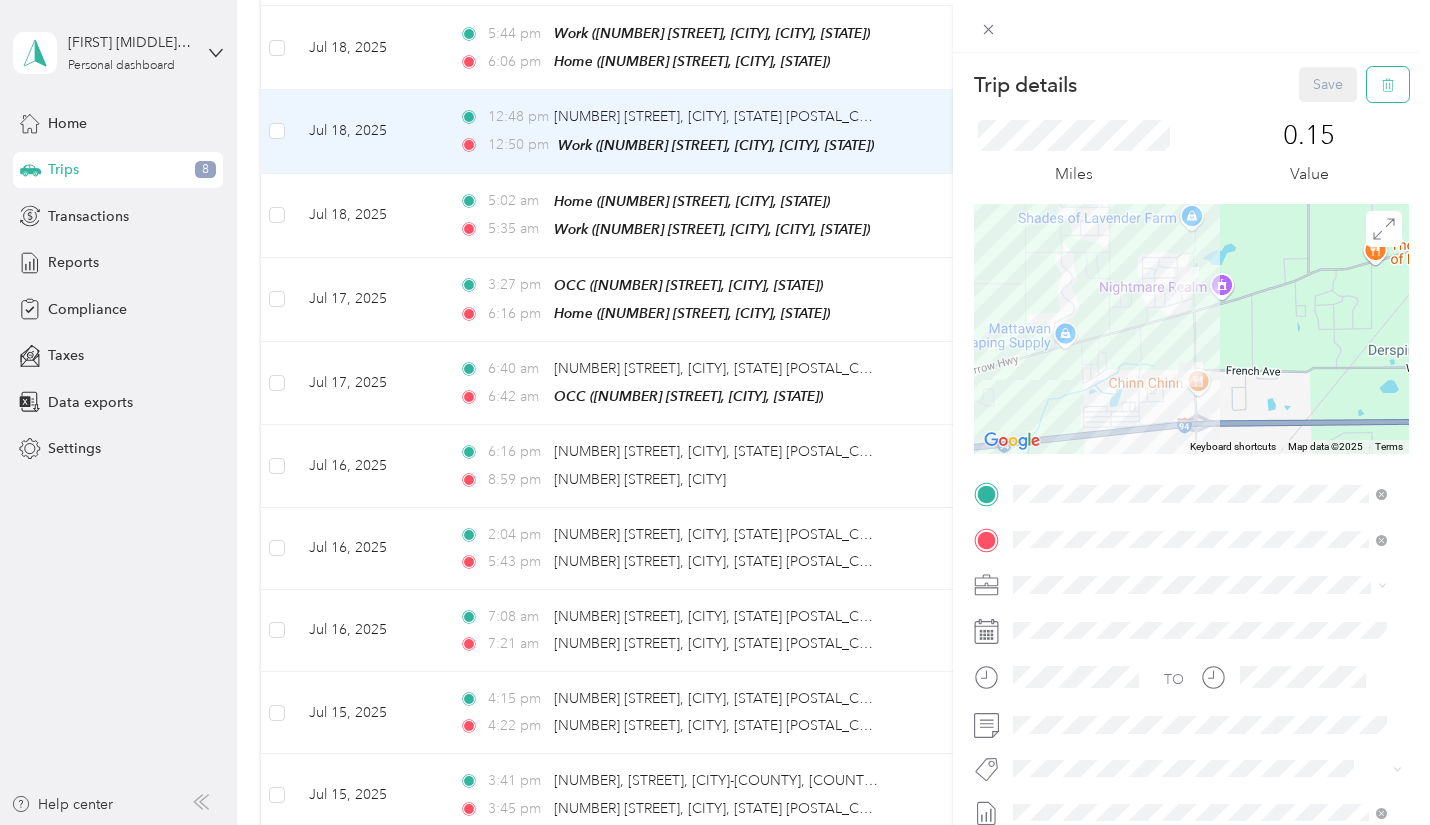 click 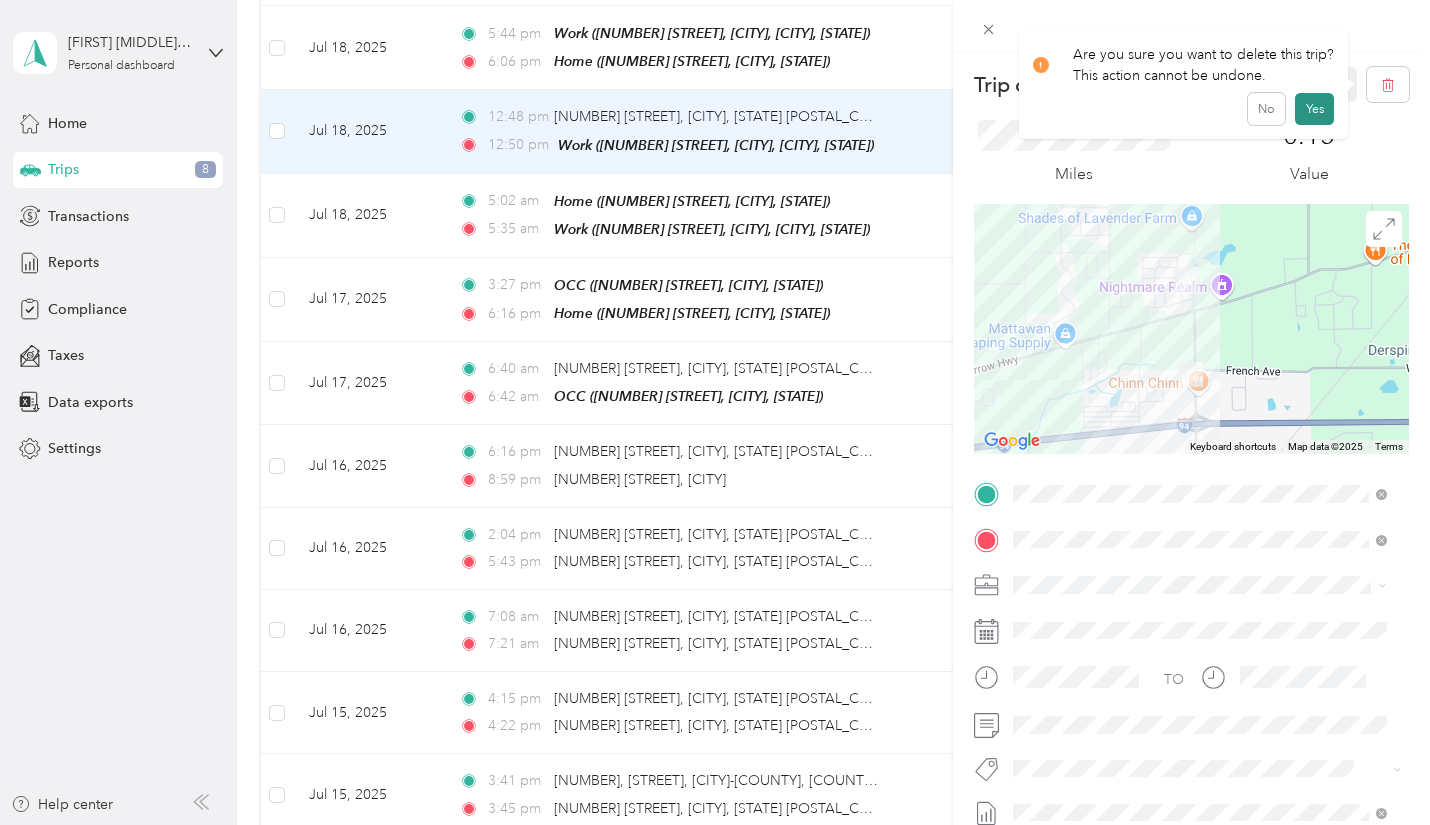click on "Yes" at bounding box center [1314, 109] 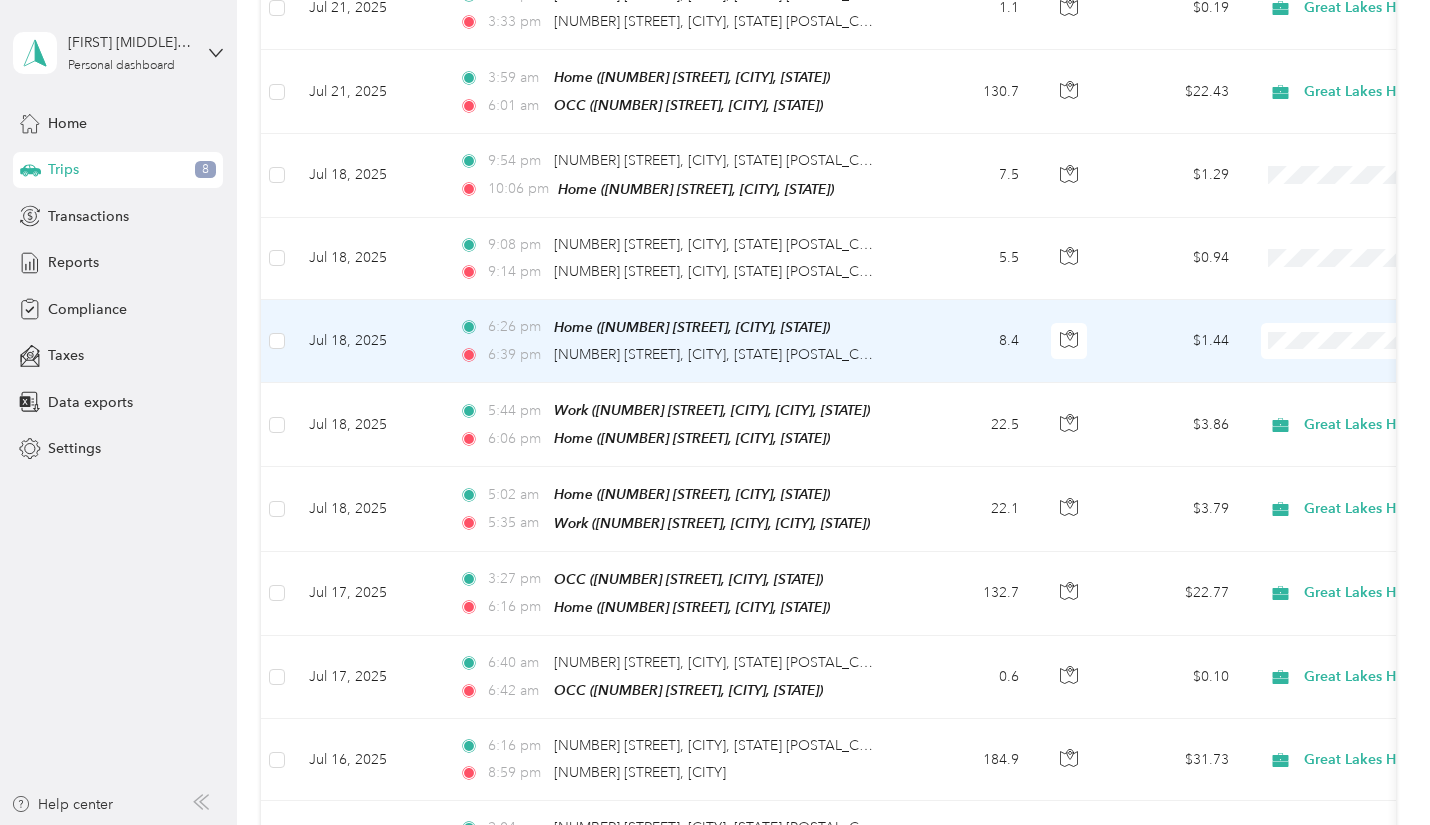 scroll, scrollTop: 2929, scrollLeft: 0, axis: vertical 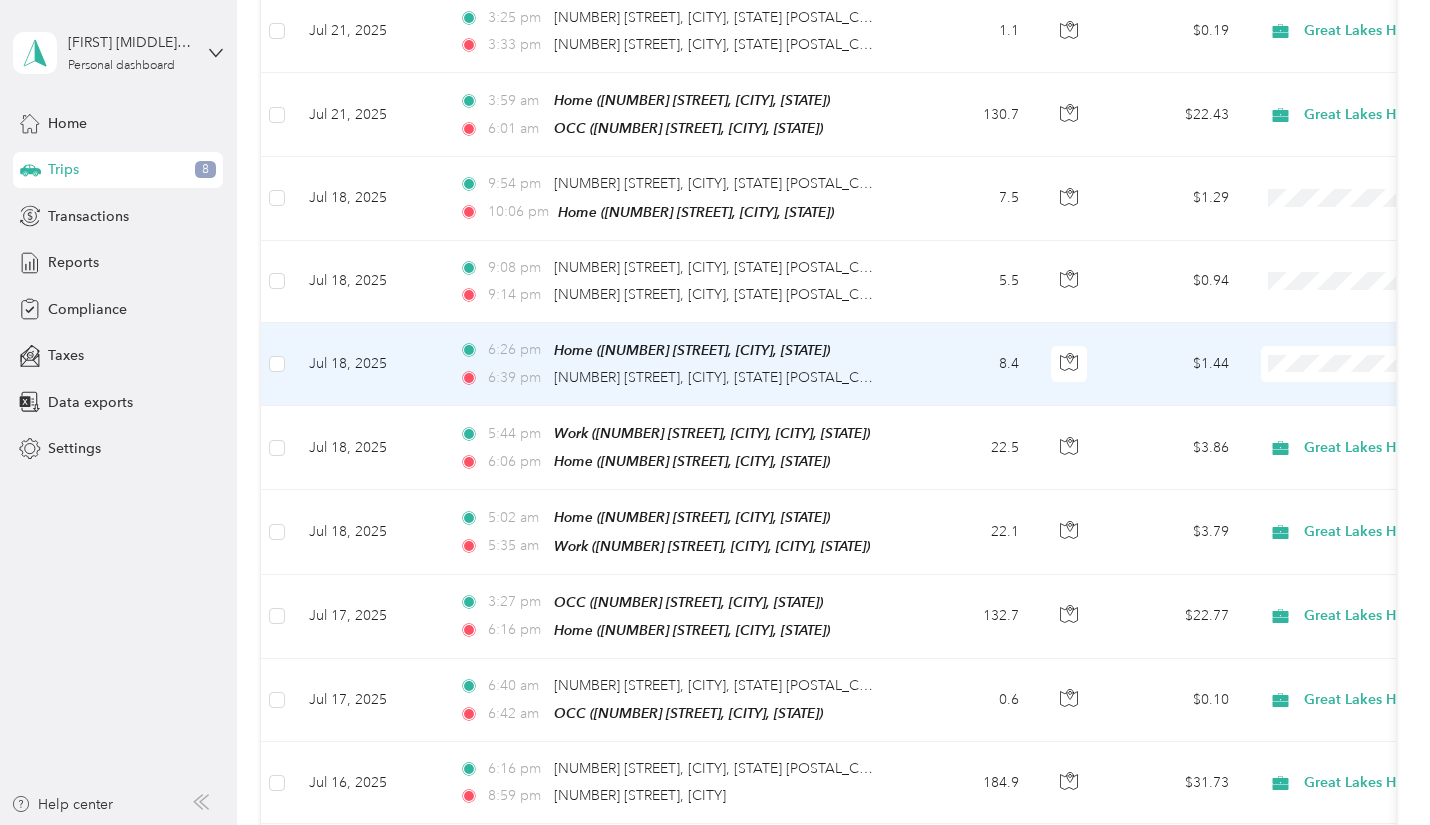 click on "8.4" at bounding box center (969, 364) 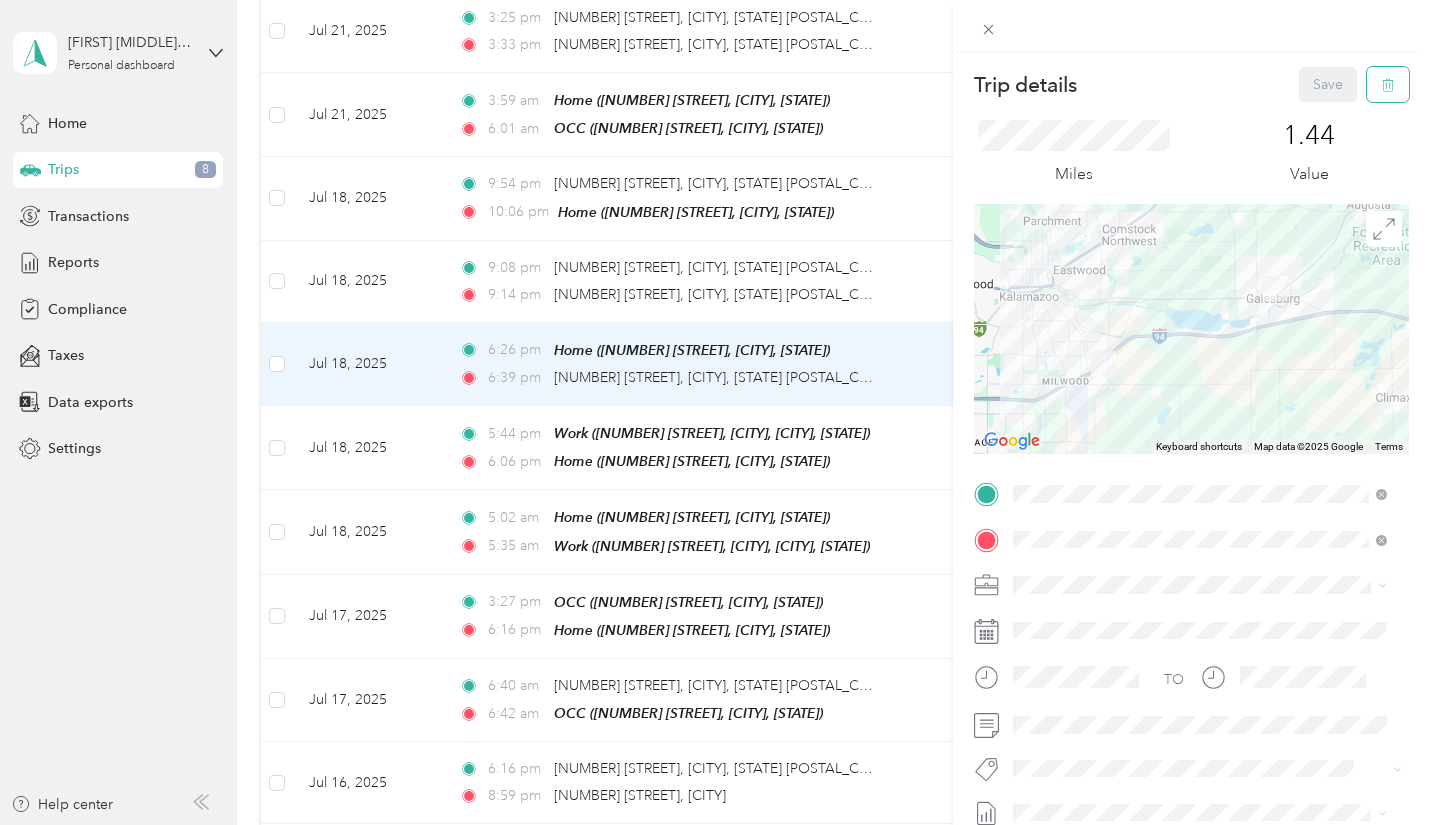 click 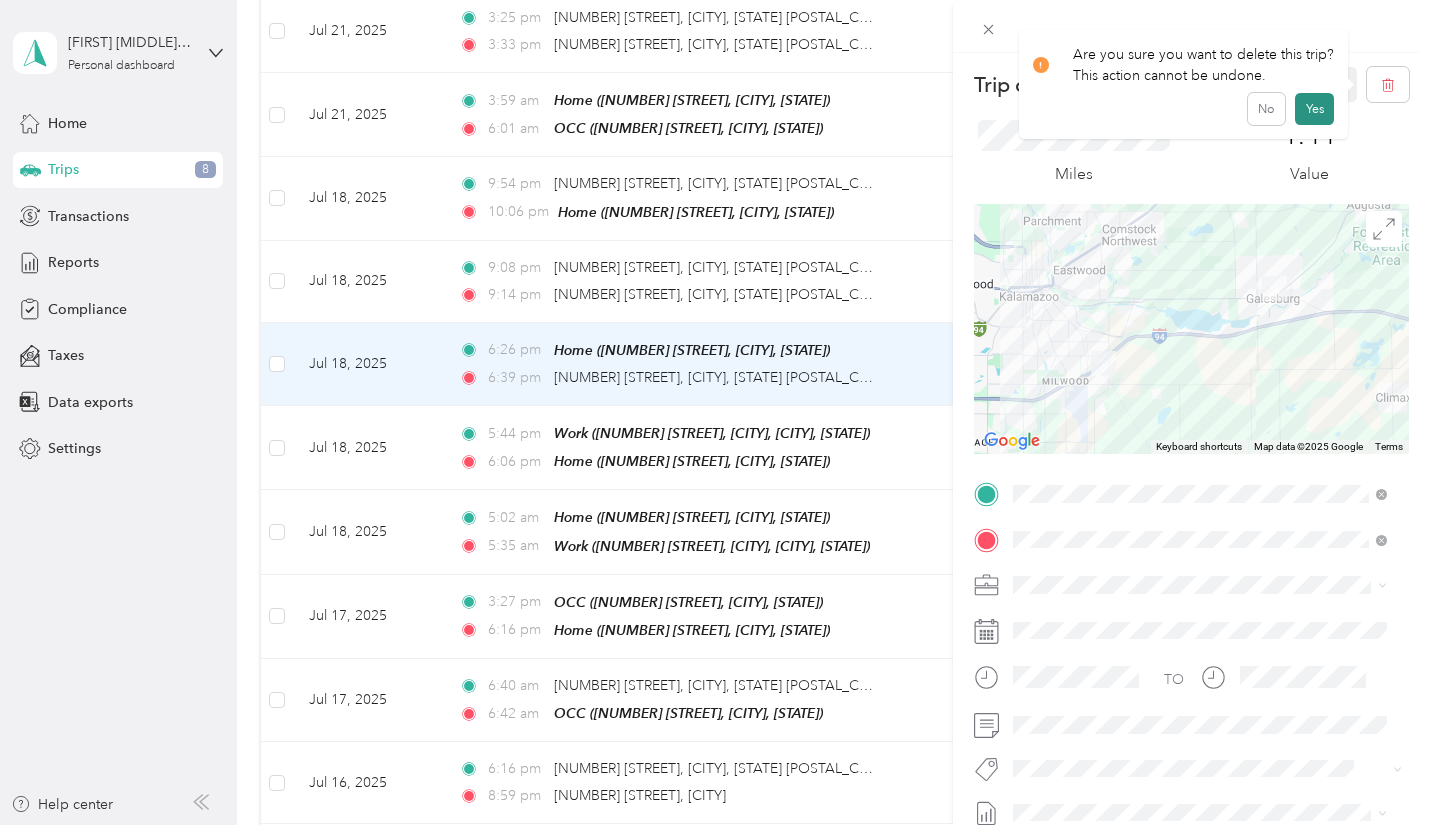 click on "Yes" at bounding box center (1314, 109) 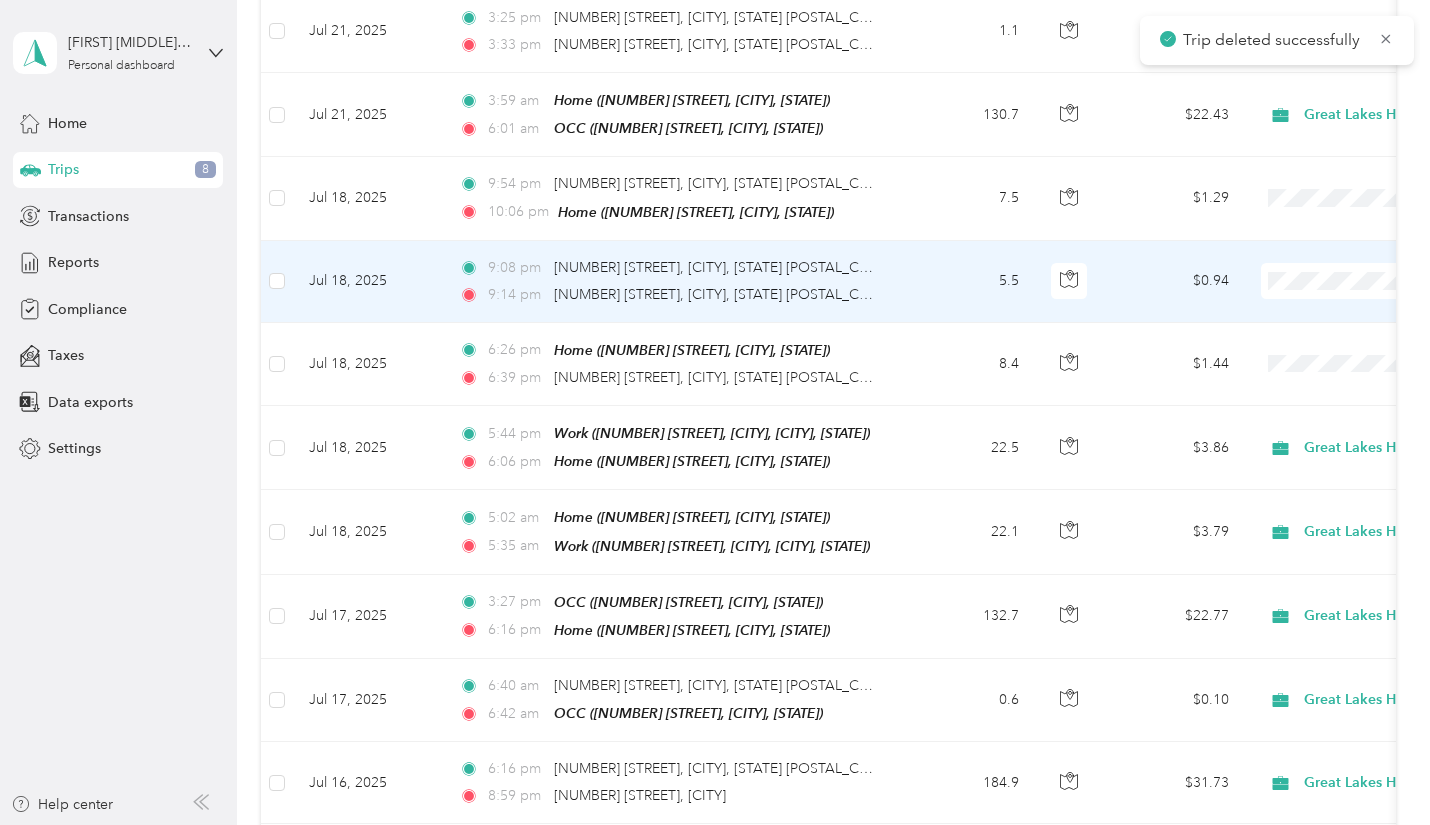 click on "5.5" at bounding box center (969, 282) 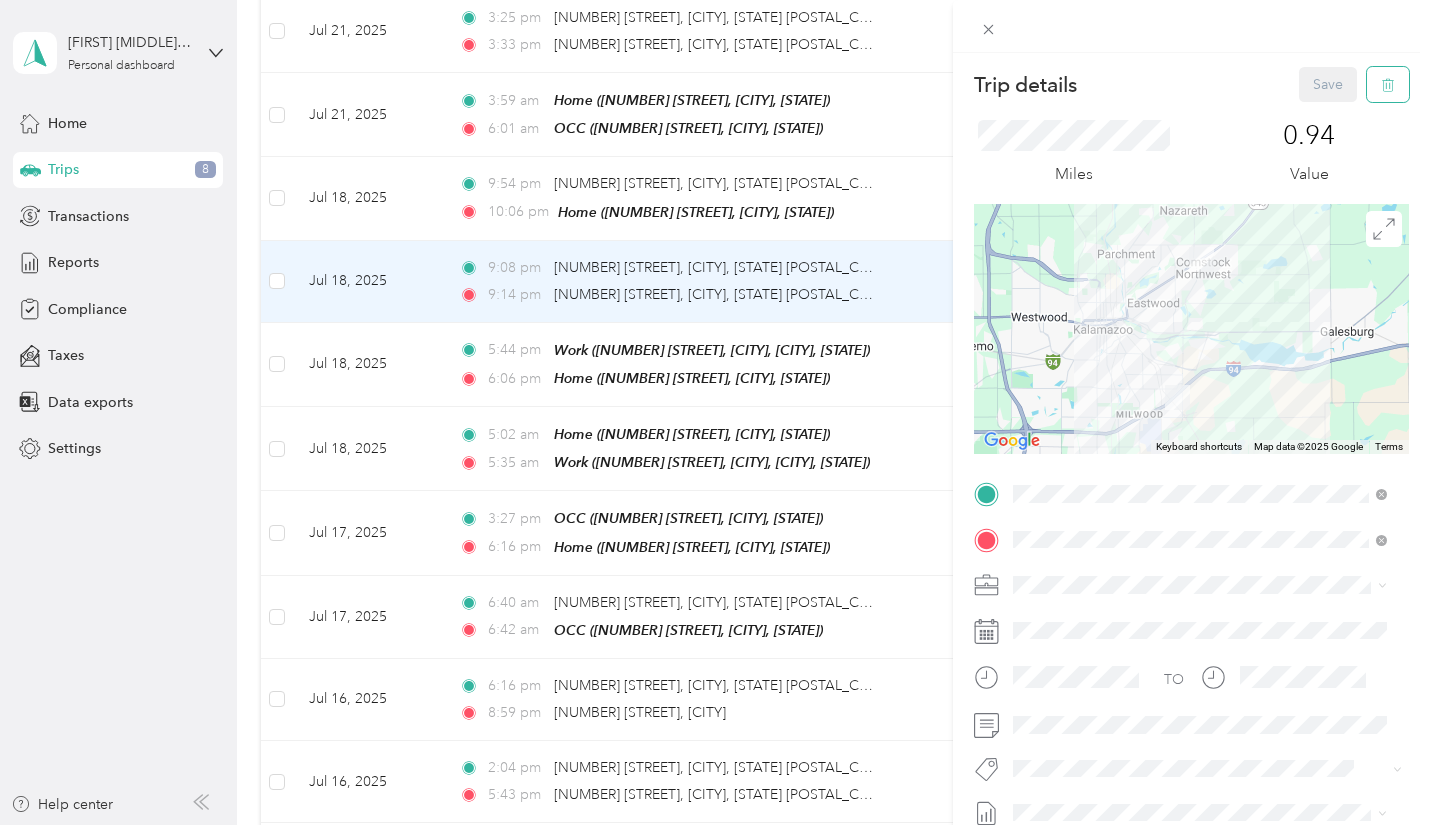 click at bounding box center (1388, 84) 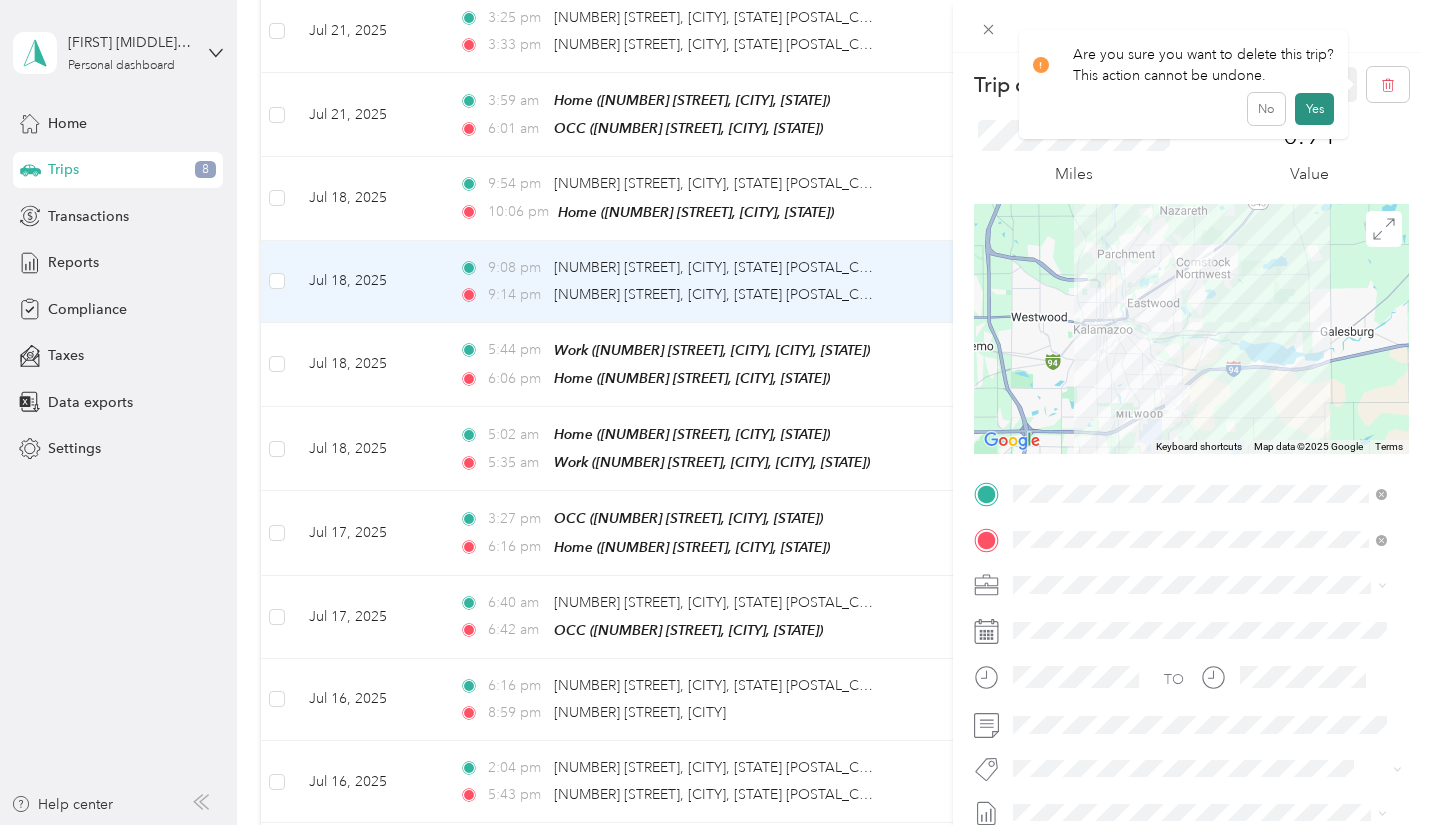 click on "Yes" at bounding box center [1314, 109] 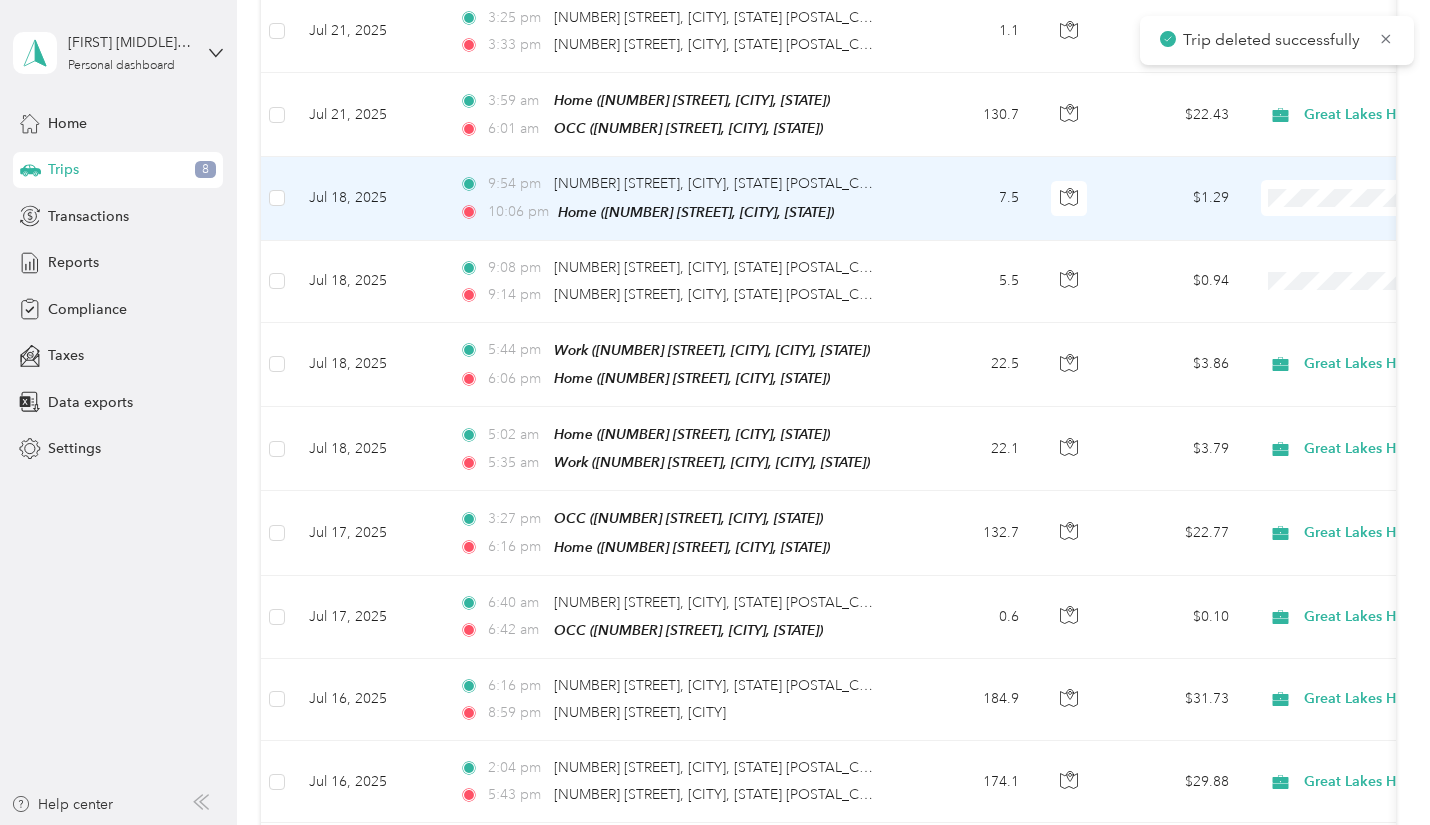 click on "7.5" at bounding box center [969, 198] 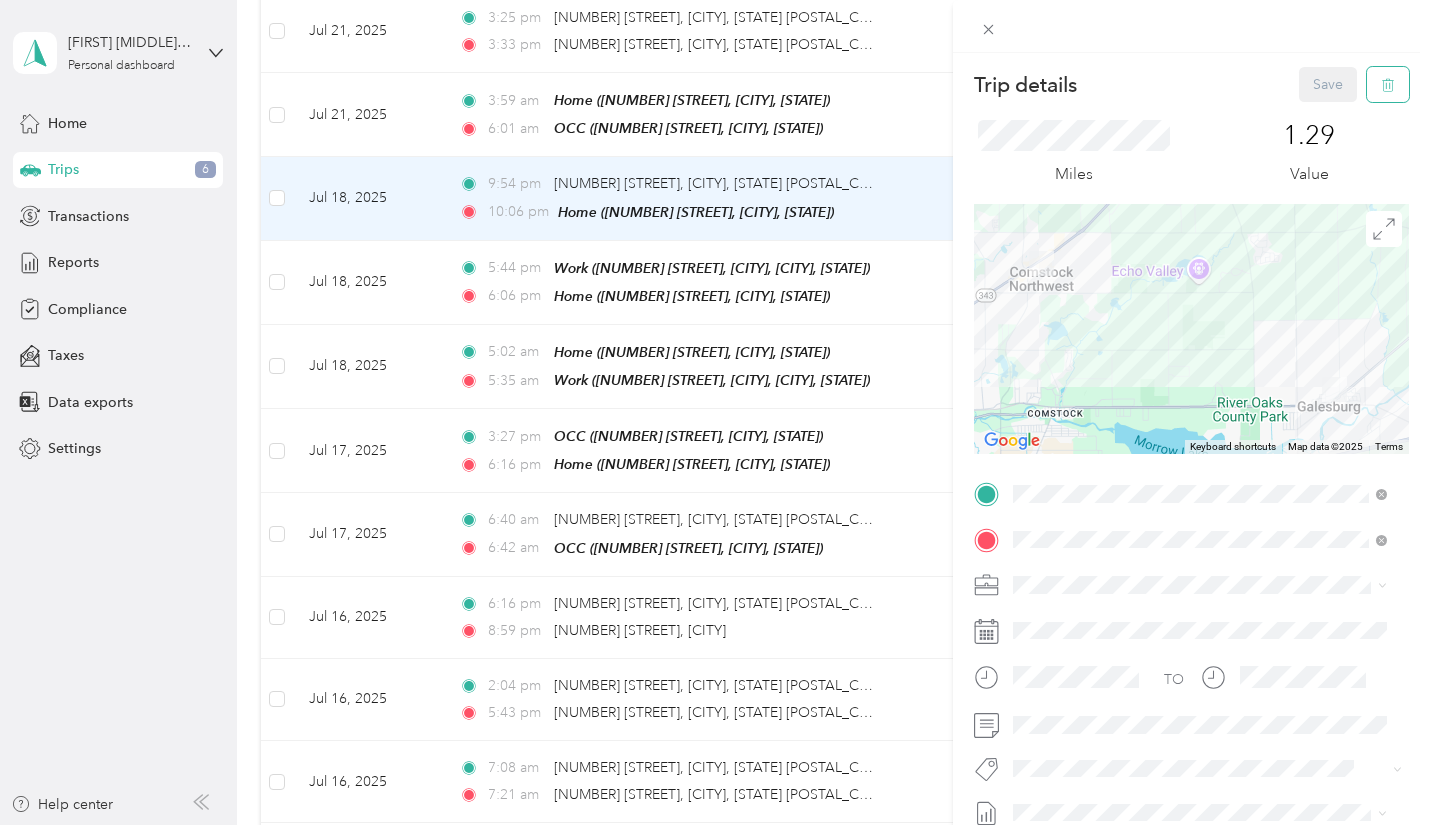 click 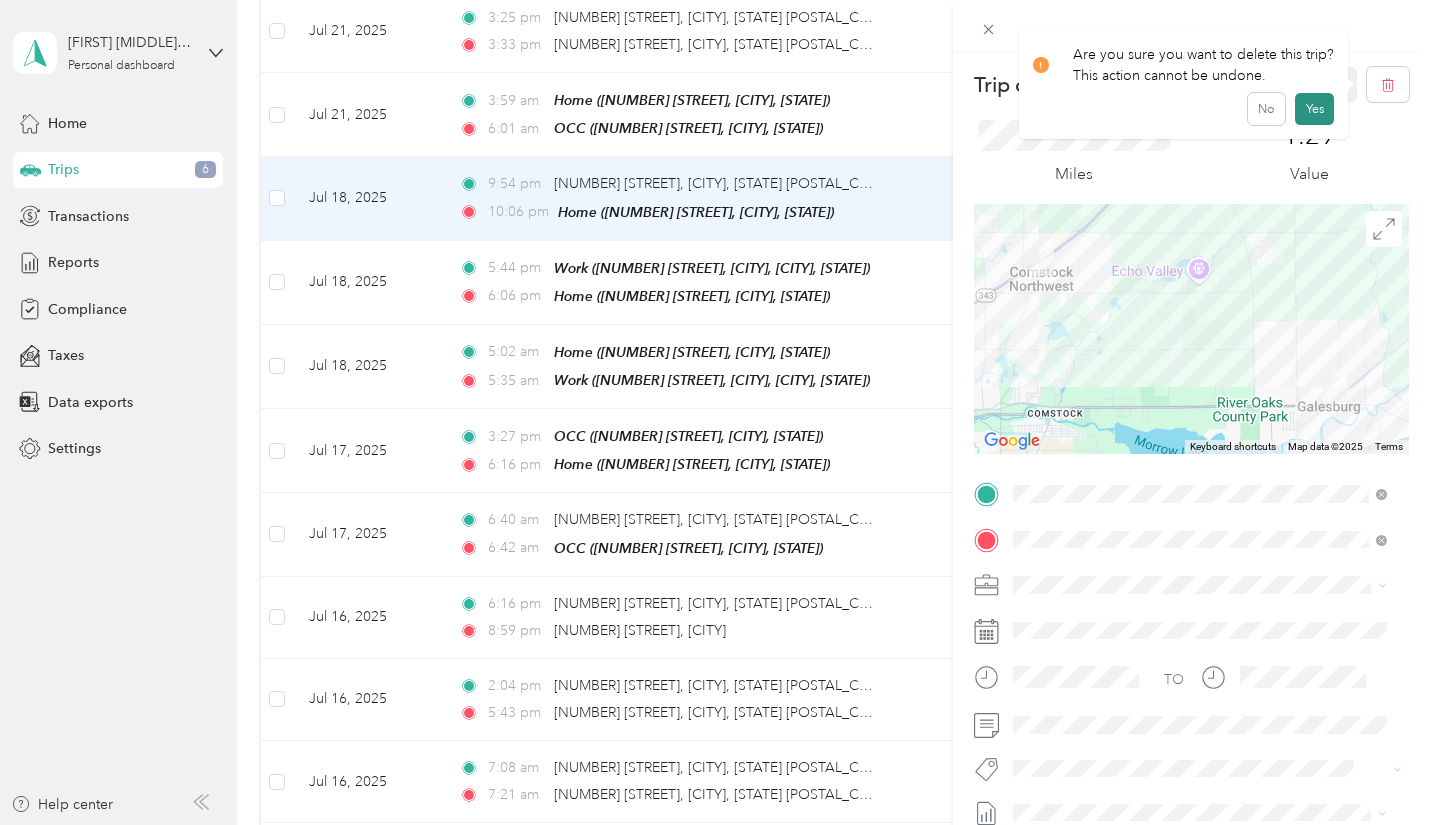 click on "Yes" at bounding box center (1314, 109) 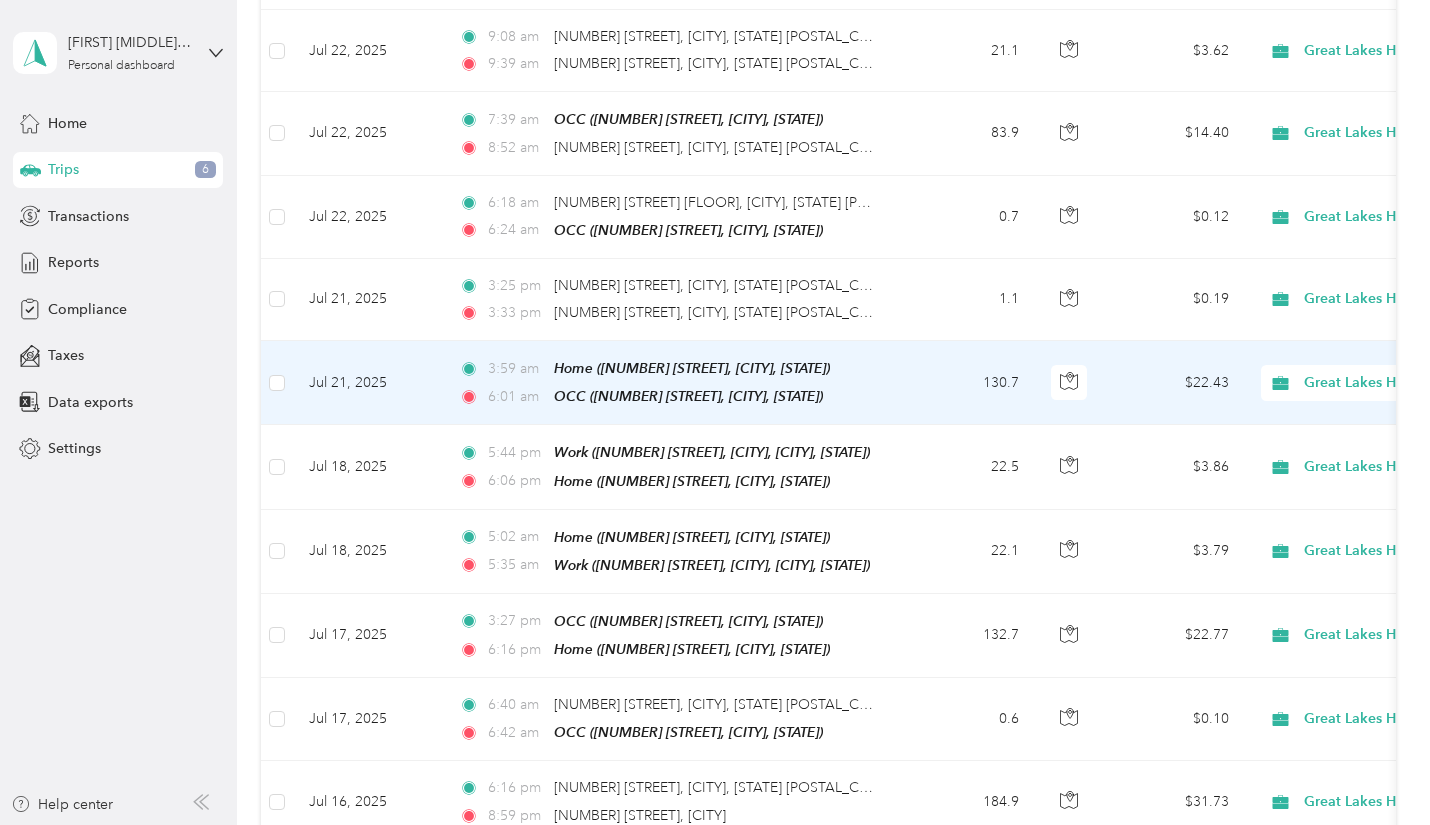 scroll, scrollTop: 2629, scrollLeft: 0, axis: vertical 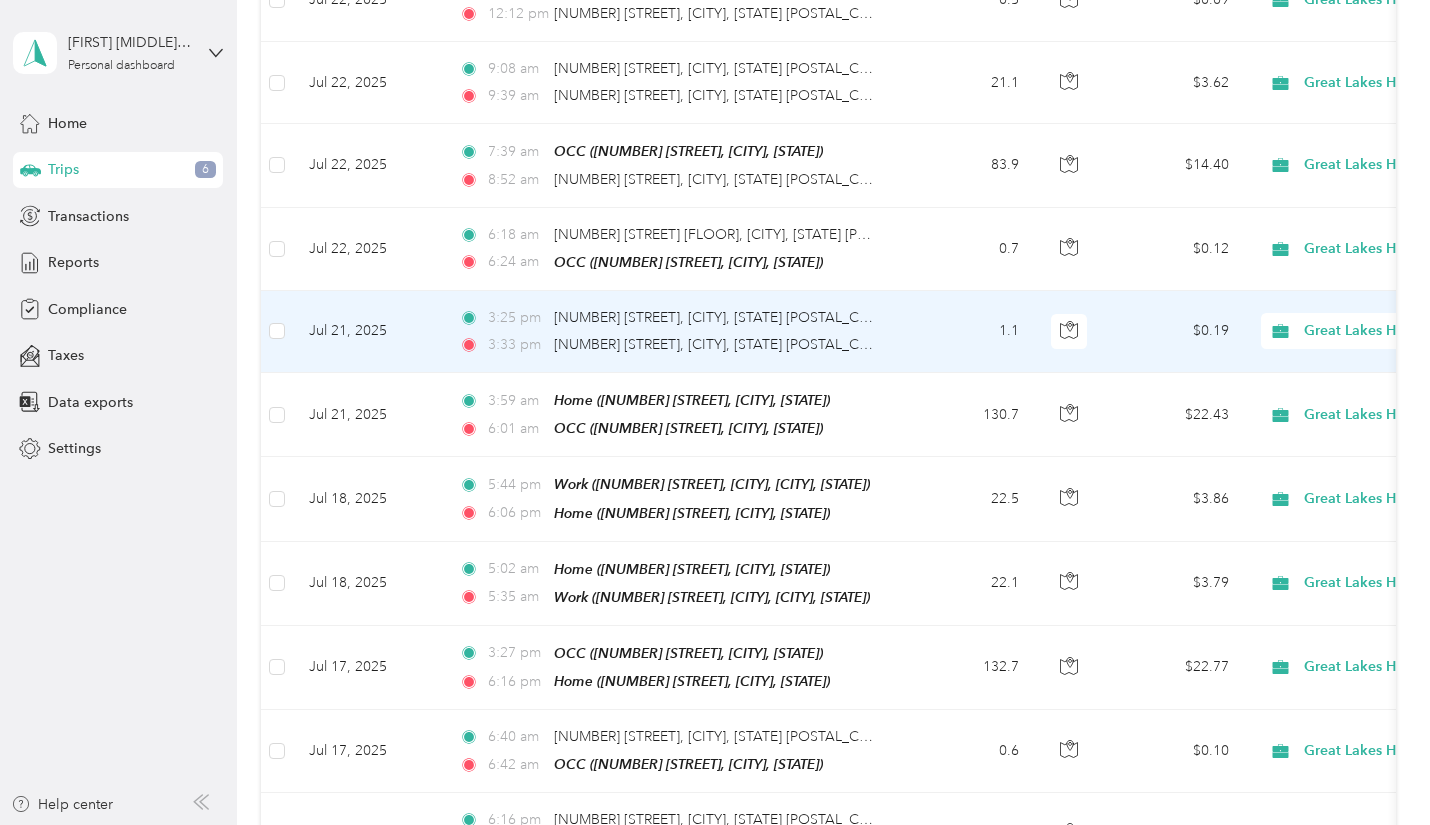 click on "1.1" at bounding box center [969, 332] 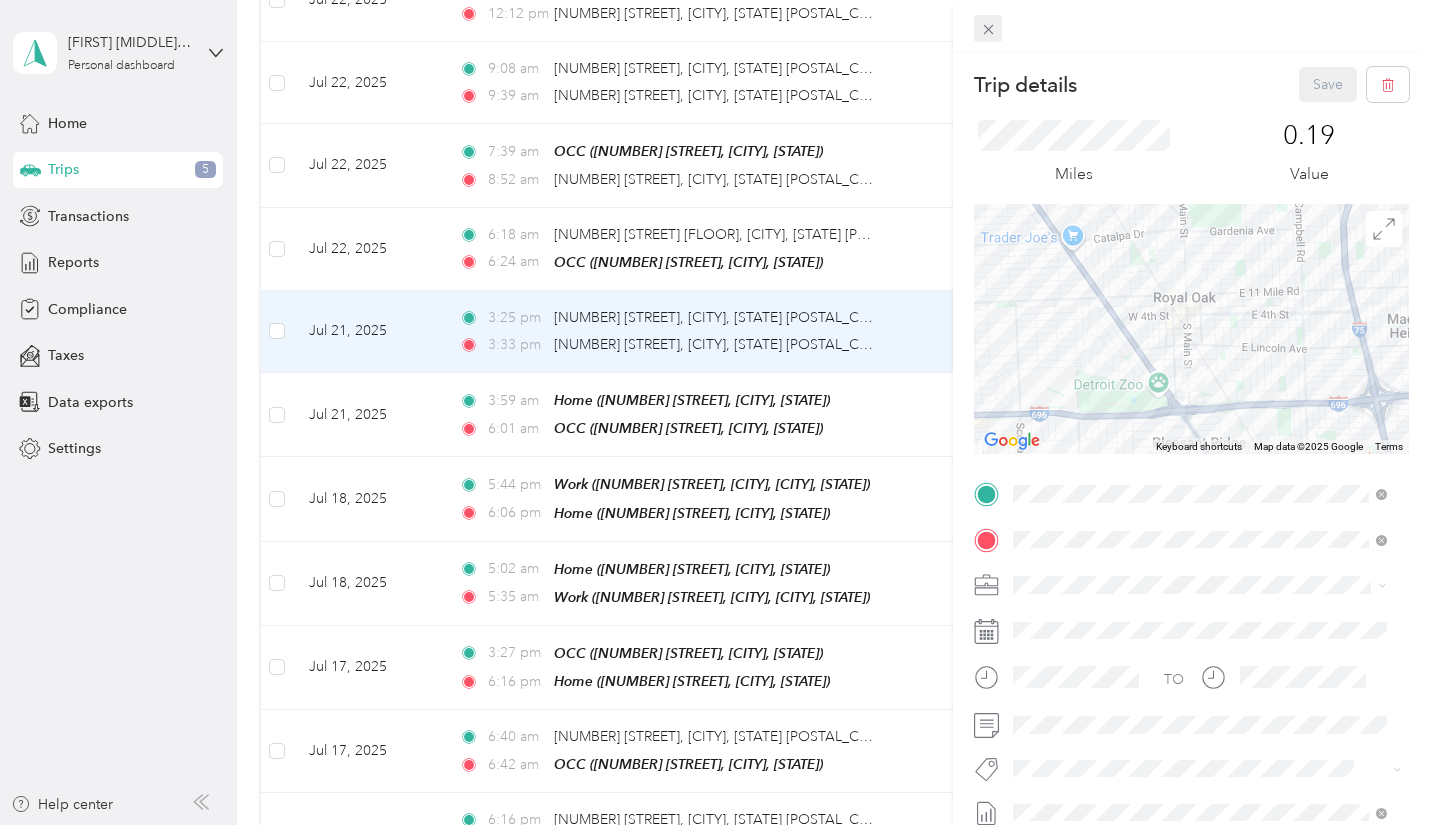 click 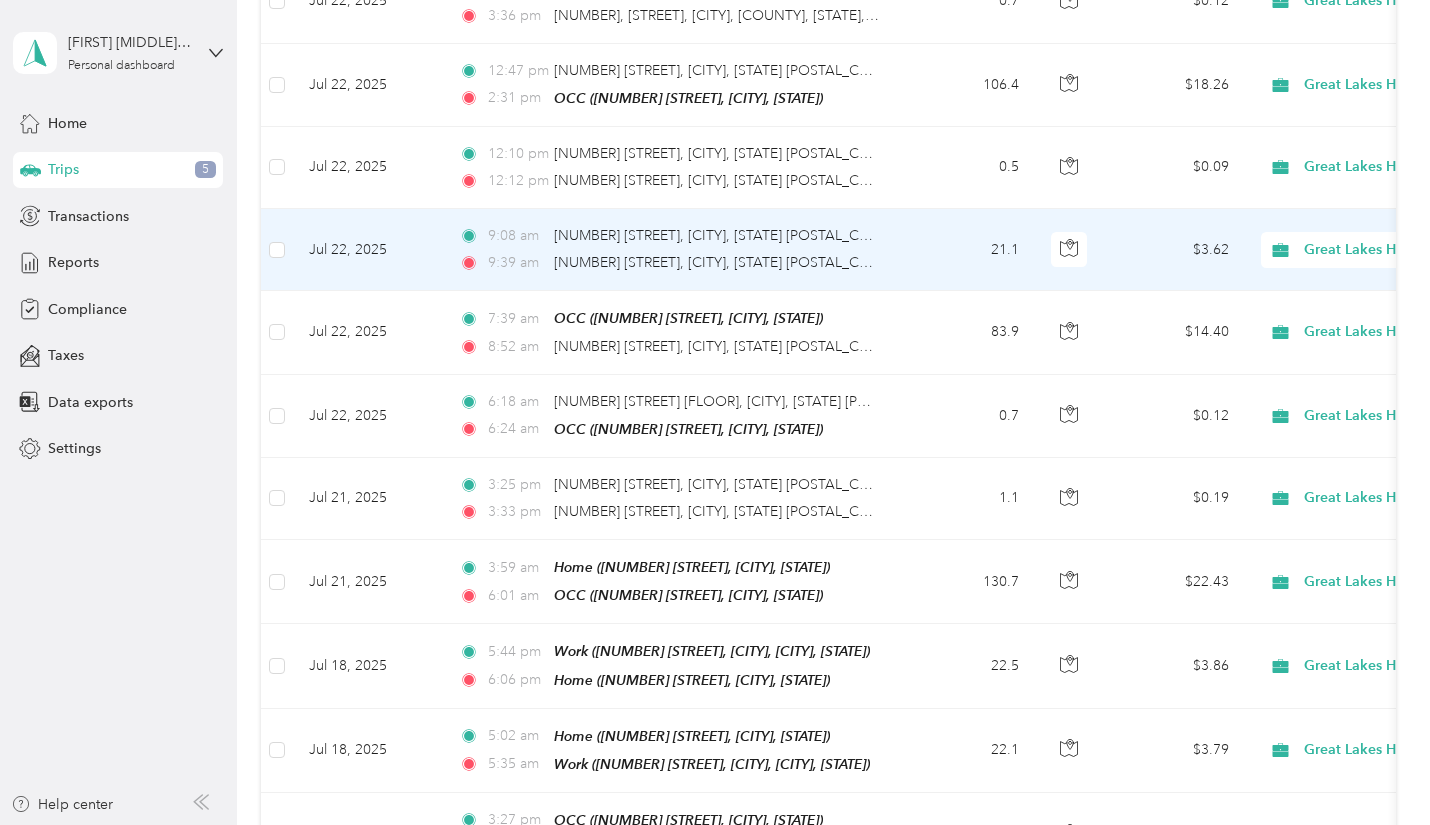 scroll, scrollTop: 2429, scrollLeft: 0, axis: vertical 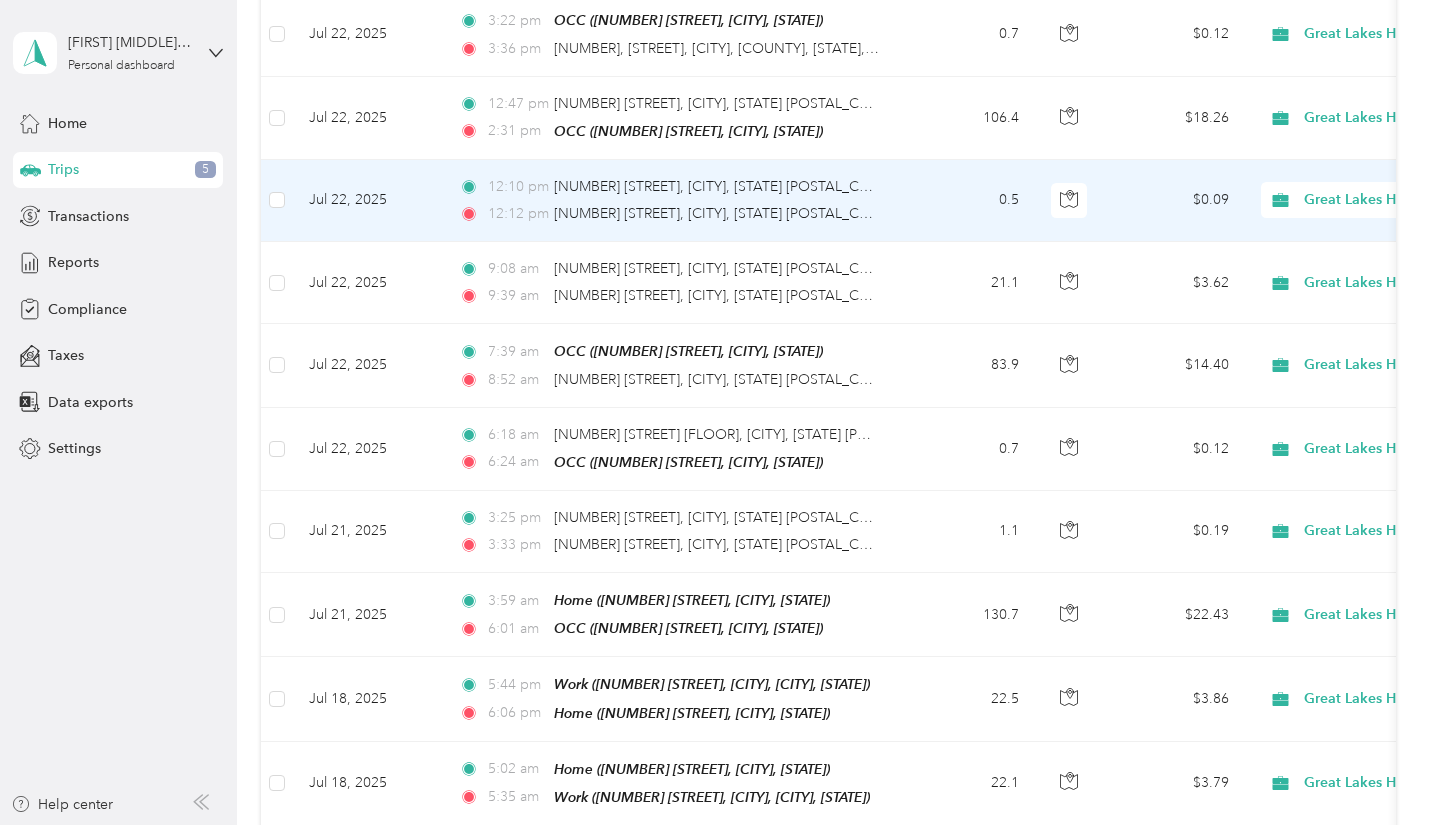 click on "0.5" at bounding box center [969, 201] 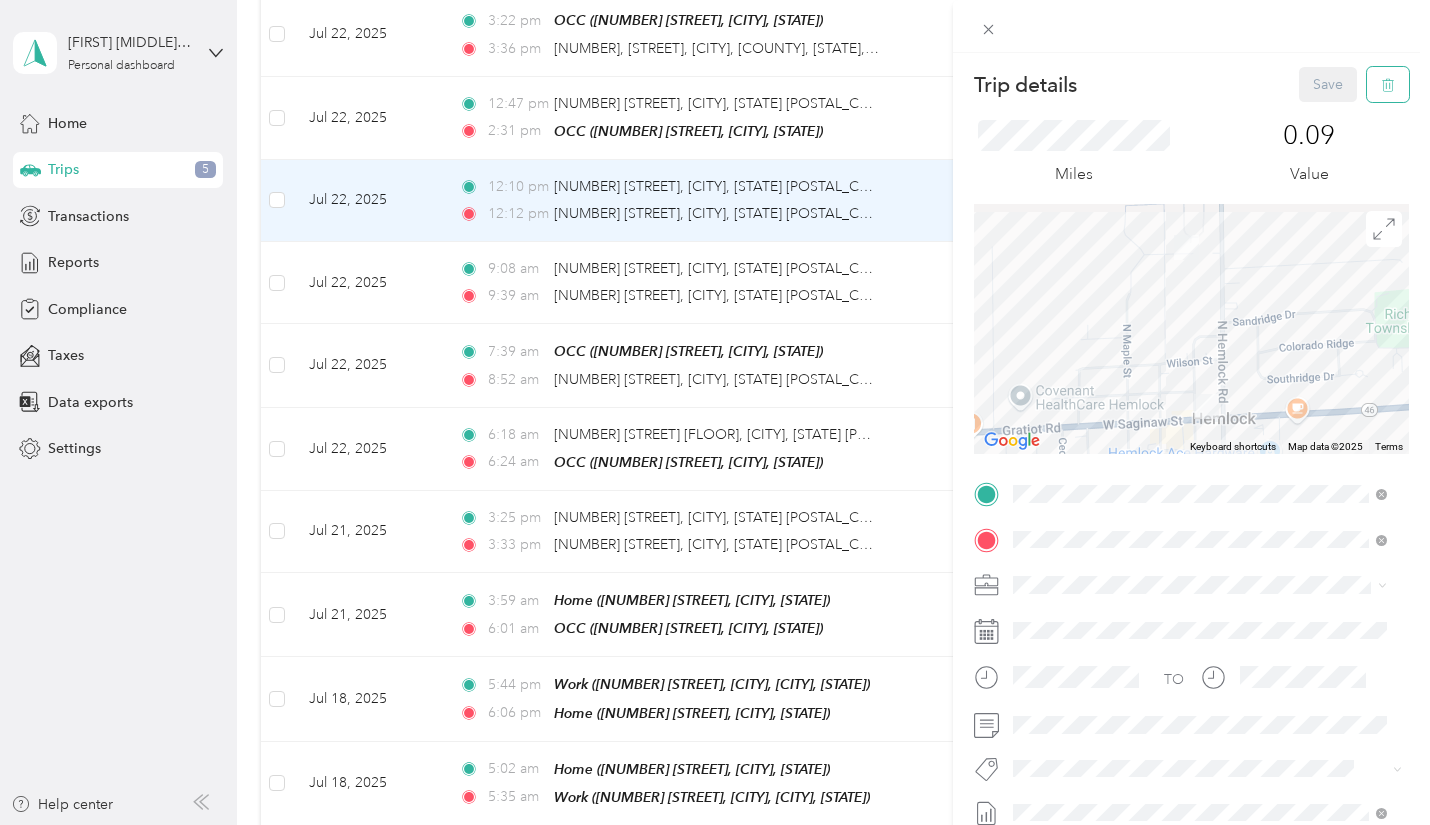click at bounding box center [1388, 84] 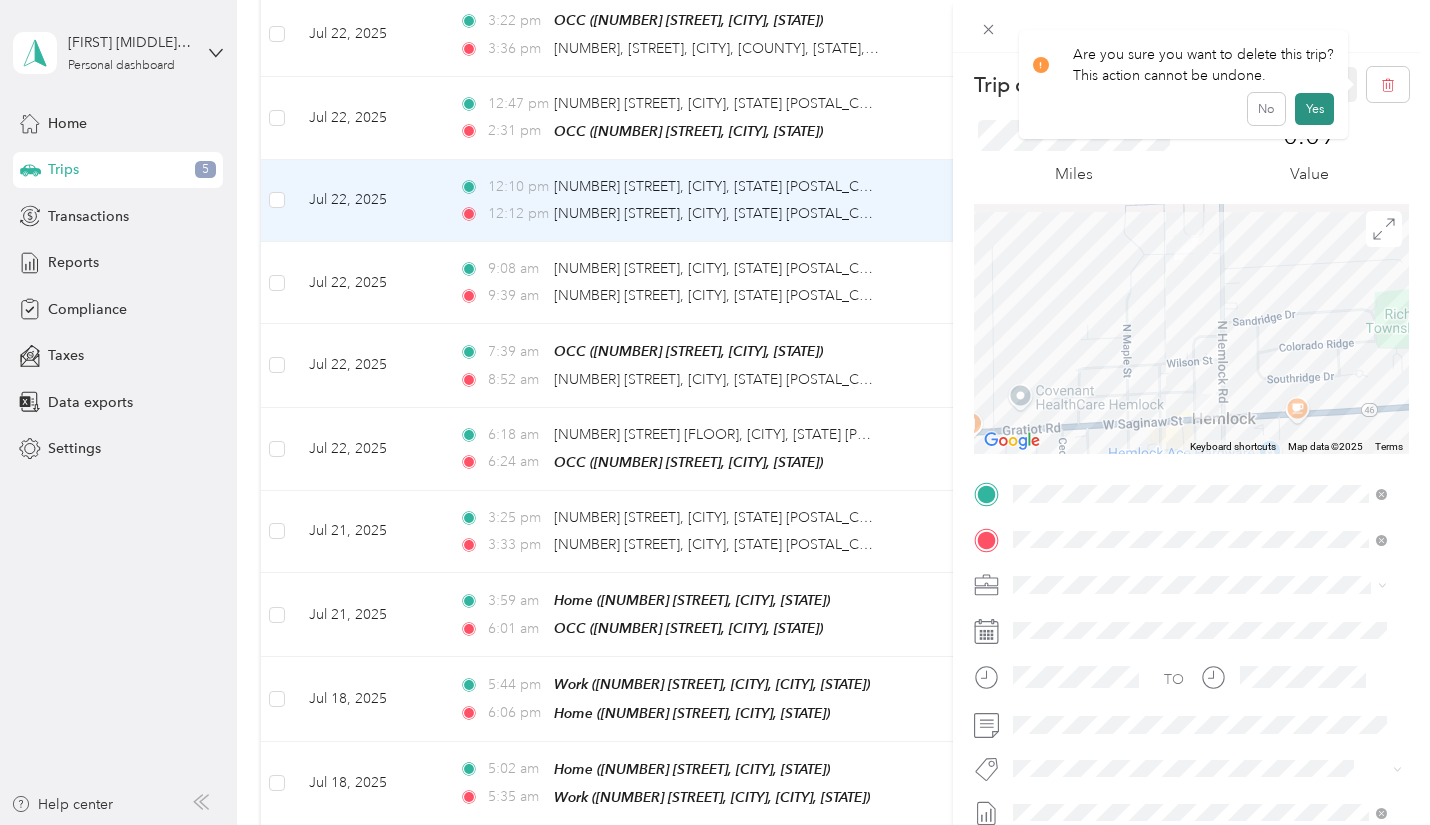 click on "Yes" at bounding box center (1314, 109) 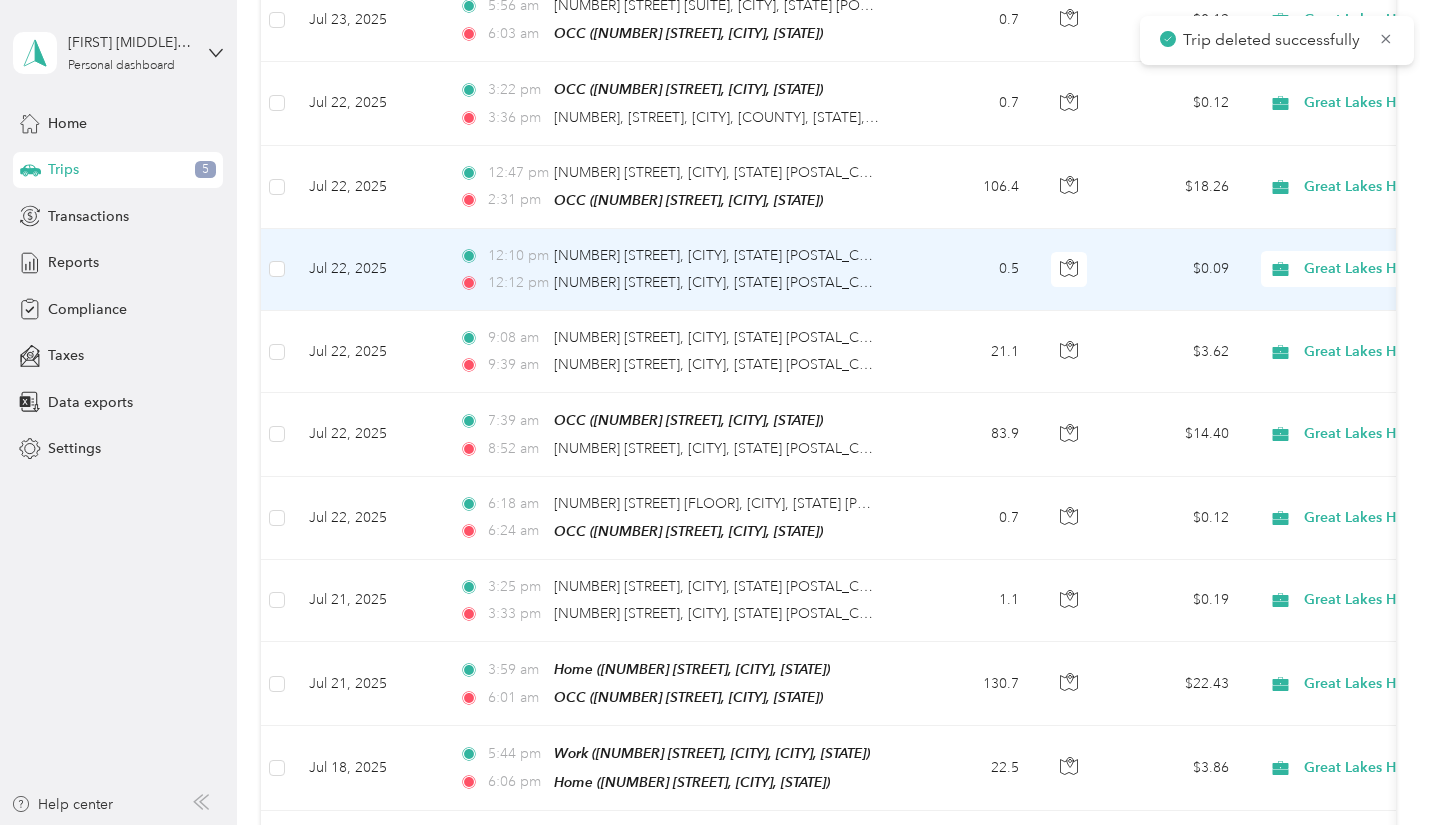 scroll, scrollTop: 2329, scrollLeft: 0, axis: vertical 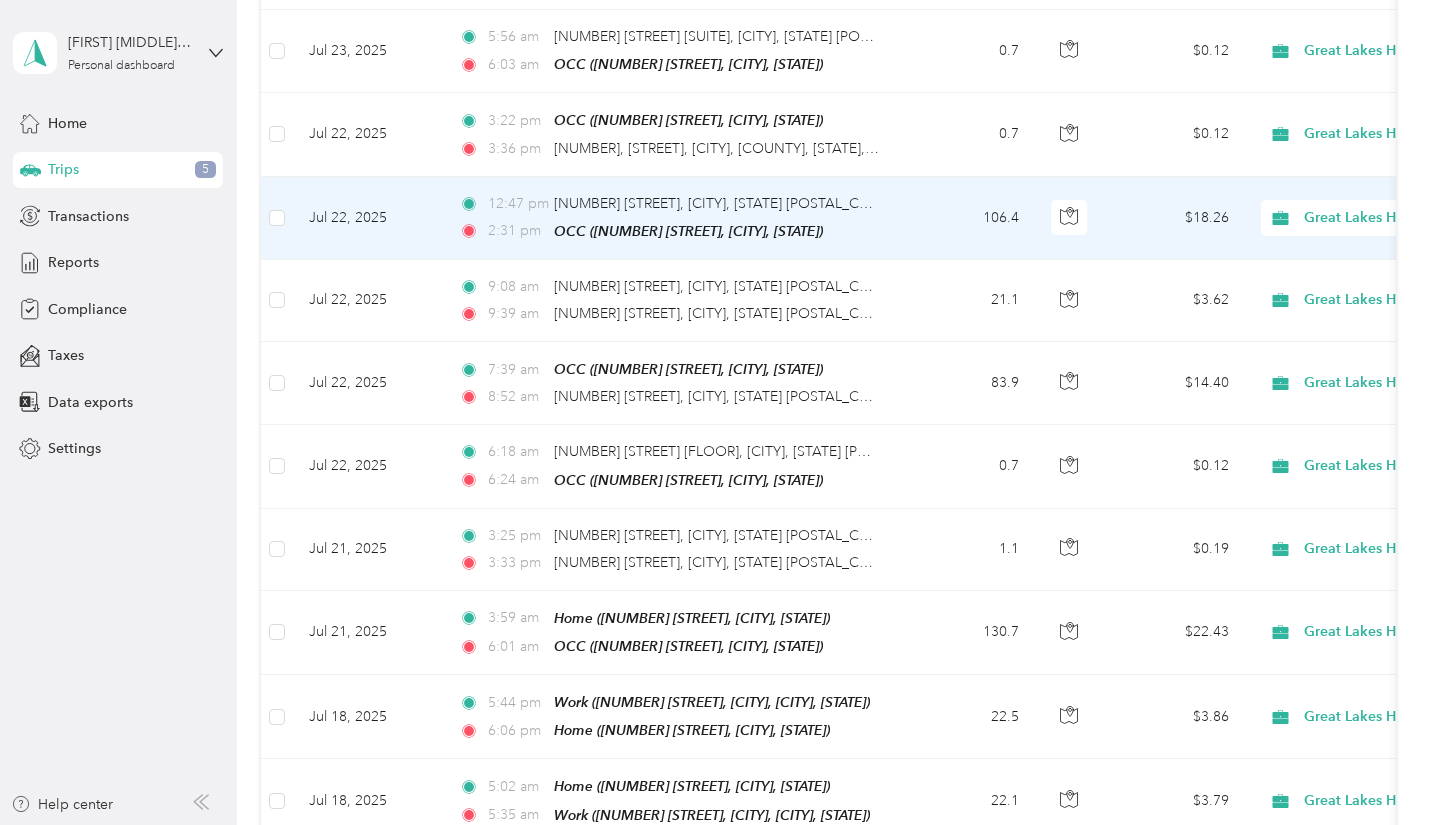 click on "106.4" at bounding box center [969, 218] 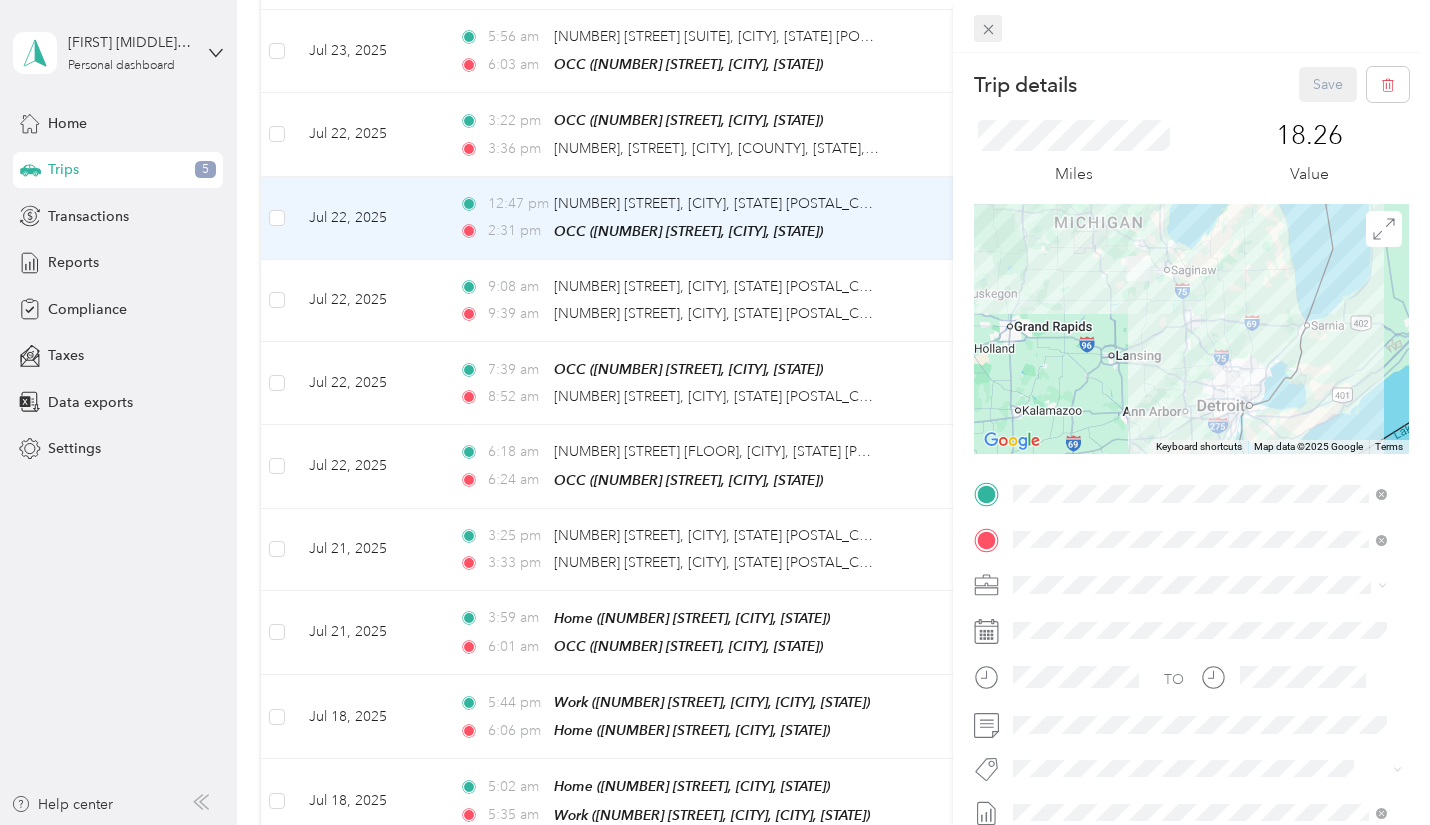 click 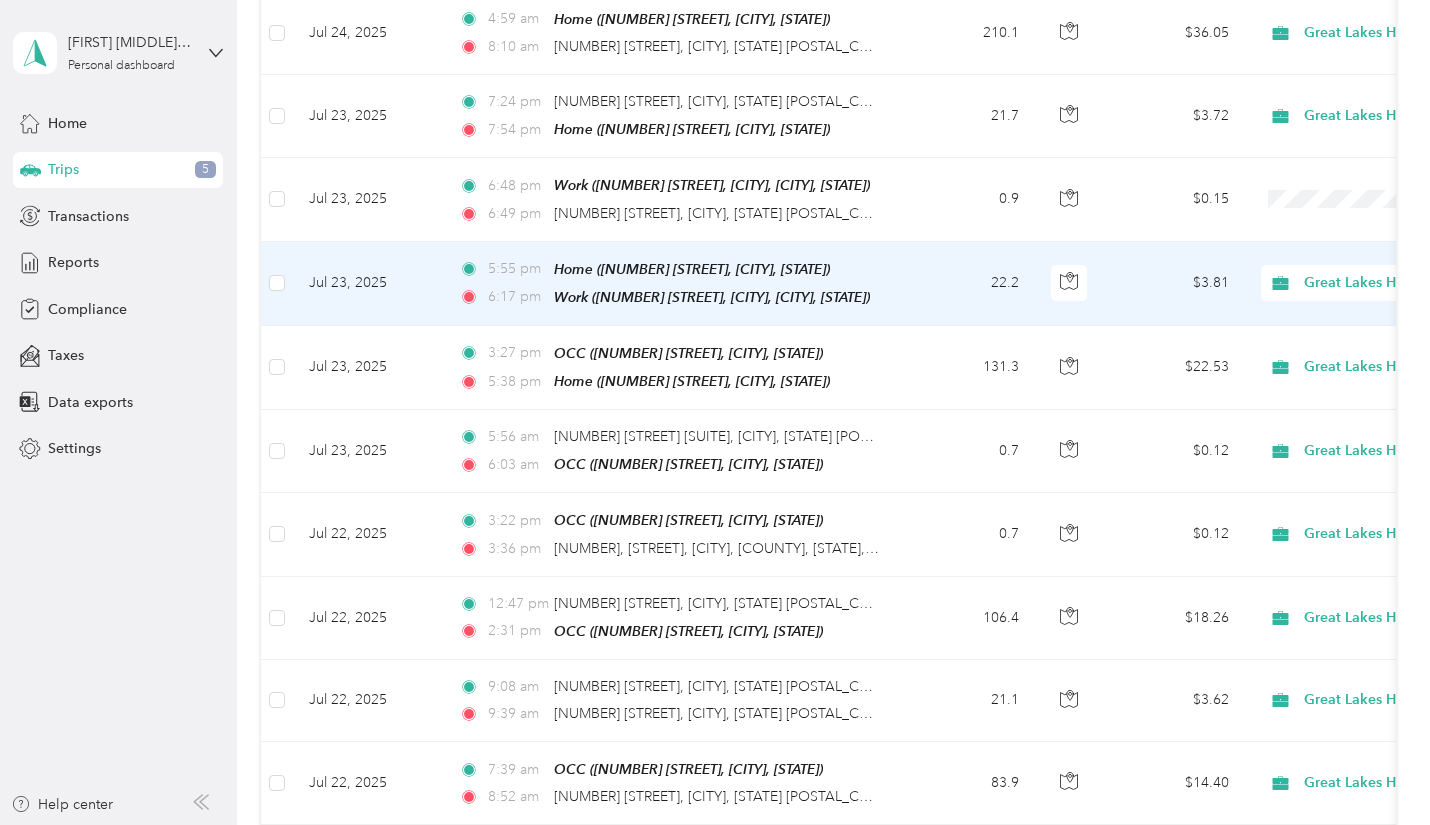 scroll, scrollTop: 1829, scrollLeft: 0, axis: vertical 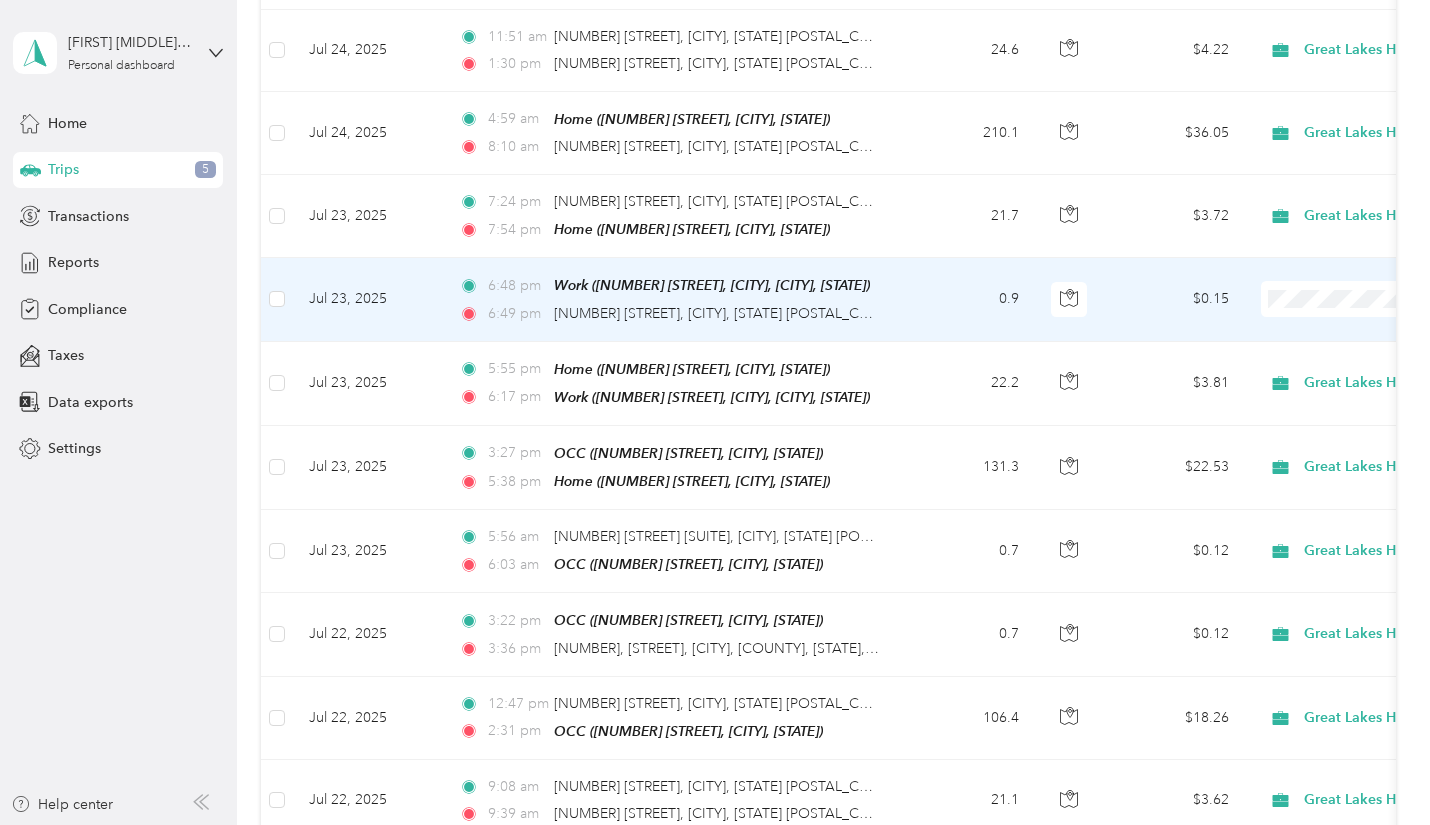 click on "0.9" at bounding box center (969, 299) 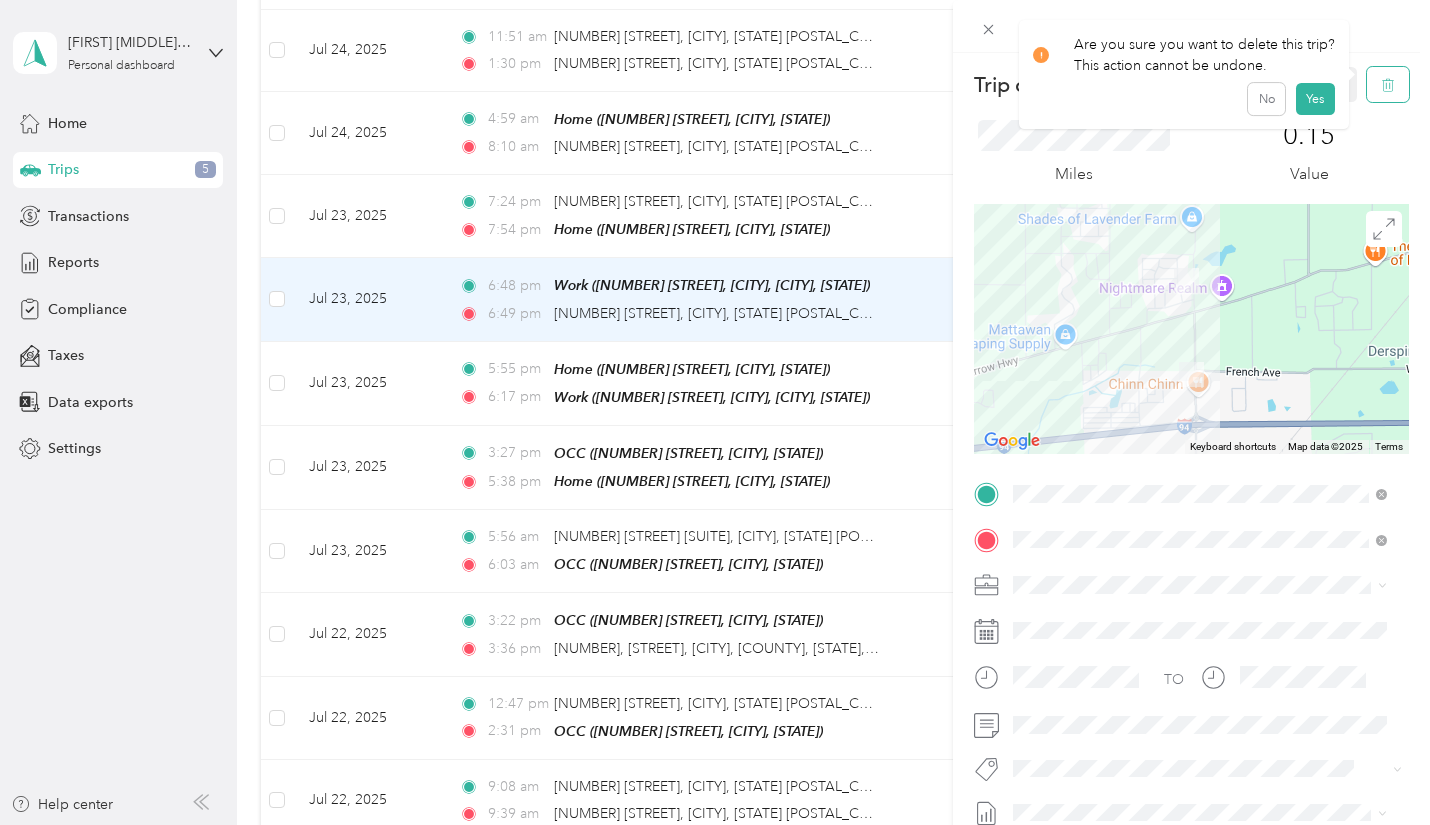 click 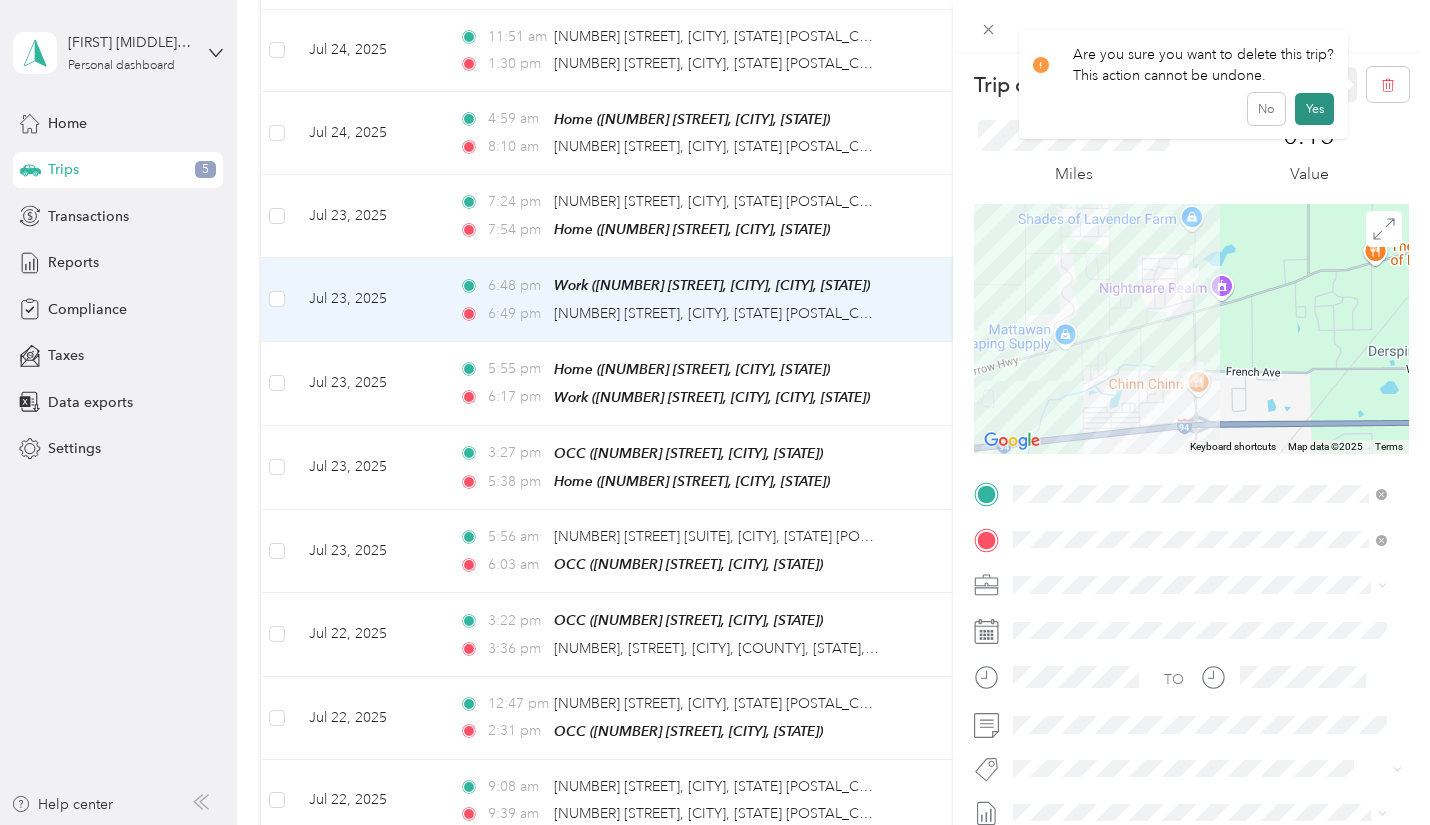 click on "Yes" at bounding box center [1314, 109] 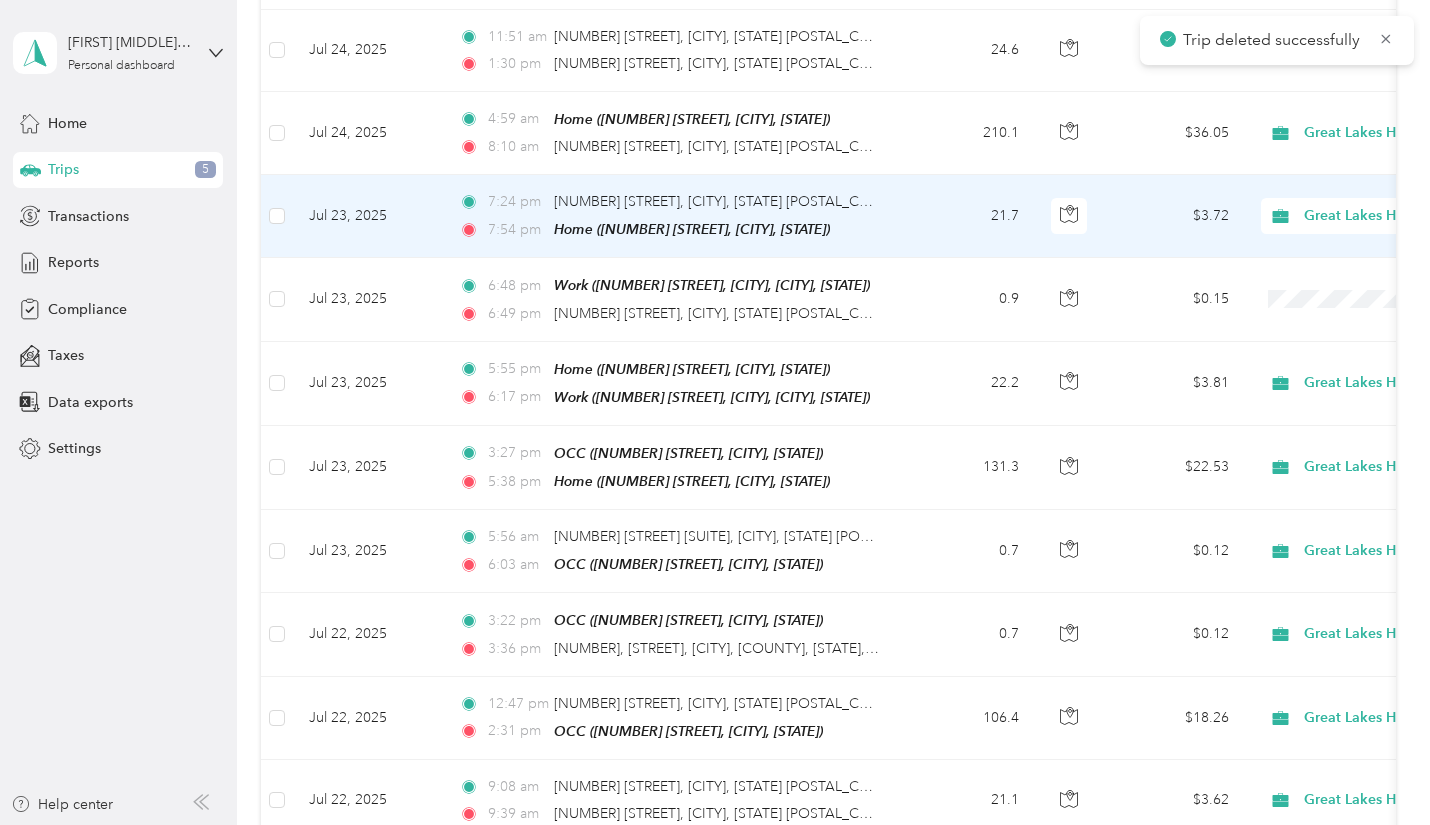 click on "[TIME] [NUMBER] [STREET], [CITY], [STATE] [POSTAL_CODE]  [TIME] Home ([NUMBER] [STREET], [CITY], [STATE])" at bounding box center (673, 216) 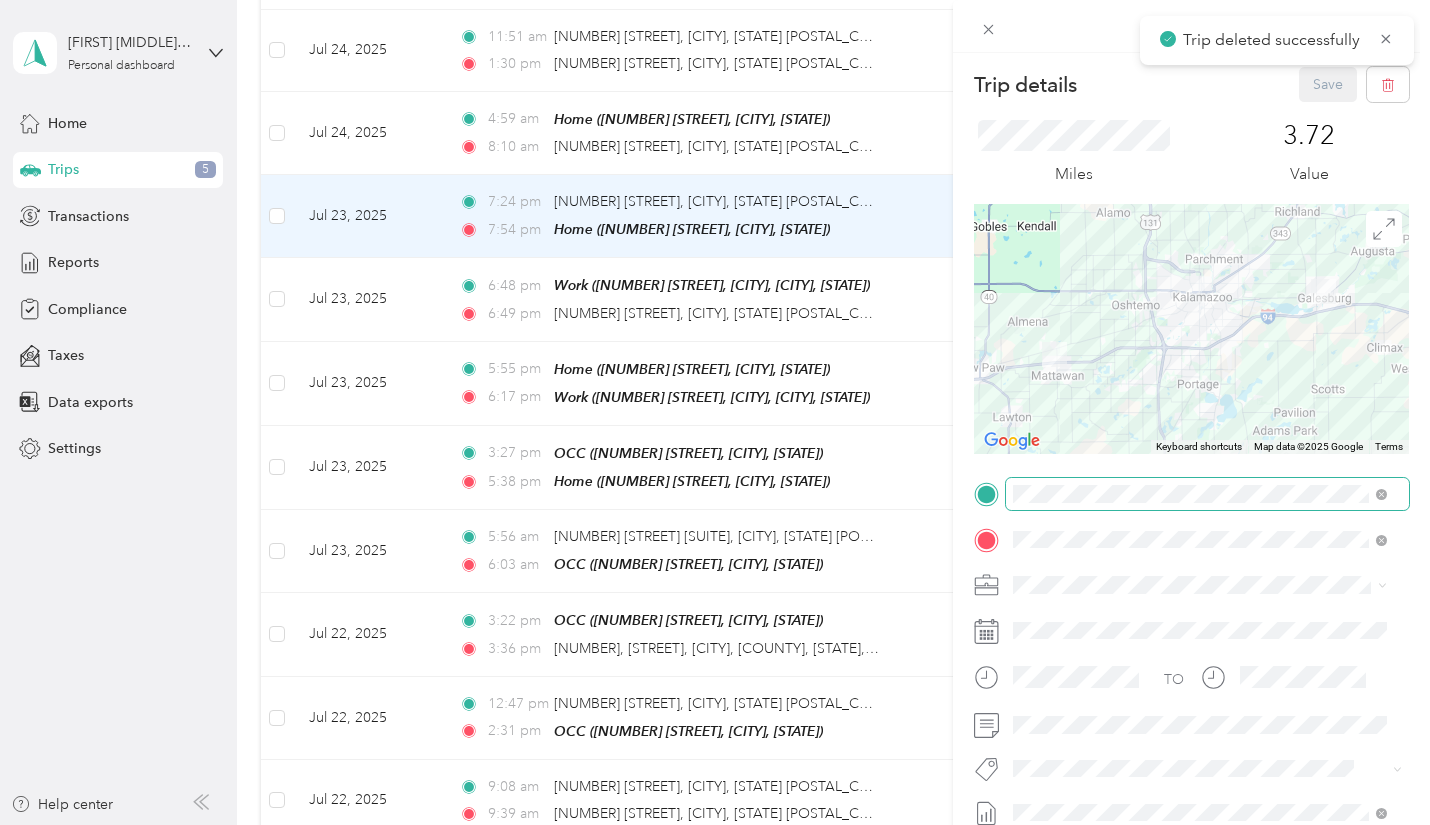 click at bounding box center [1207, 494] 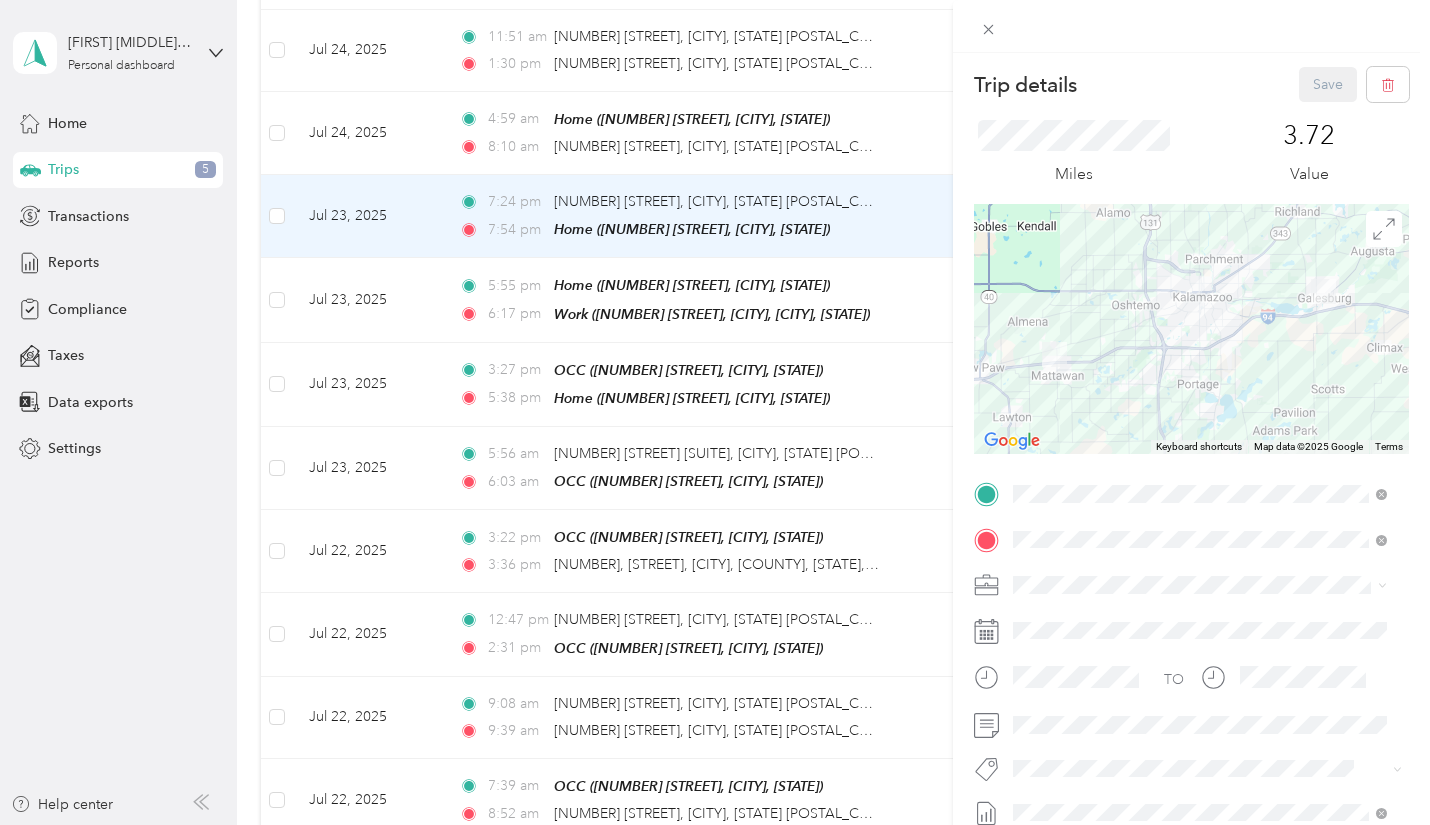 click on "Work" at bounding box center [1215, 573] 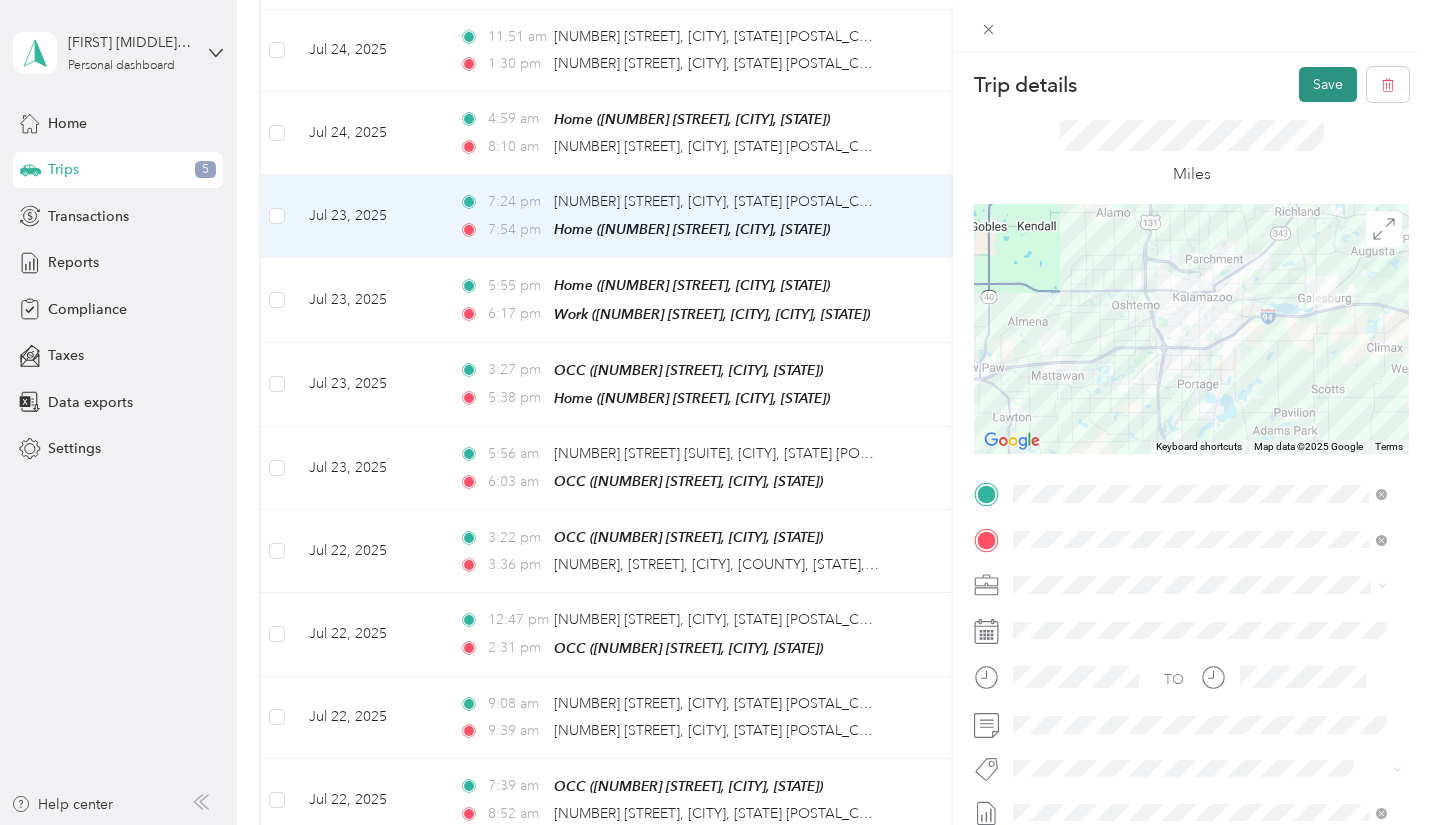 click on "Save" at bounding box center (1328, 84) 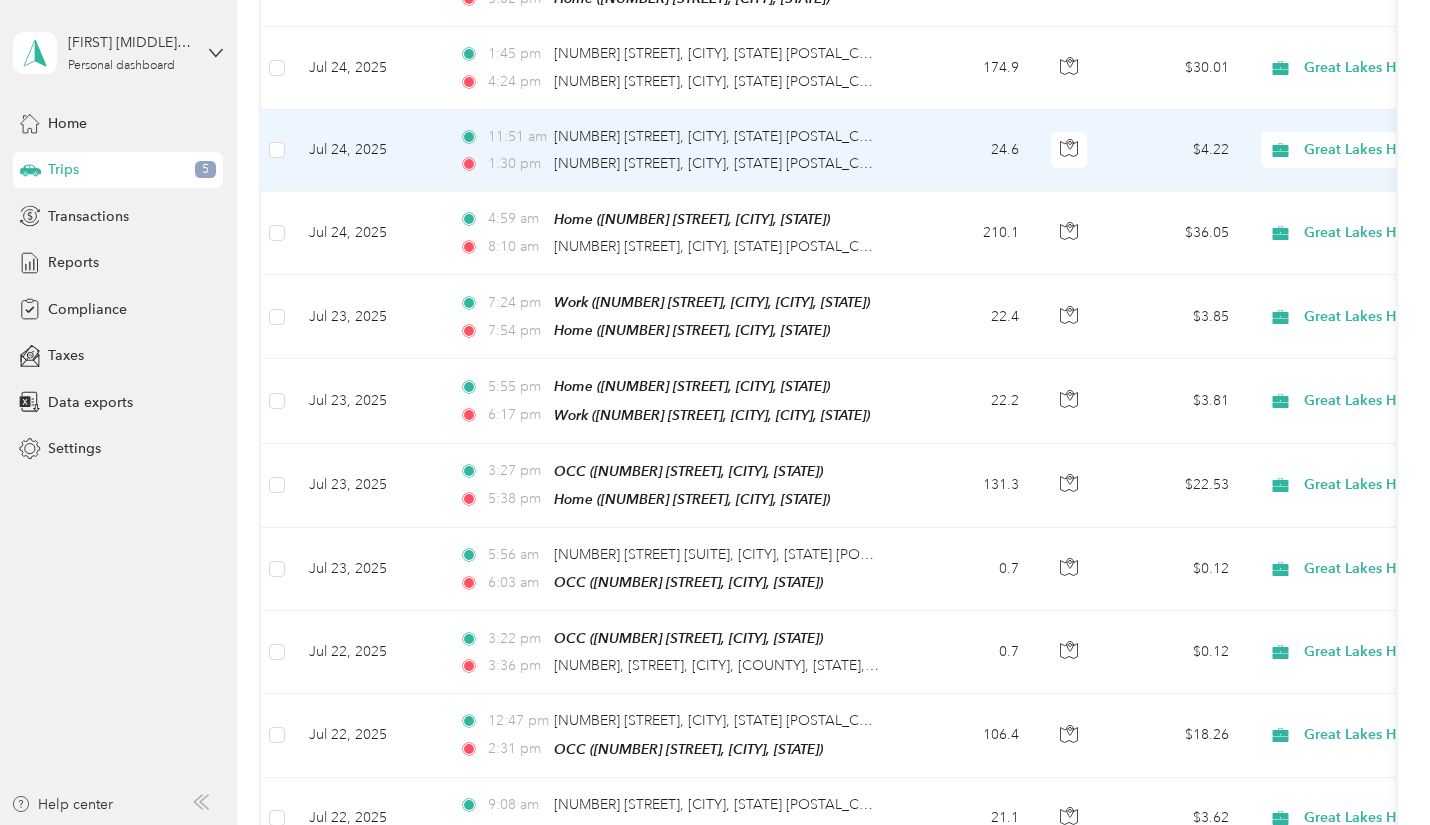 scroll, scrollTop: 1629, scrollLeft: 0, axis: vertical 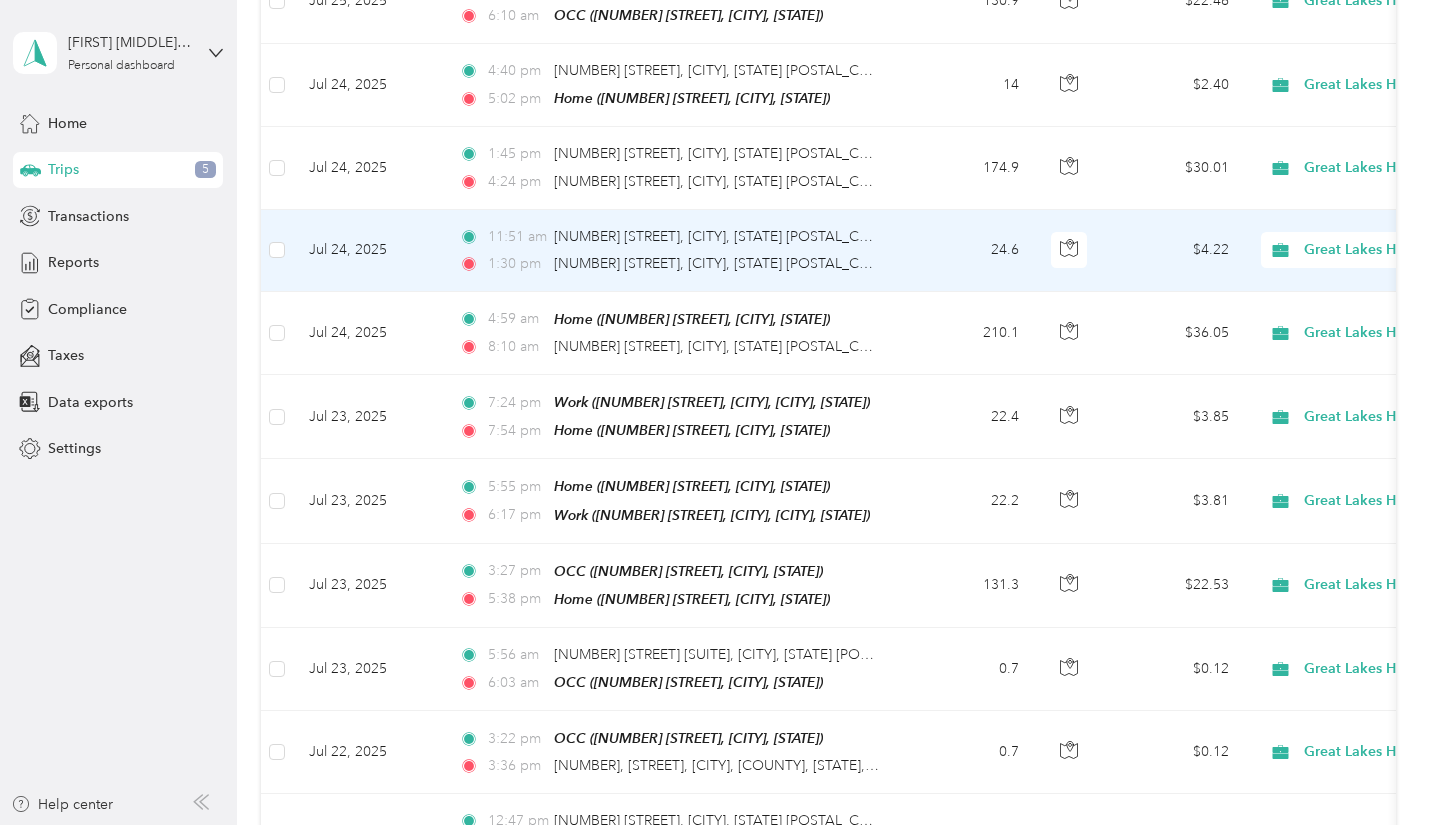 click on "24.6" at bounding box center (969, 251) 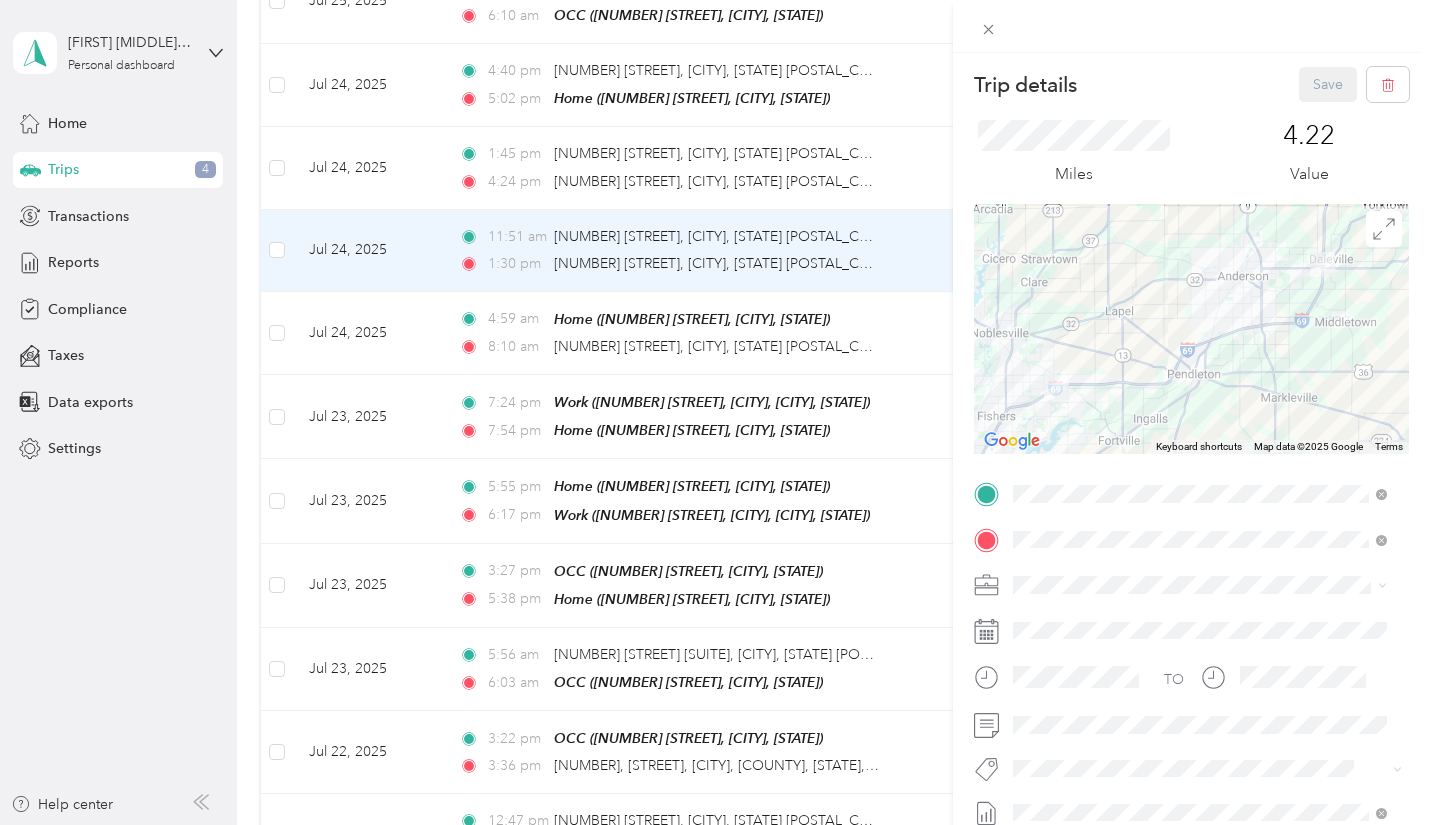 click on "Trip details Save This trip cannot be edited because it is either under review, approved, or paid. Contact your Team Manager to edit it. Miles [NUMBER] Value  To navigate the map with touch gestures double-tap and hold your finger on the map, then drag the map. ← Move left → Move right ↑ Move up ↓ Move down + Zoom in - Zoom out Home Jump left by 75% End Jump right by 75% Page Up Jump up by 75% Page Down Jump down by 75% Keyboard shortcuts Map Data Map data ©2025 Google Map data ©2025 Google [NUMBER] km  Click to toggle between metric and imperial units Terms Report a map error TO Add photo" at bounding box center [715, 412] 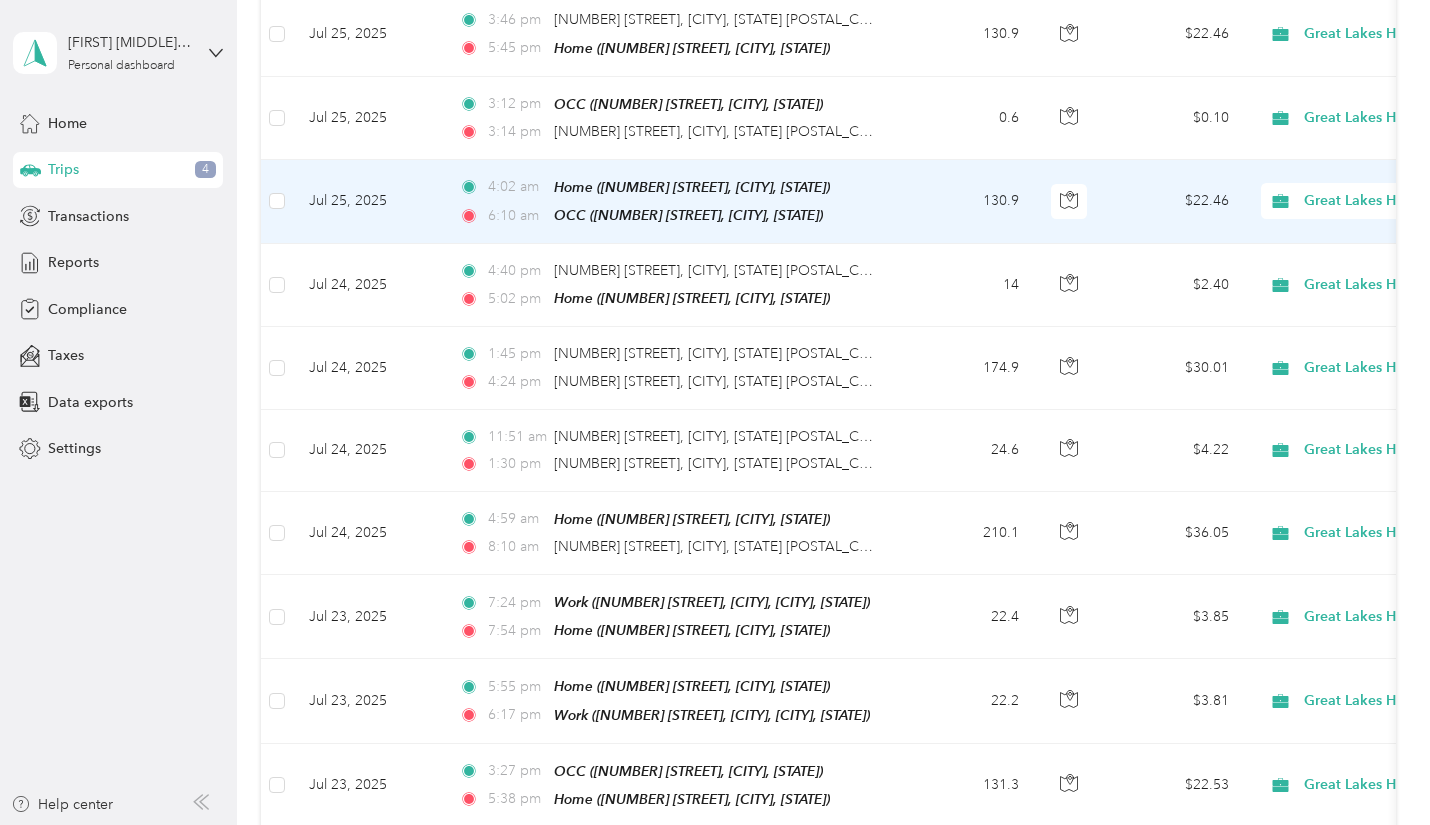 scroll, scrollTop: 1329, scrollLeft: 0, axis: vertical 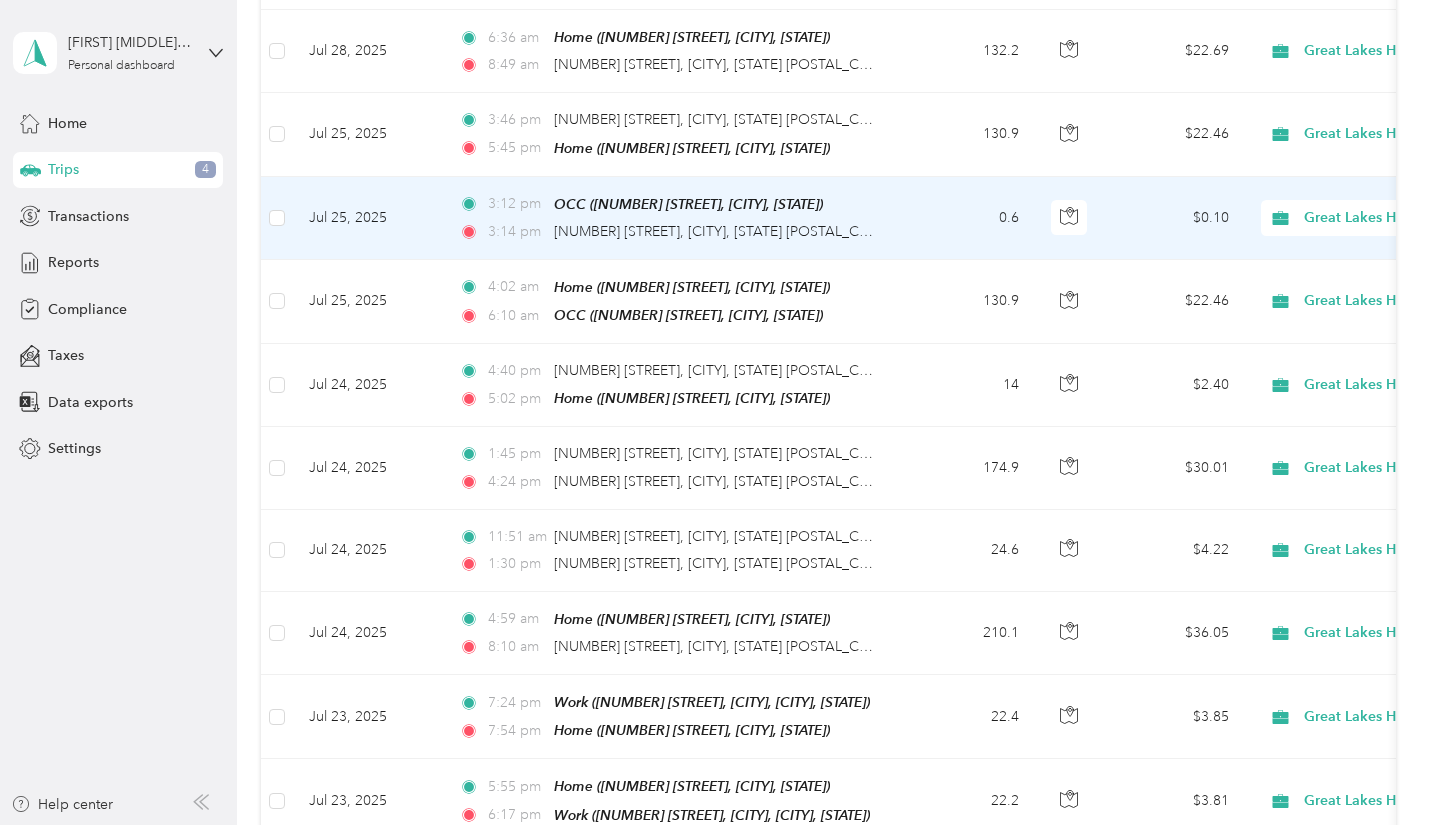 click on "0.6" at bounding box center [969, 218] 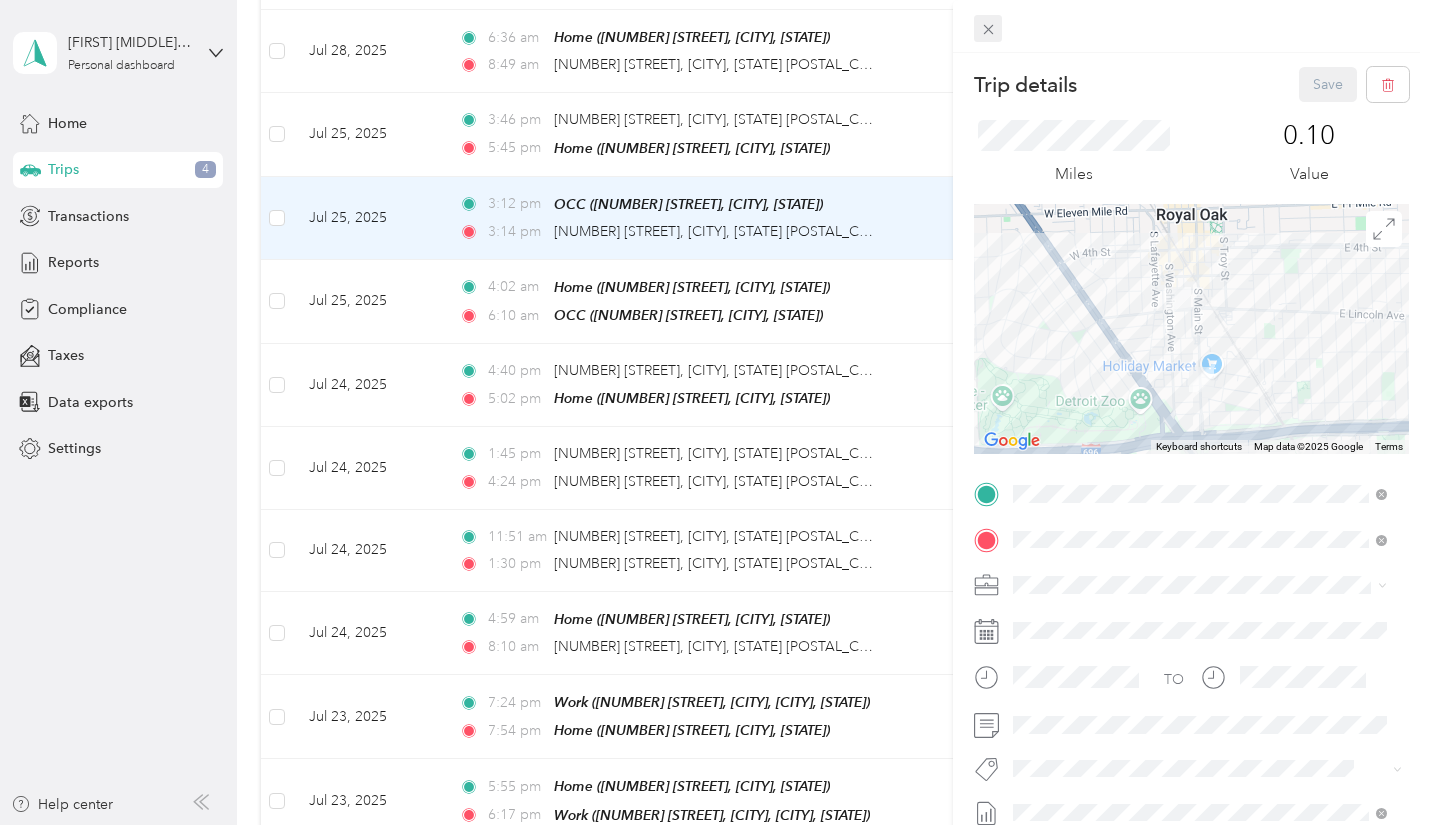 click 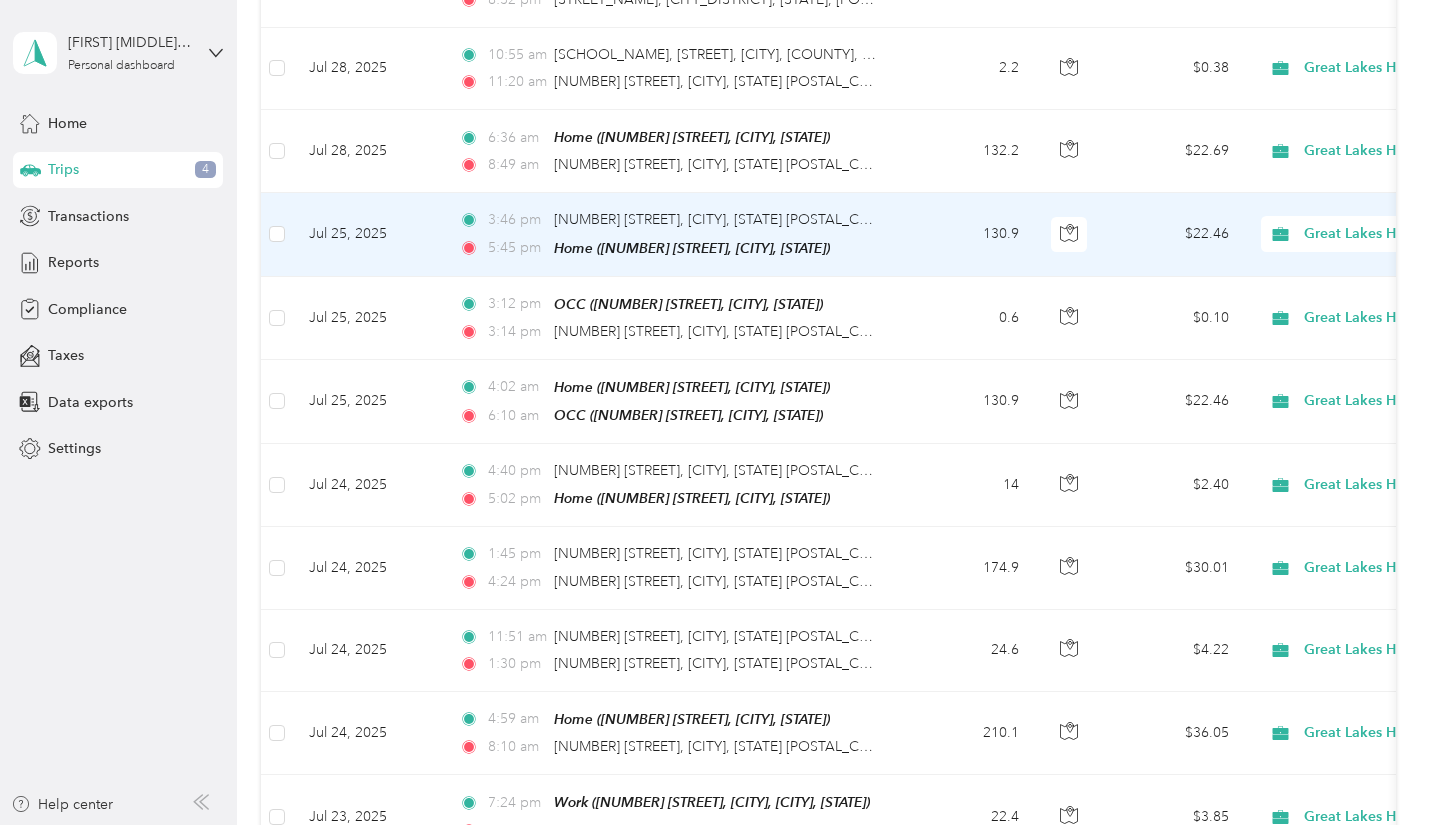 scroll, scrollTop: 1129, scrollLeft: 0, axis: vertical 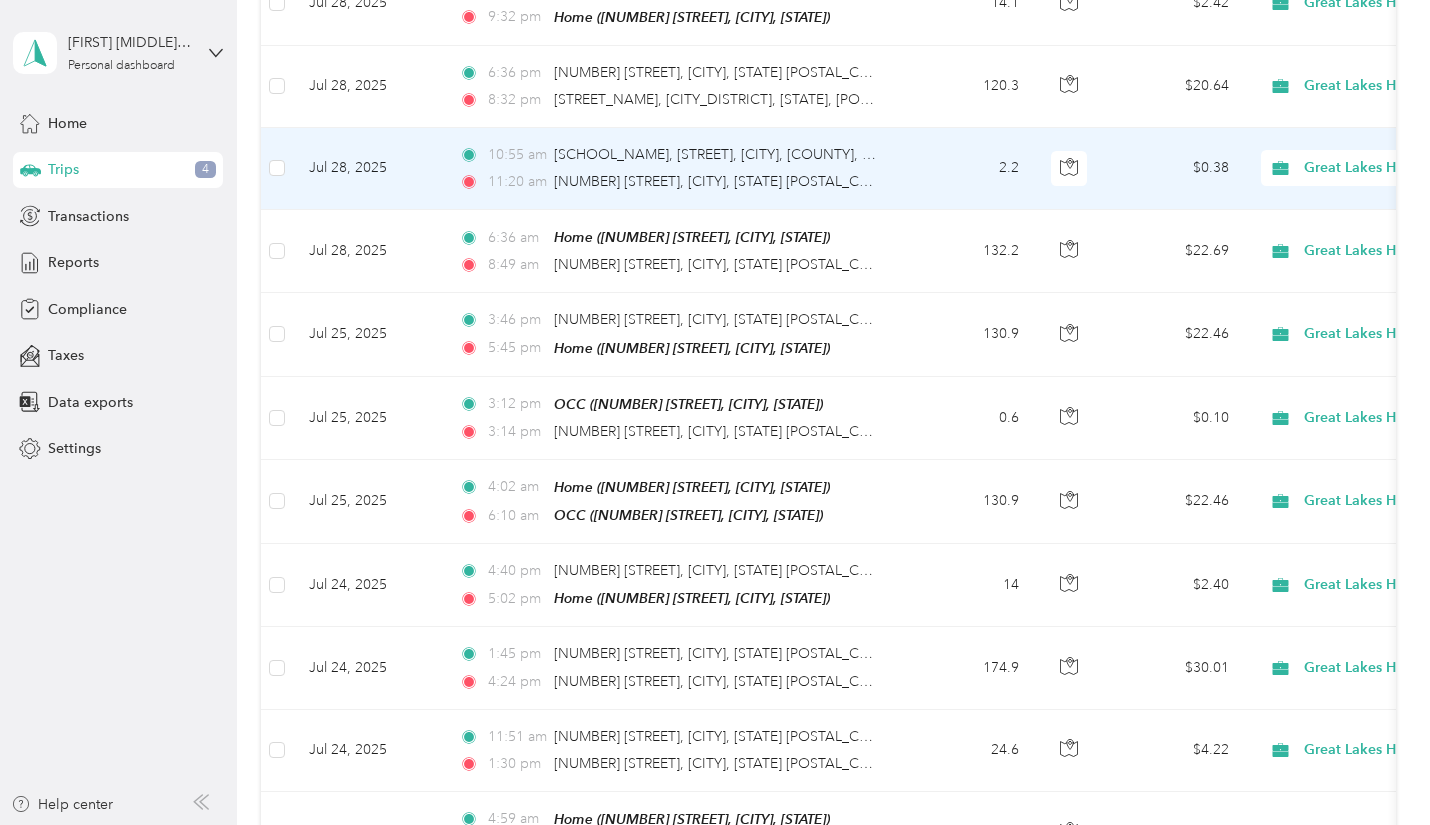 click on "2.2" at bounding box center [969, 169] 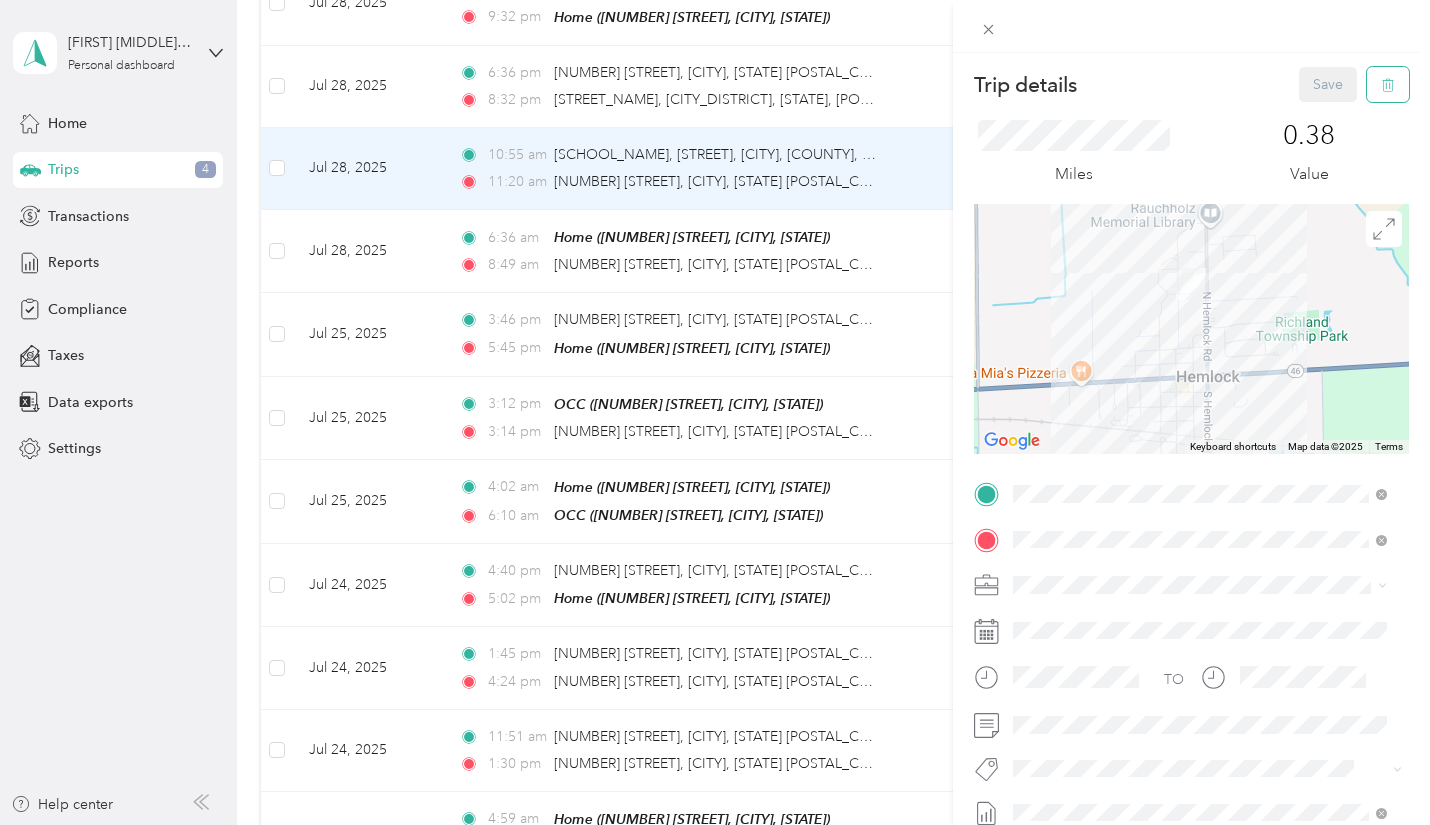 click 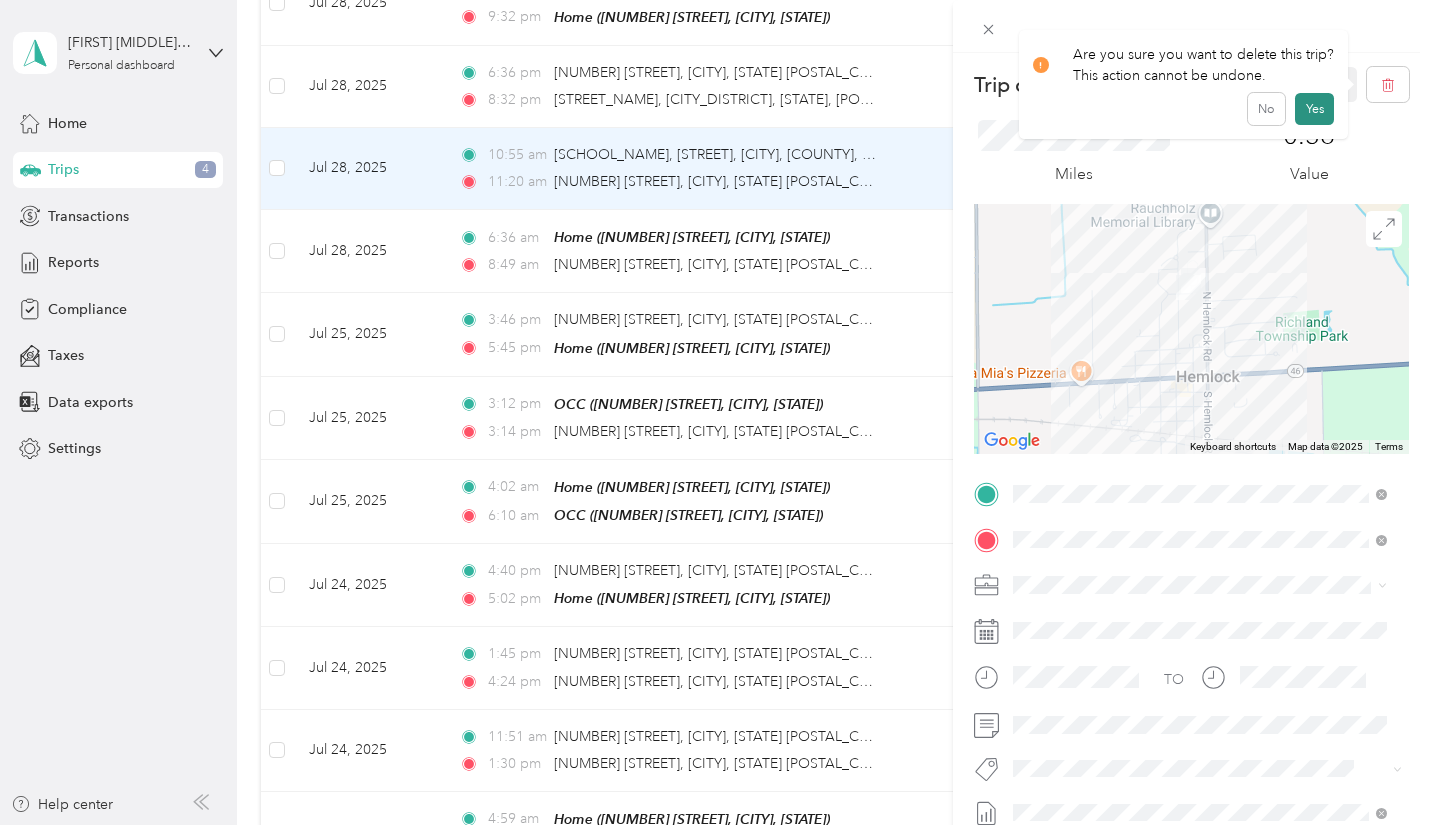 click on "Yes" at bounding box center (1314, 109) 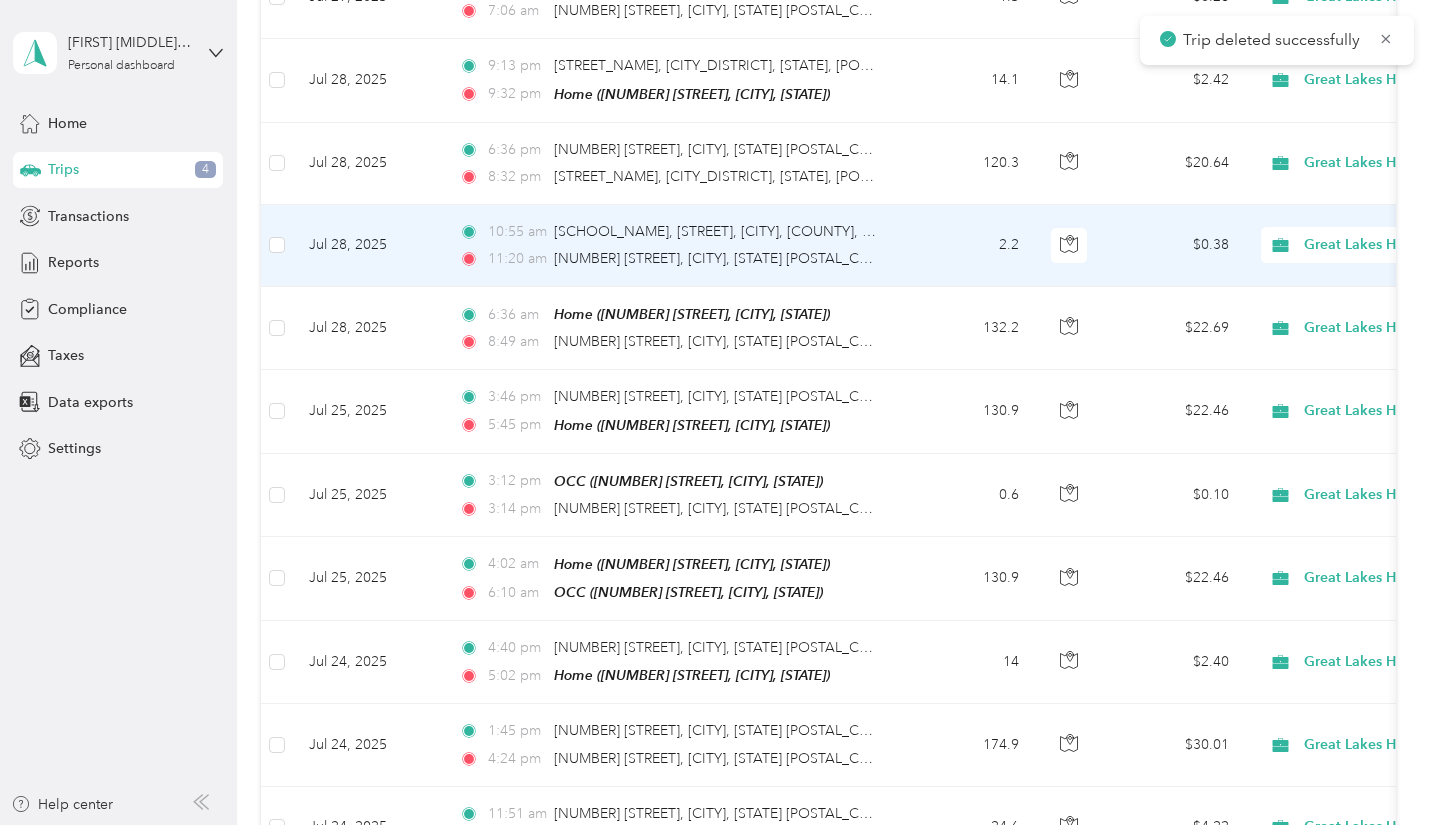 scroll, scrollTop: 1029, scrollLeft: 0, axis: vertical 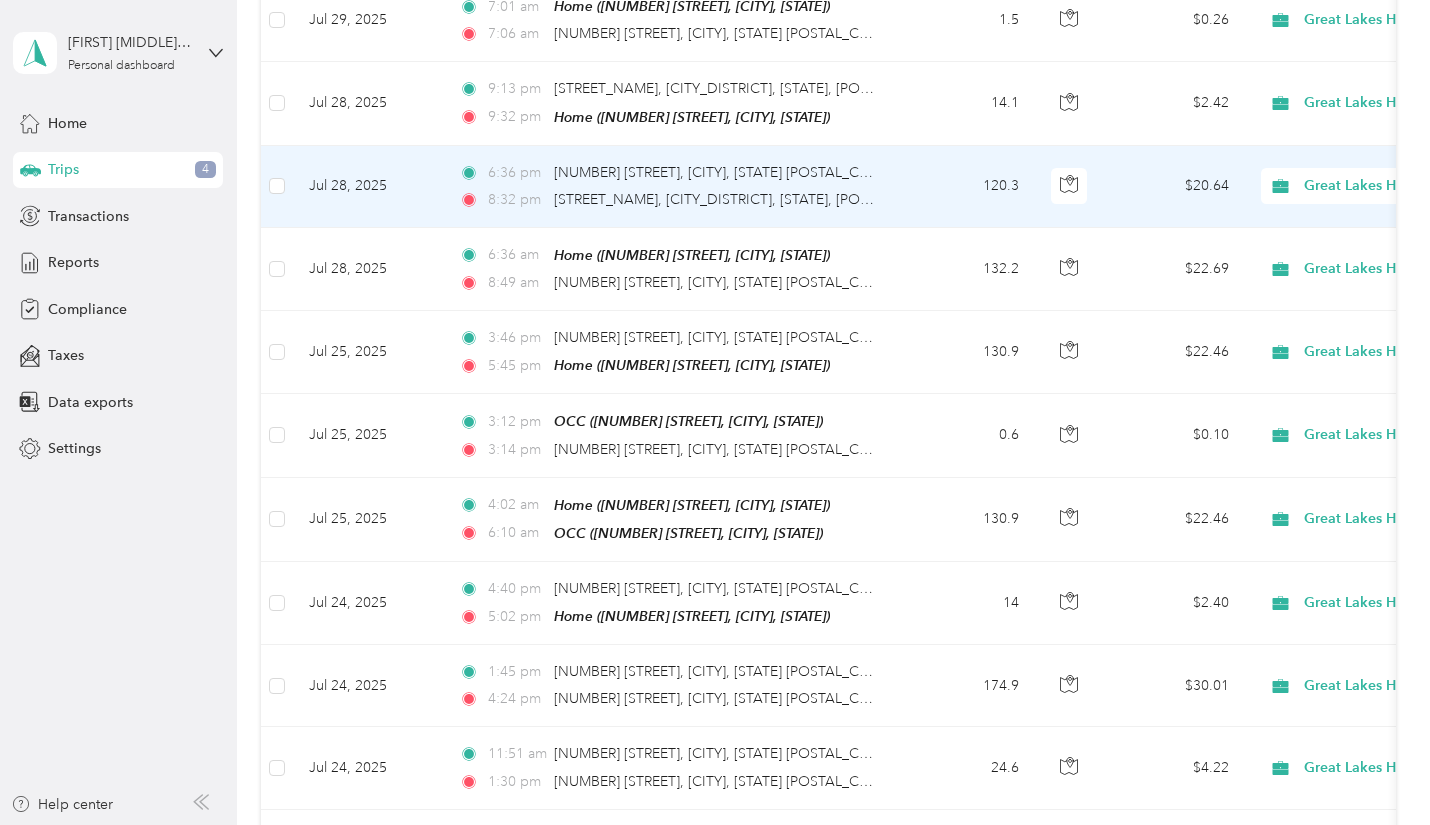click on "120.3" at bounding box center (969, 187) 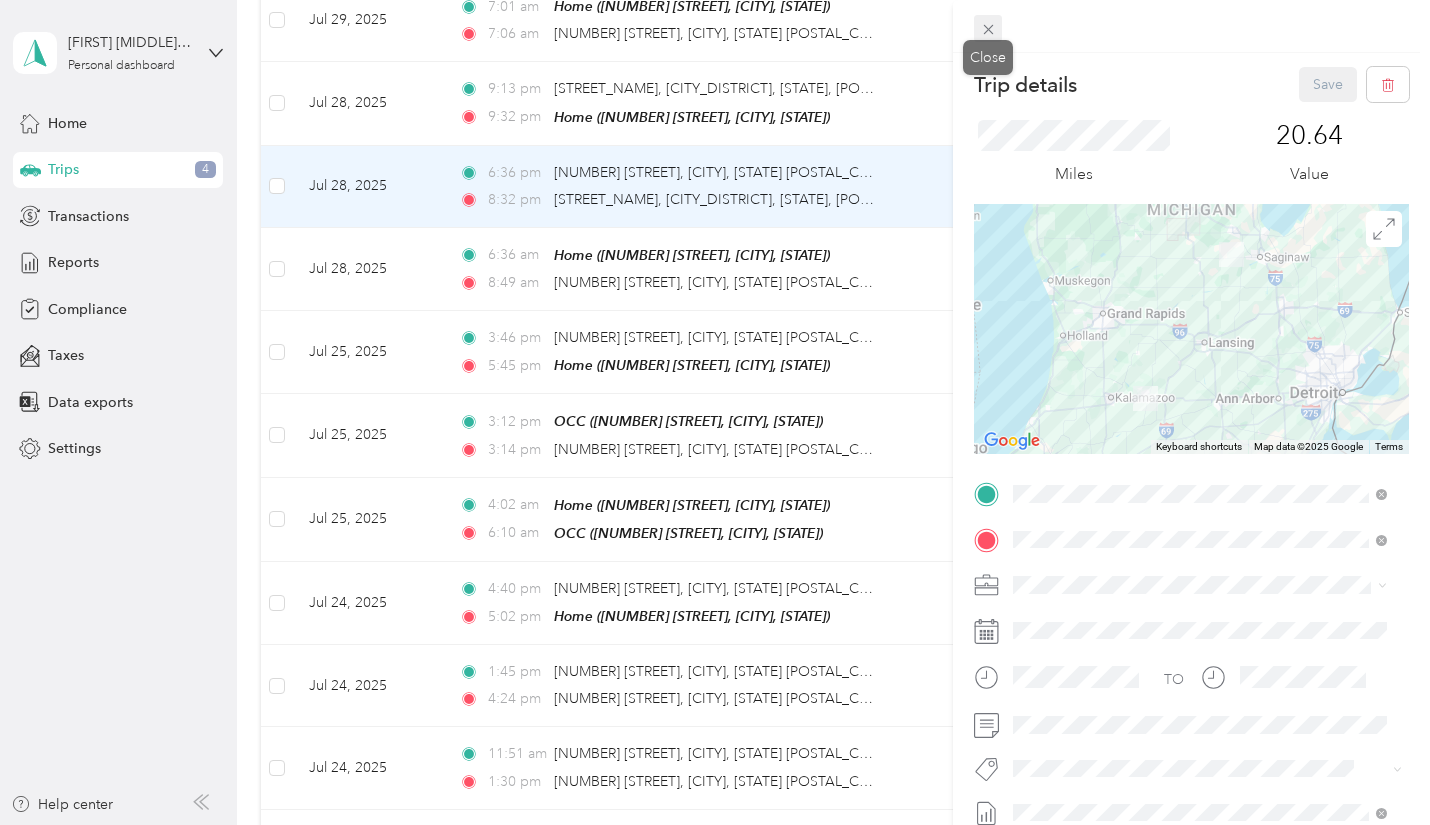 click 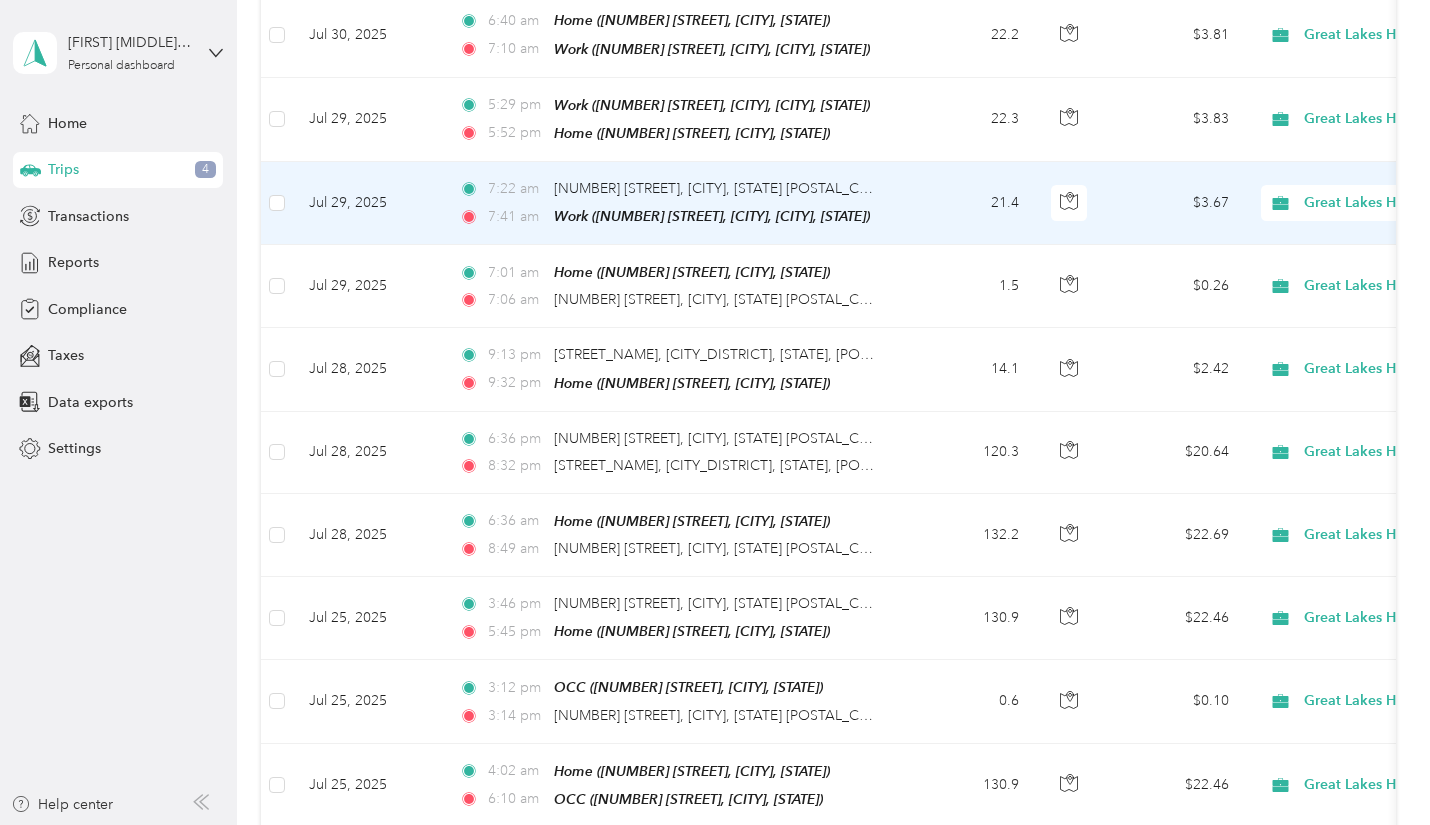 scroll, scrollTop: 729, scrollLeft: 0, axis: vertical 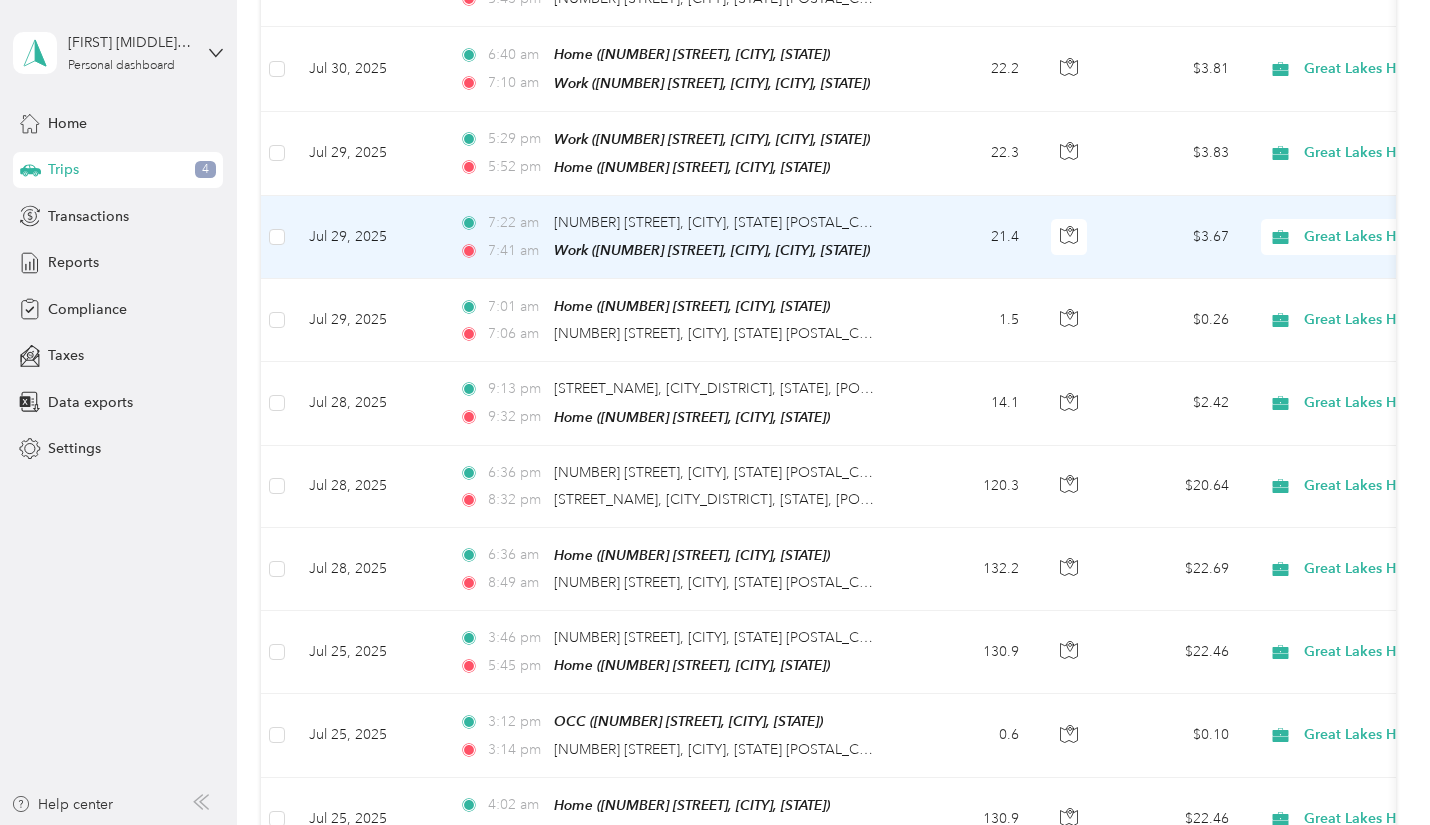 click on "[TIME] [NUMBER] [STREET], [CITY], [STATE] [POSTAL_CODE]  [TIME] Work ([NUMBER] [STREET], [CITY], [CITY], [STATE])" at bounding box center [673, 237] 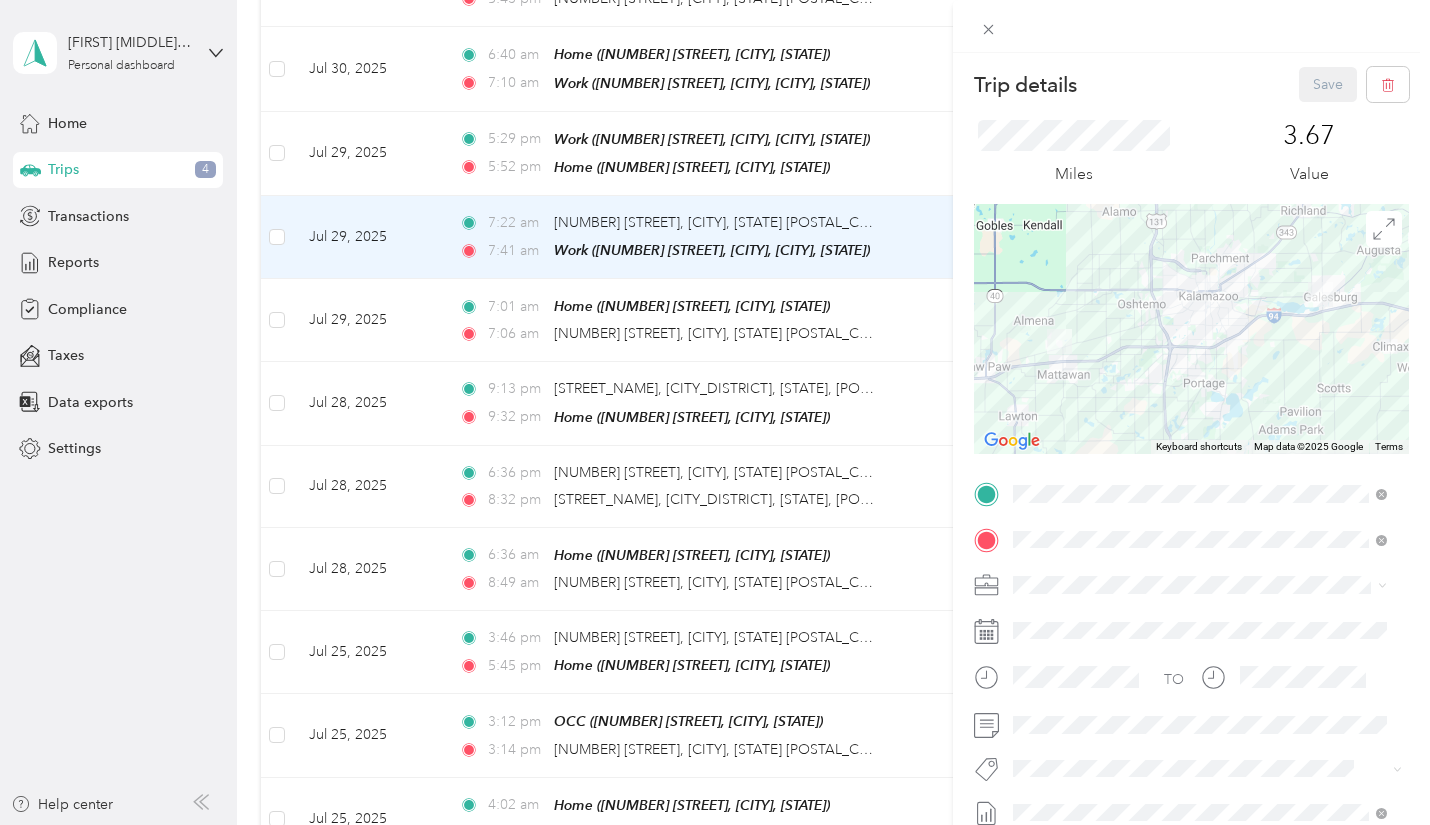 click on "Home" at bounding box center [1206, 573] 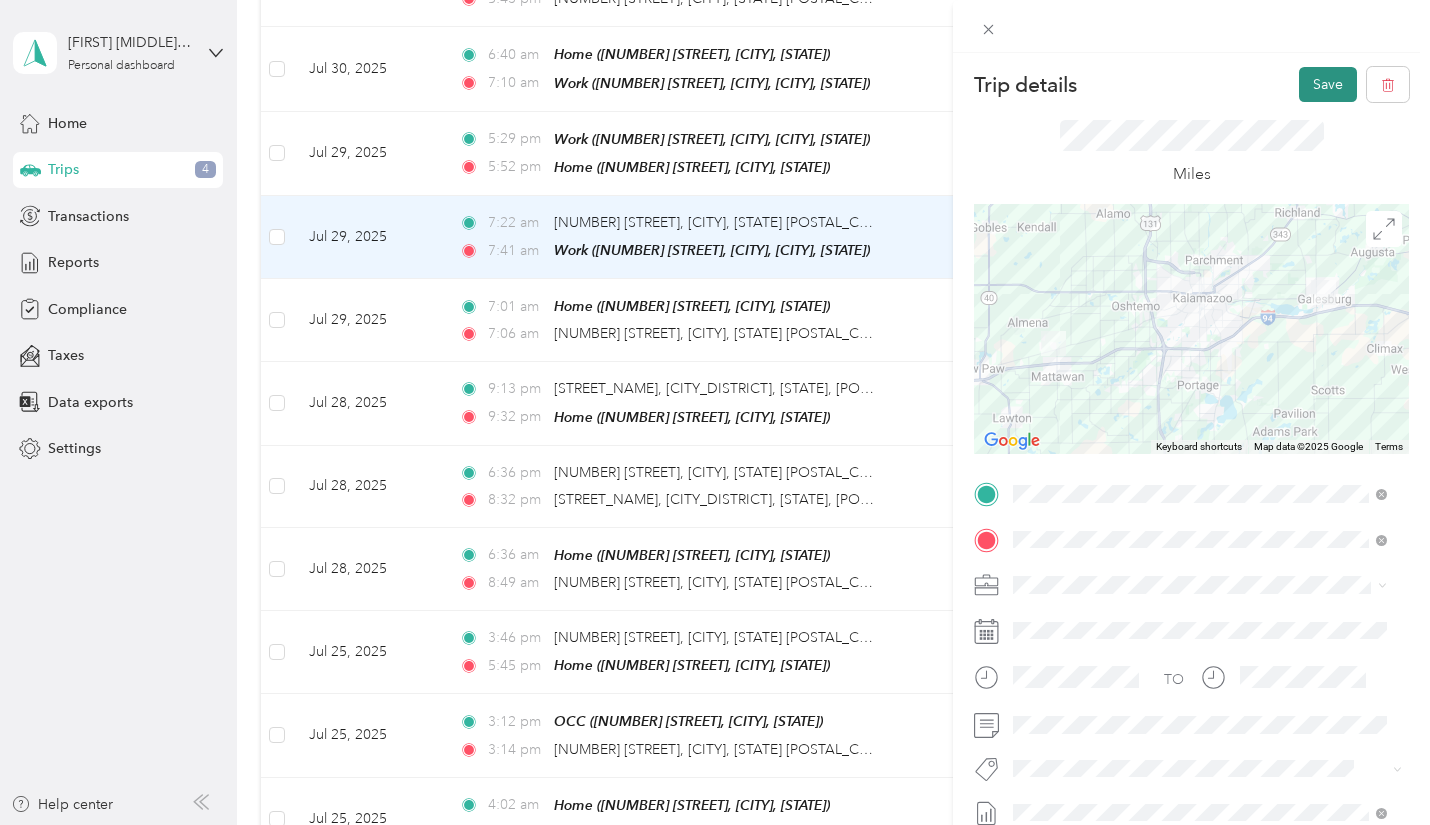 click on "Save" at bounding box center [1328, 84] 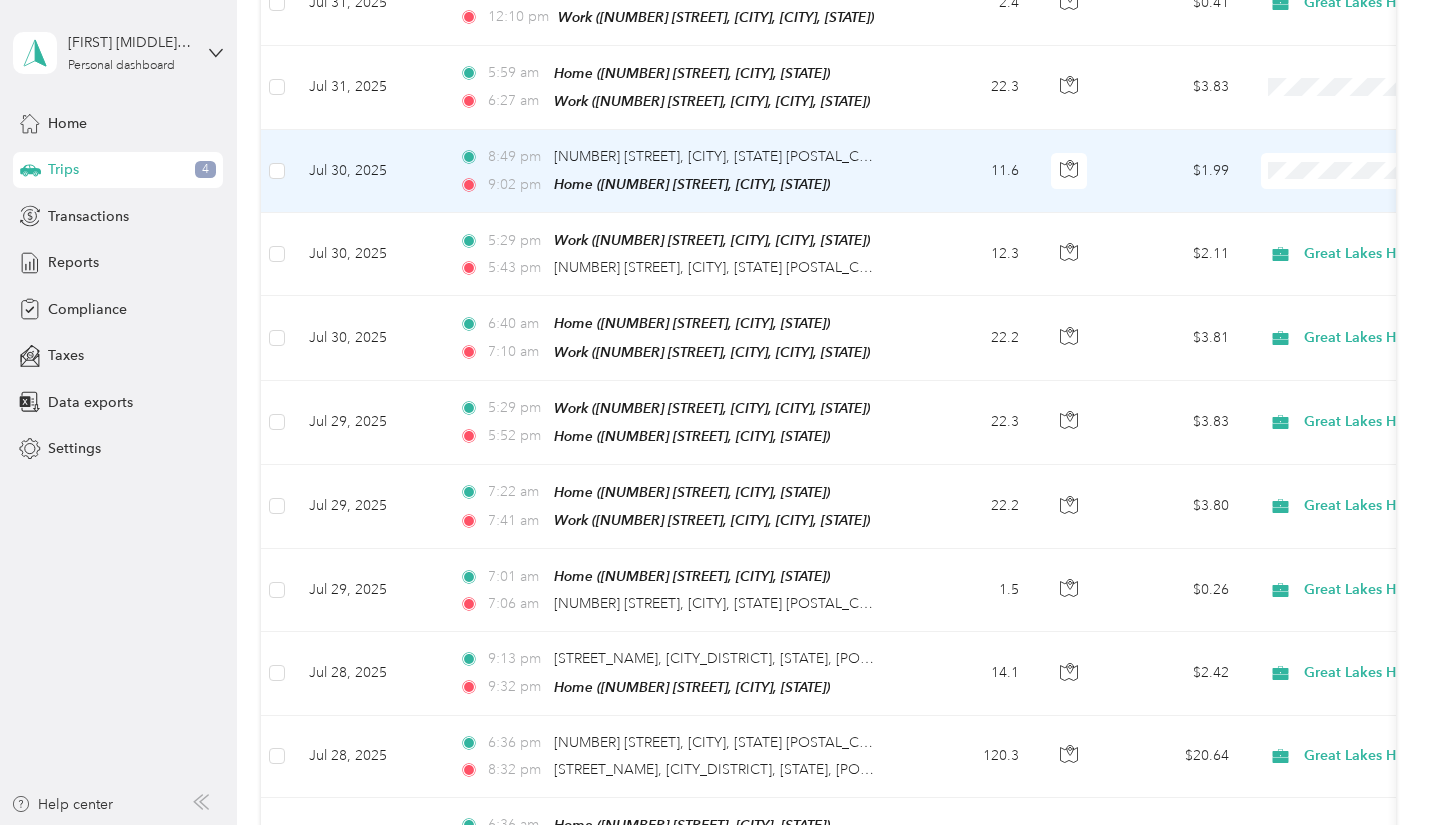 scroll, scrollTop: 429, scrollLeft: 0, axis: vertical 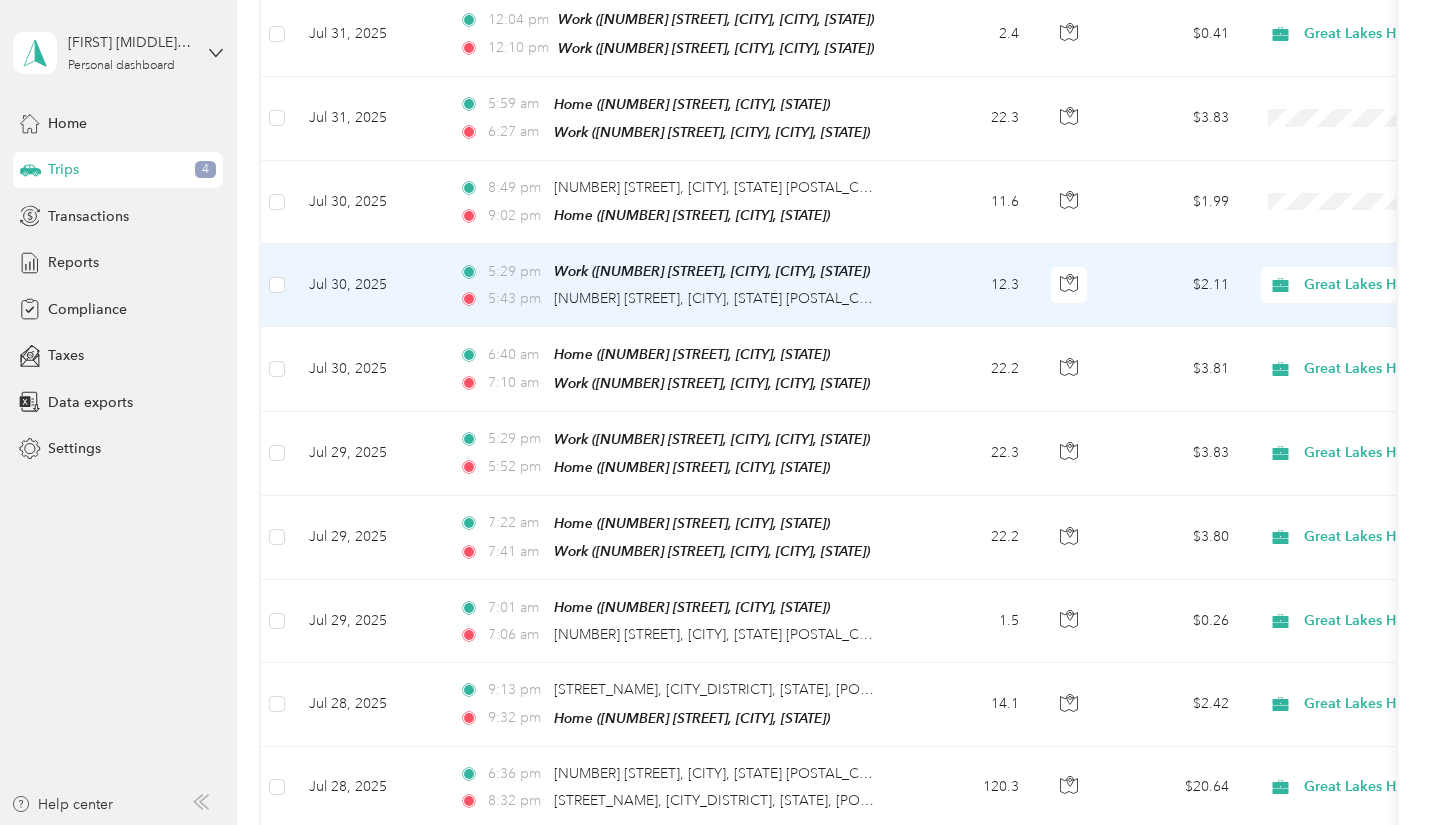 click on "[TIME] Work ([NUMBER] [STREET], [CITY], [CITY], [STATE]) [TIME] [NUMBER] [STREET], [CITY], [STATE] [POSTAL_CODE], [COUNTRY]" at bounding box center (673, 285) 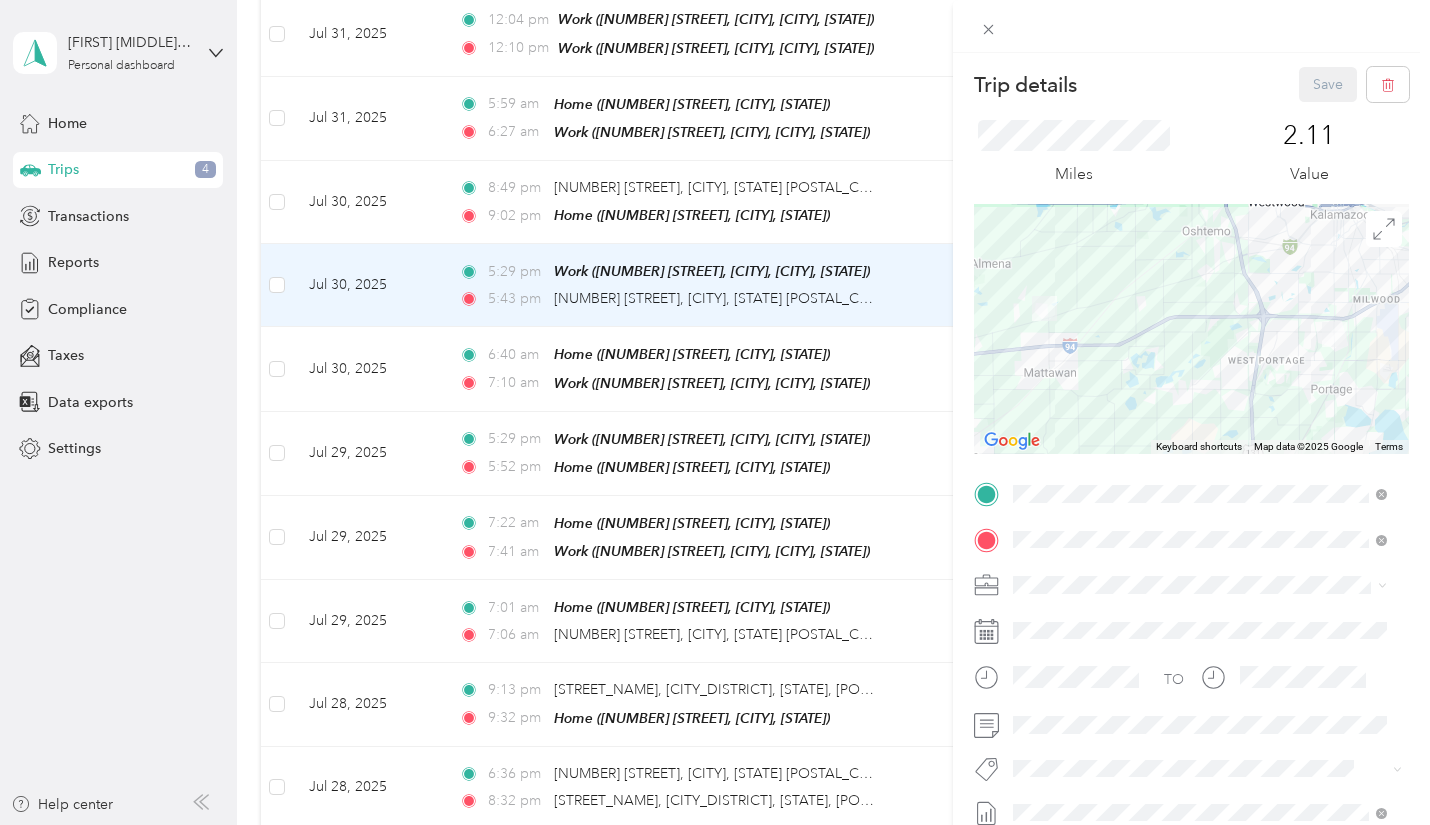 click on "Home [NUMBER] [STREET], [CITY], [STATE], [COUNTRY]" at bounding box center (1206, 504) 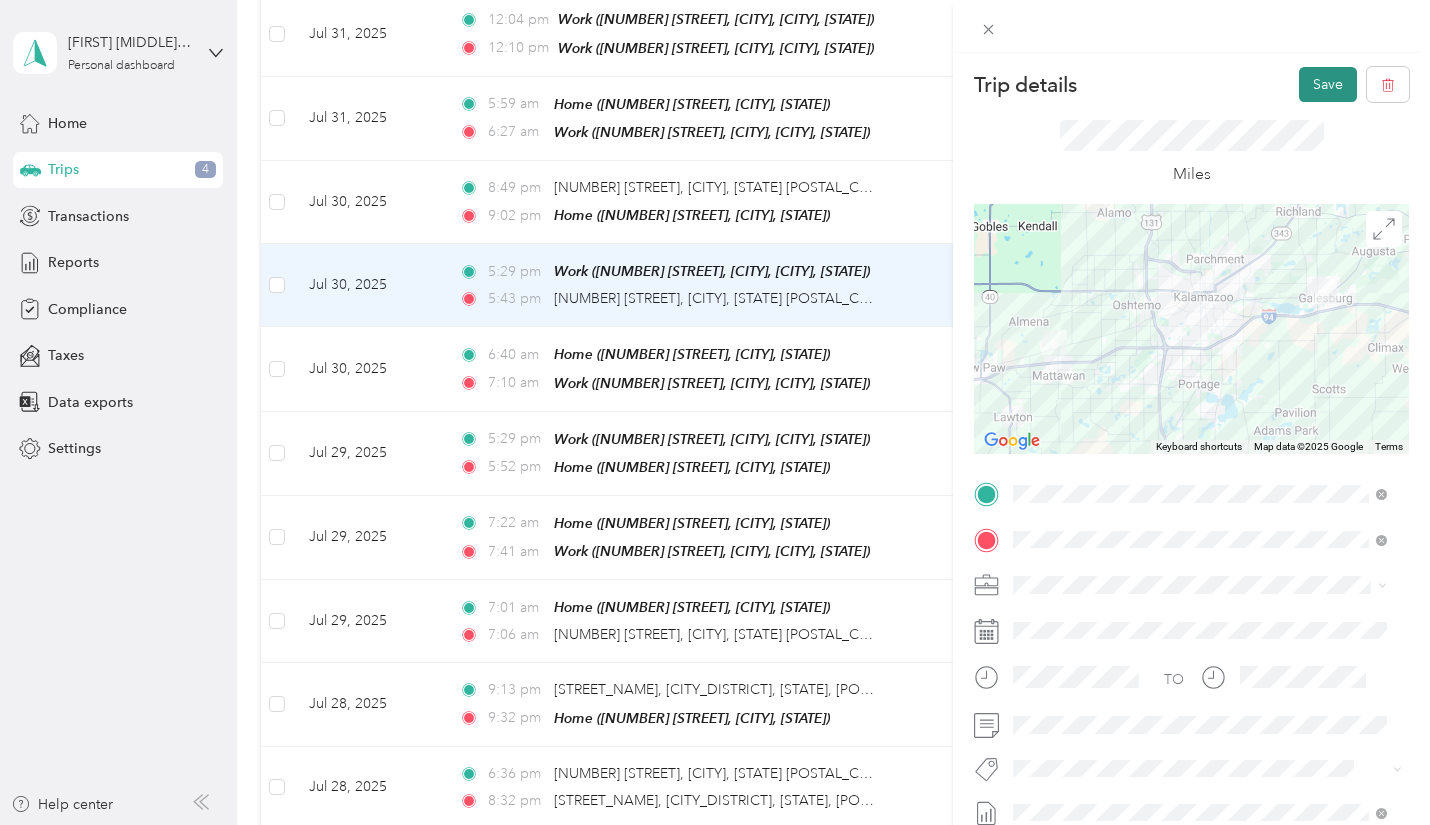 click on "Save" at bounding box center (1328, 84) 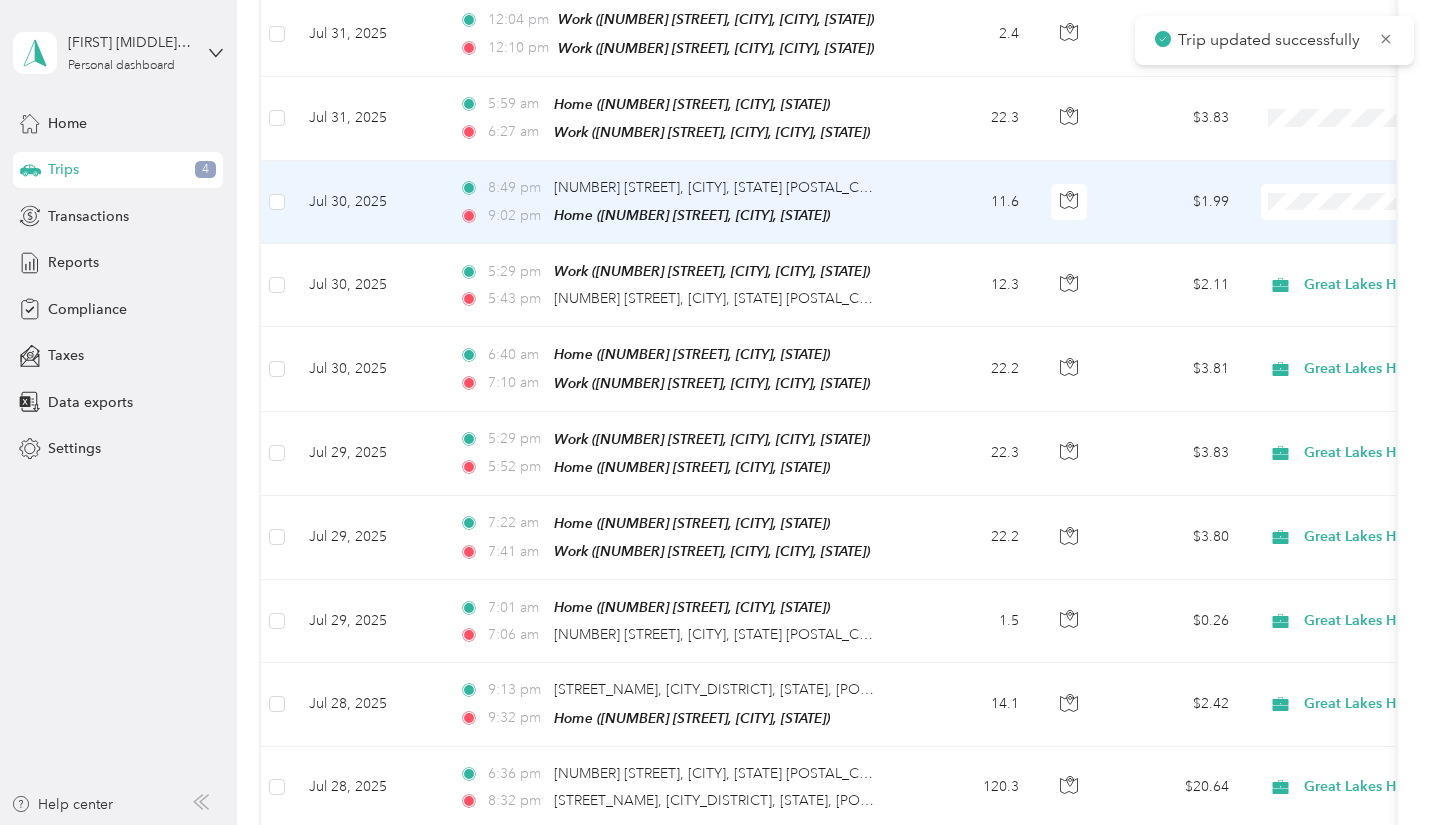 click on "11.6" at bounding box center [969, 202] 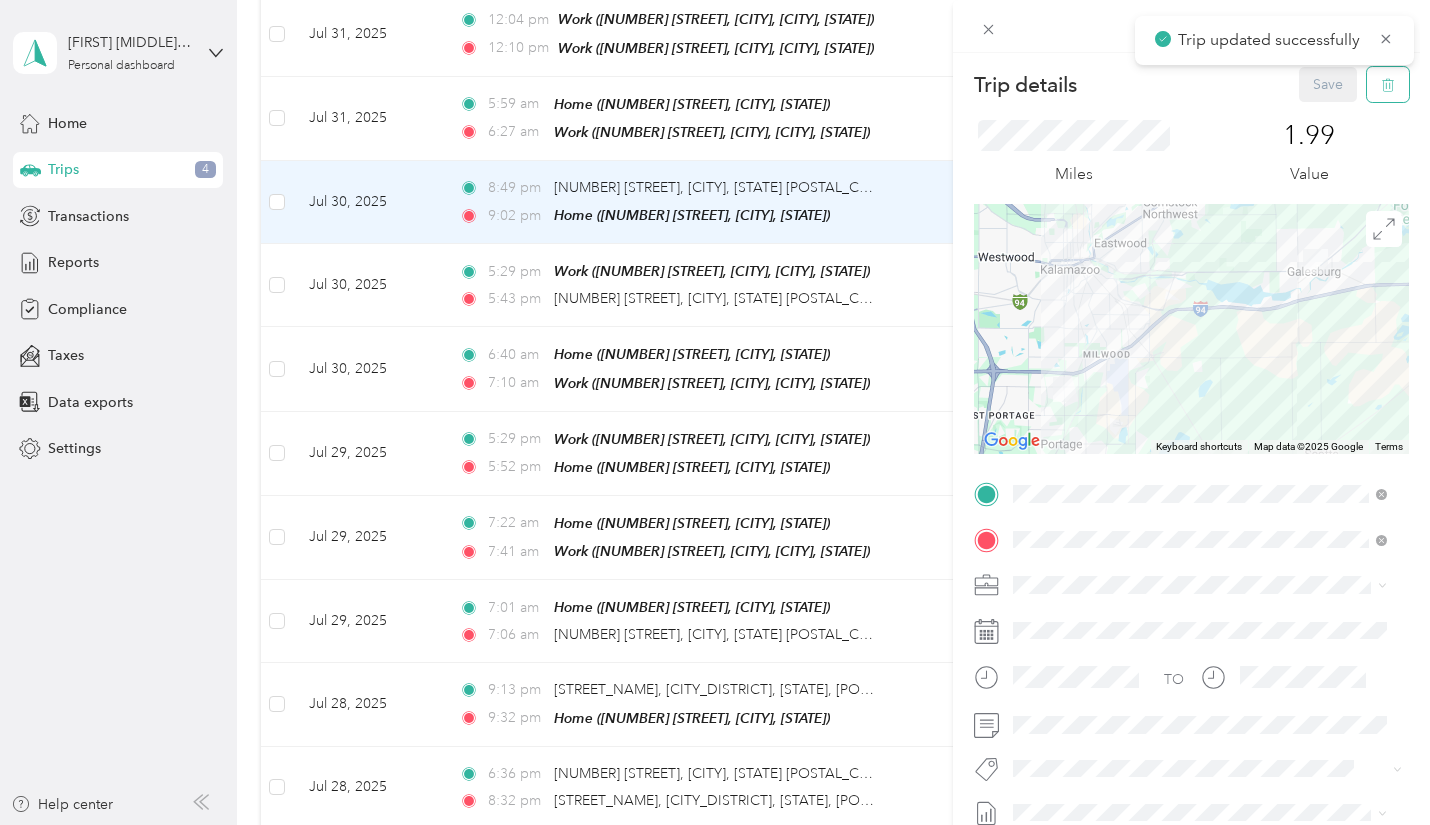 click 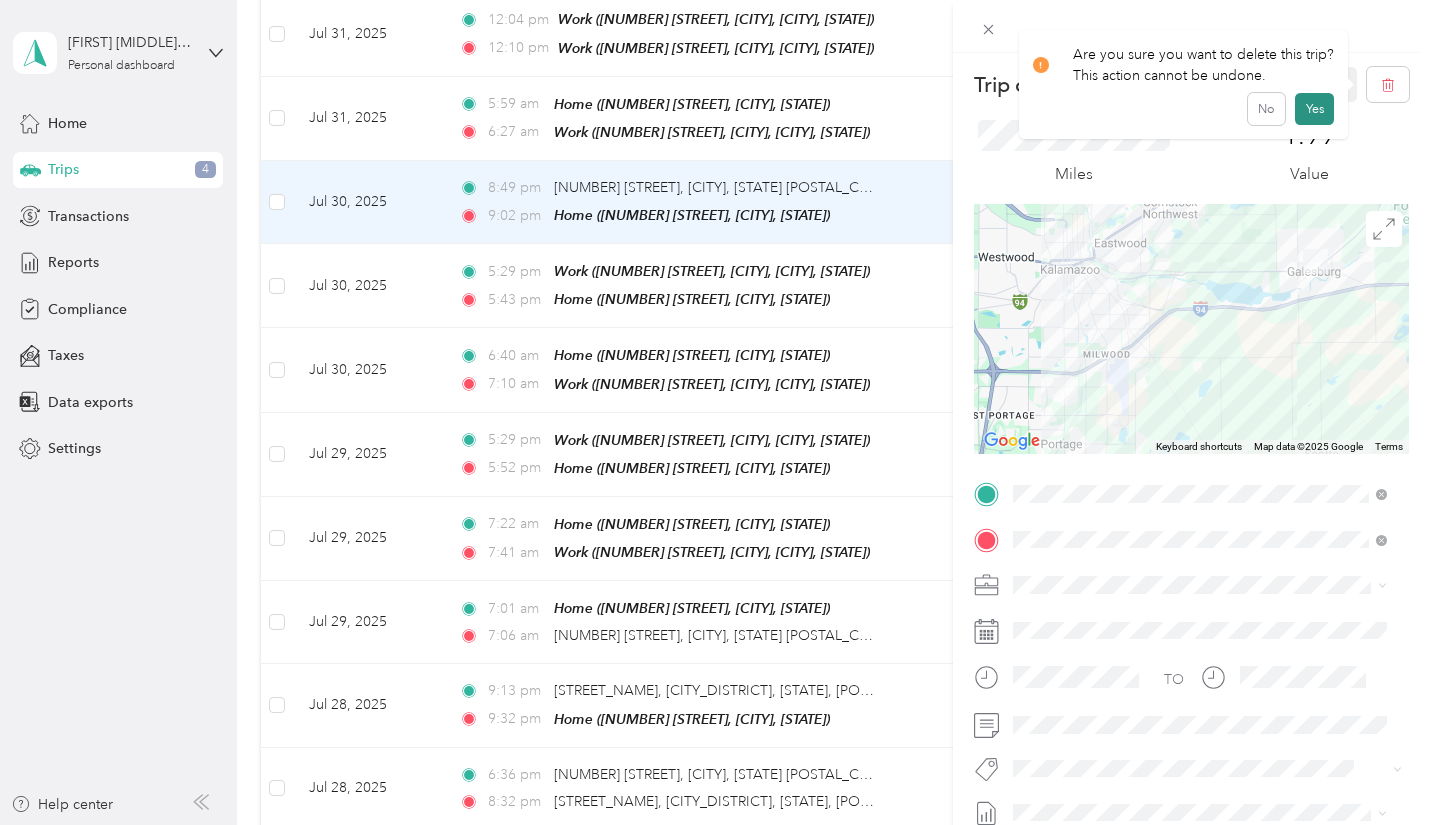 click on "Yes" at bounding box center [1314, 109] 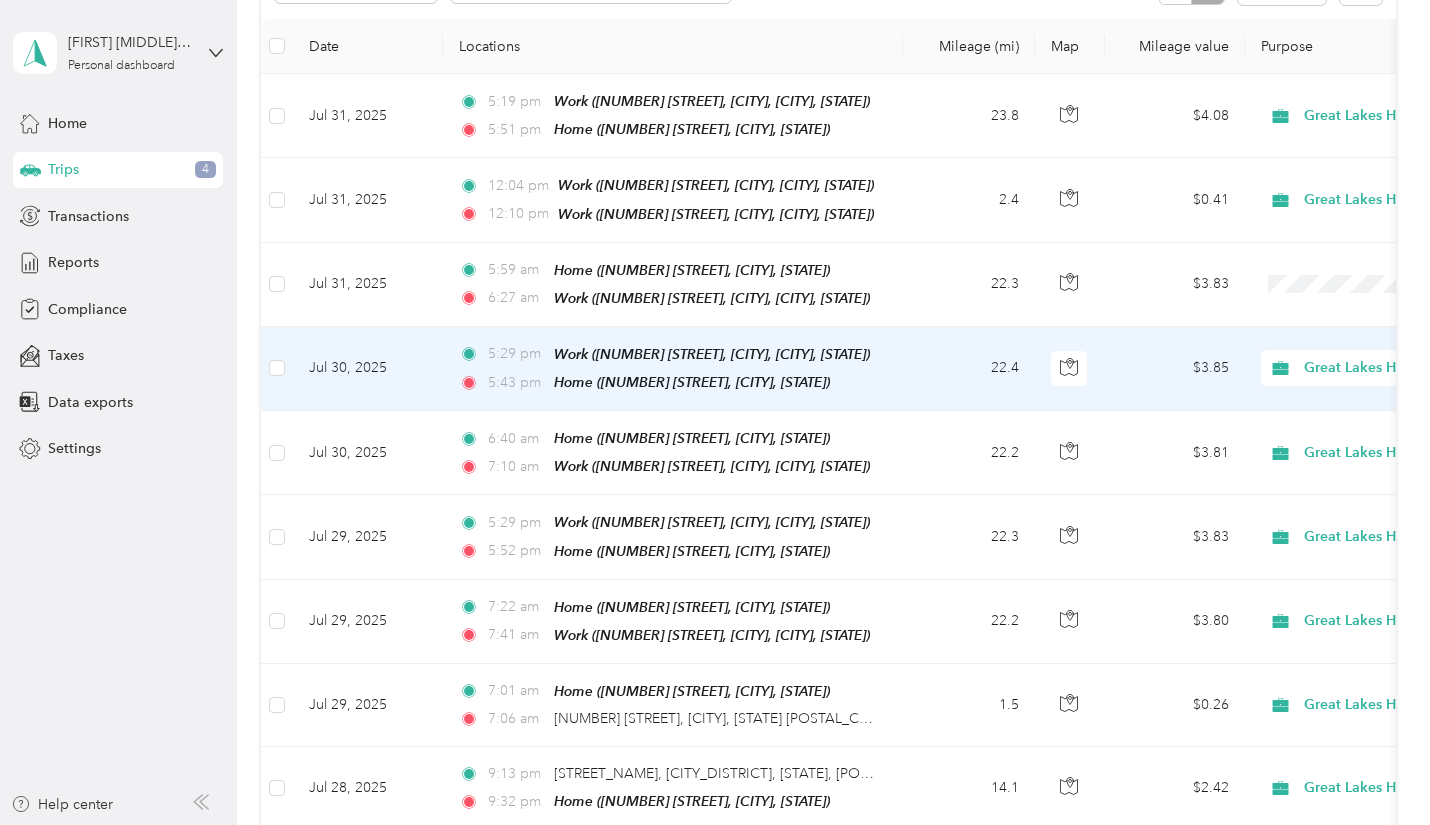 scroll, scrollTop: 229, scrollLeft: 0, axis: vertical 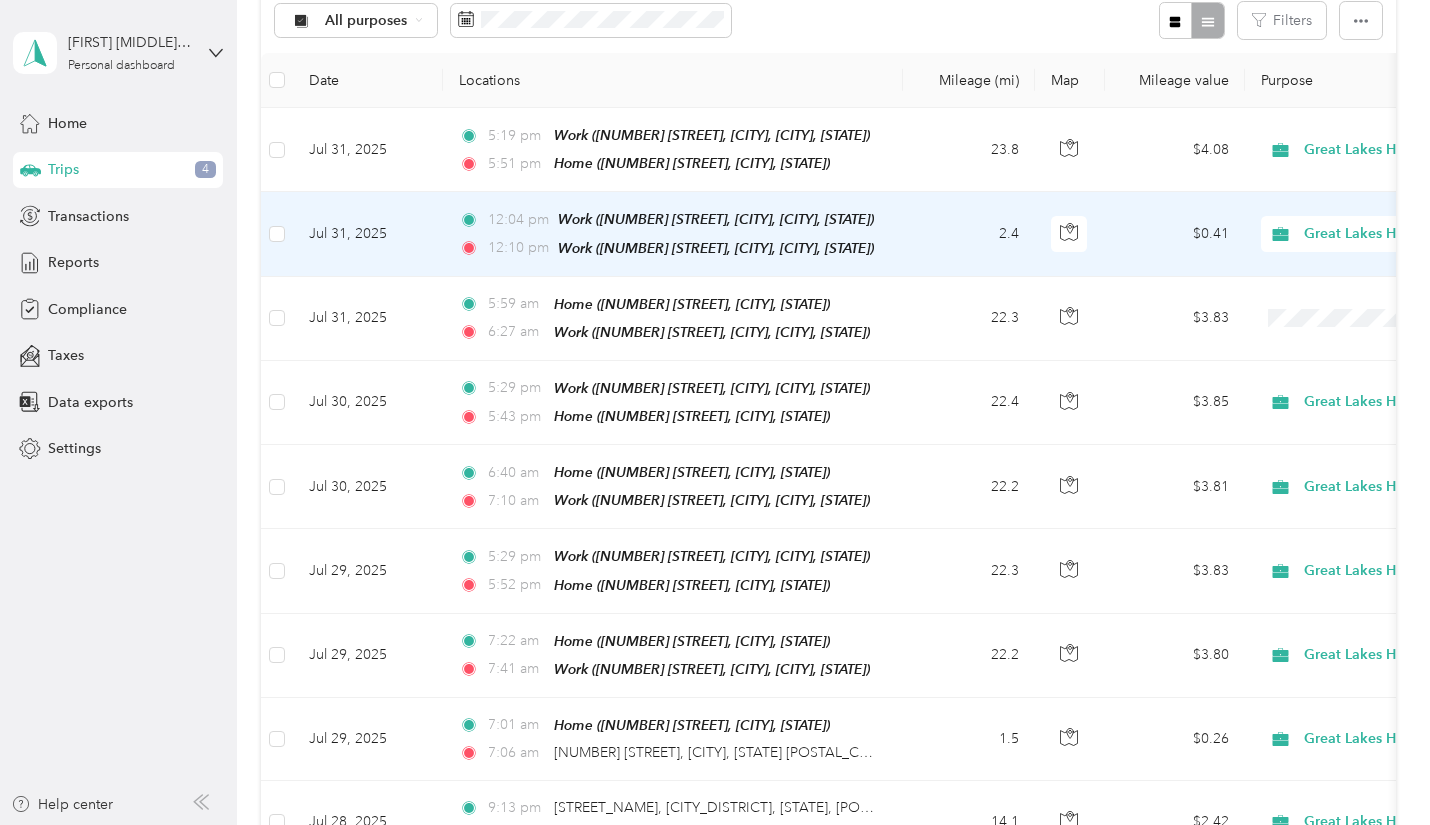 click on "2.4" at bounding box center [969, 234] 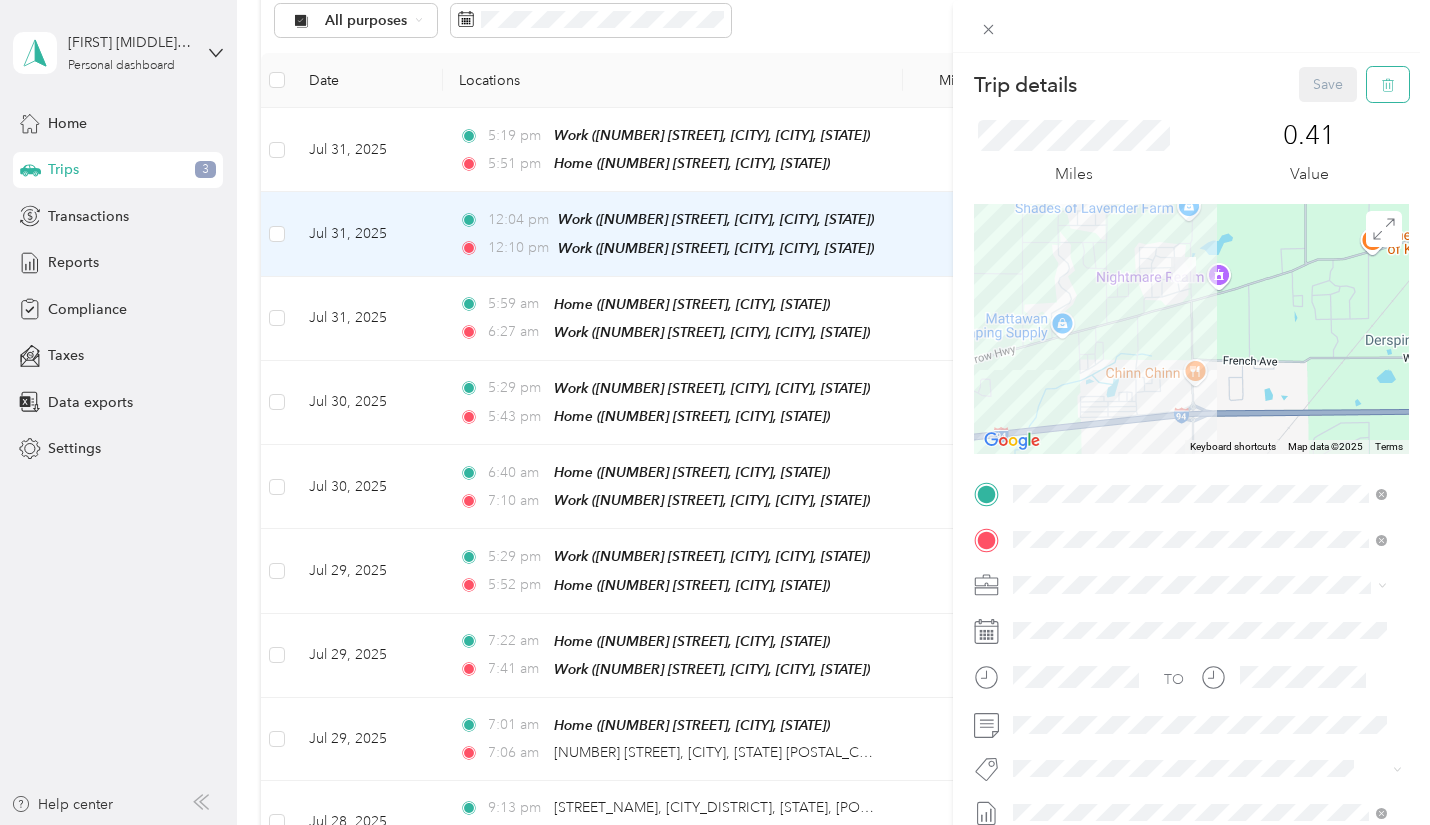 click at bounding box center (1388, 84) 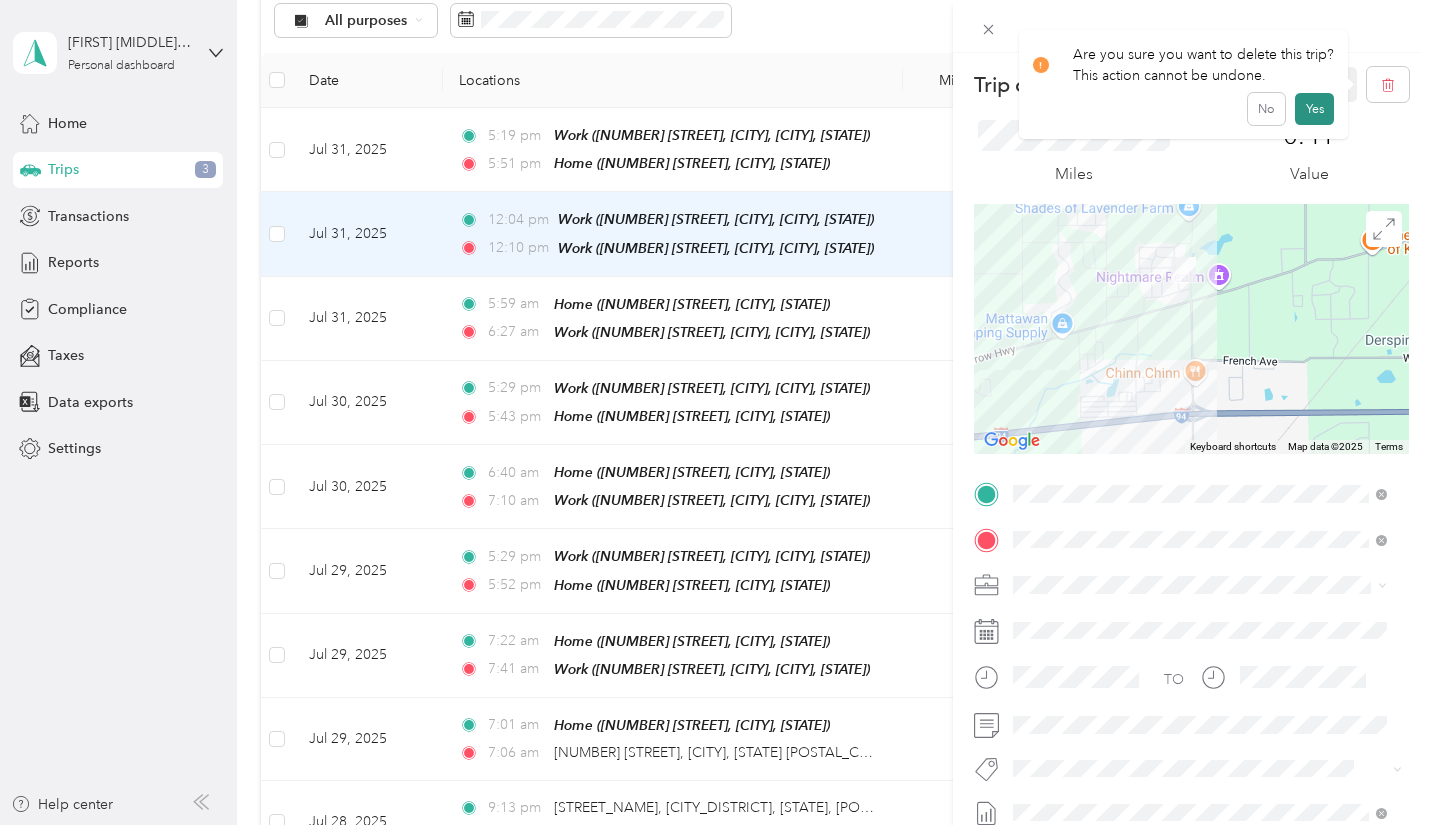 click on "Yes" at bounding box center (1314, 109) 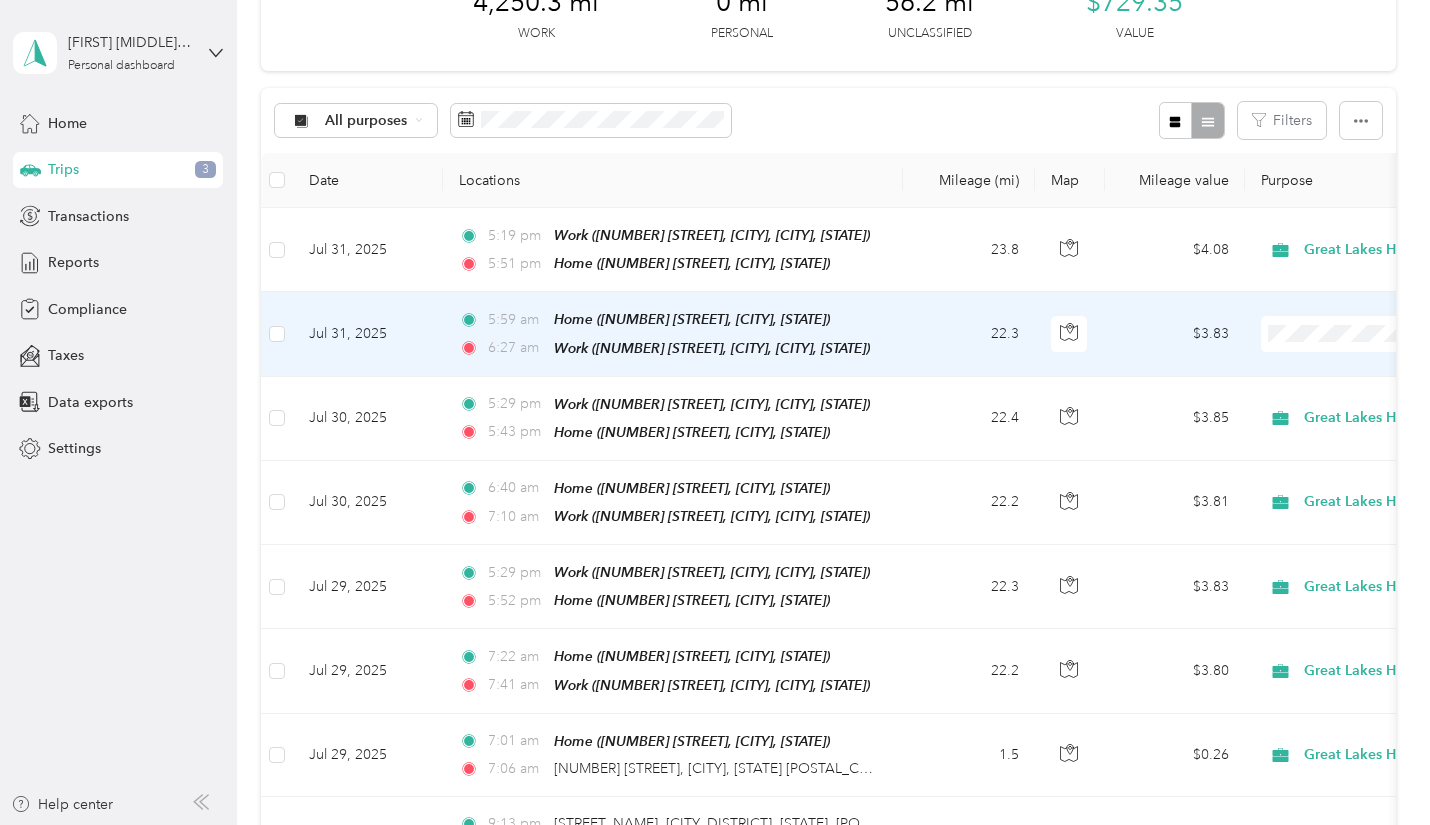 scroll, scrollTop: 29, scrollLeft: 0, axis: vertical 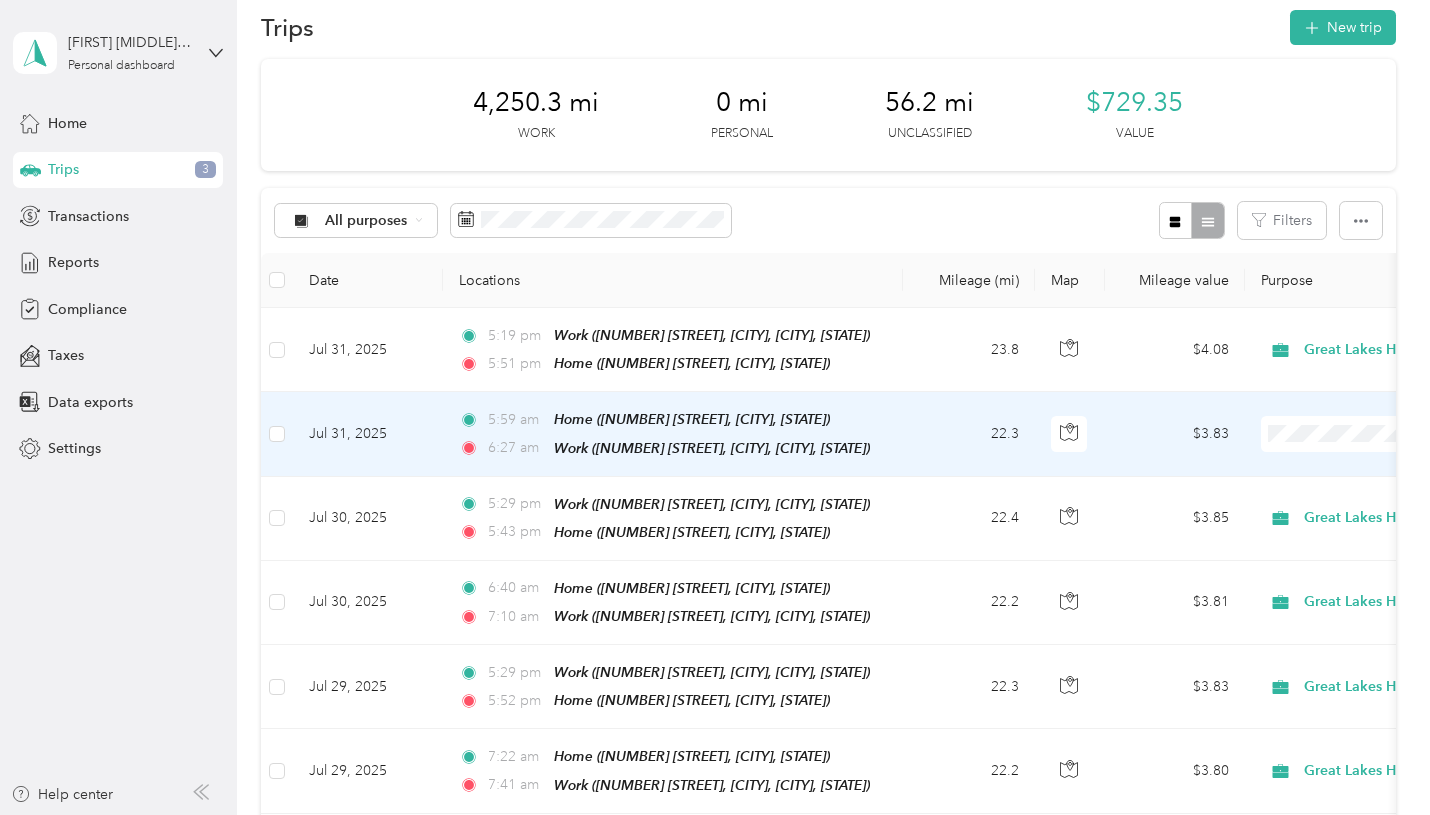 click on "Great Lakes Hotel Supply Co." at bounding box center [1329, 469] 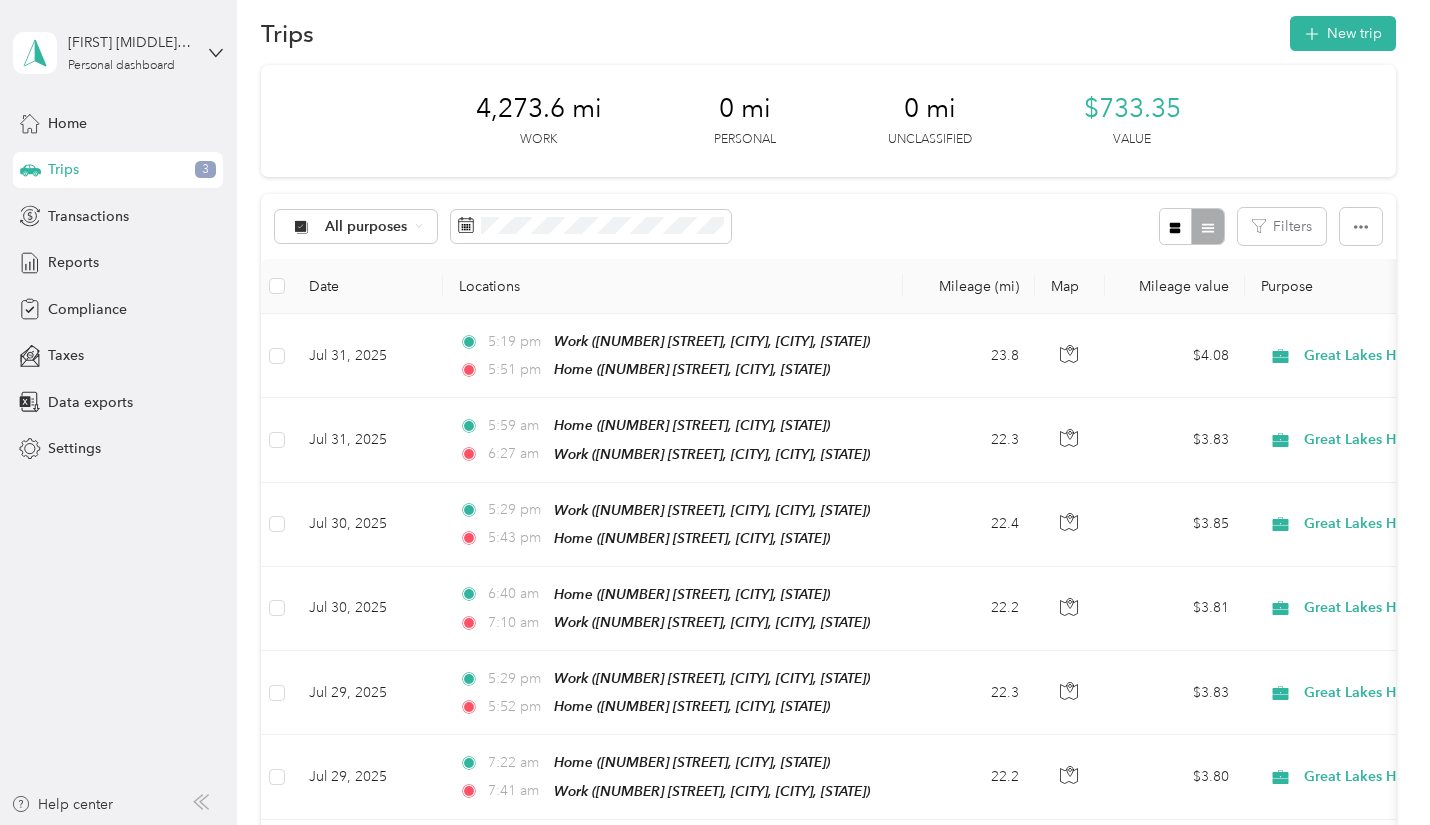 scroll, scrollTop: 0, scrollLeft: 0, axis: both 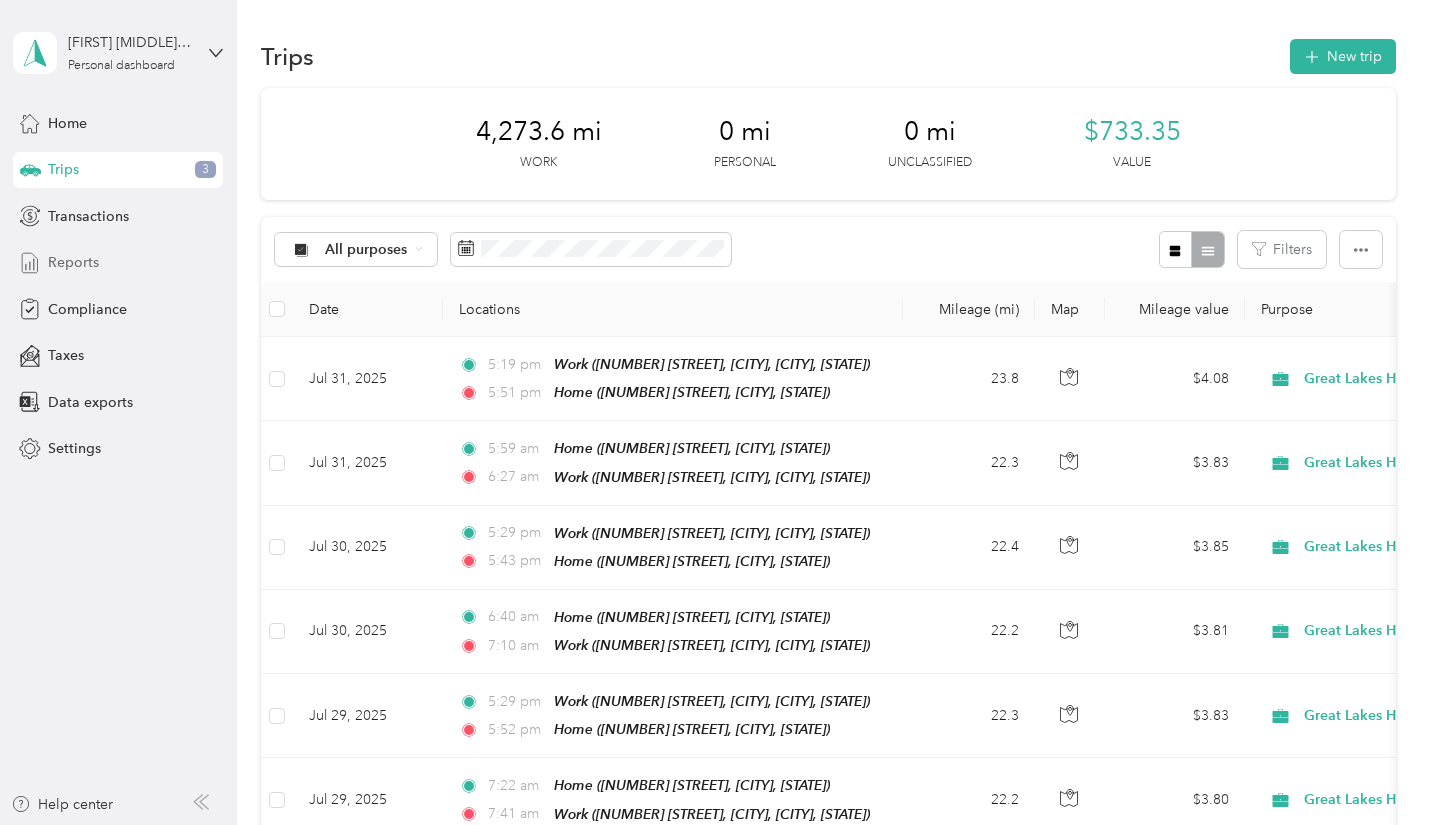 click on "Reports" at bounding box center [73, 262] 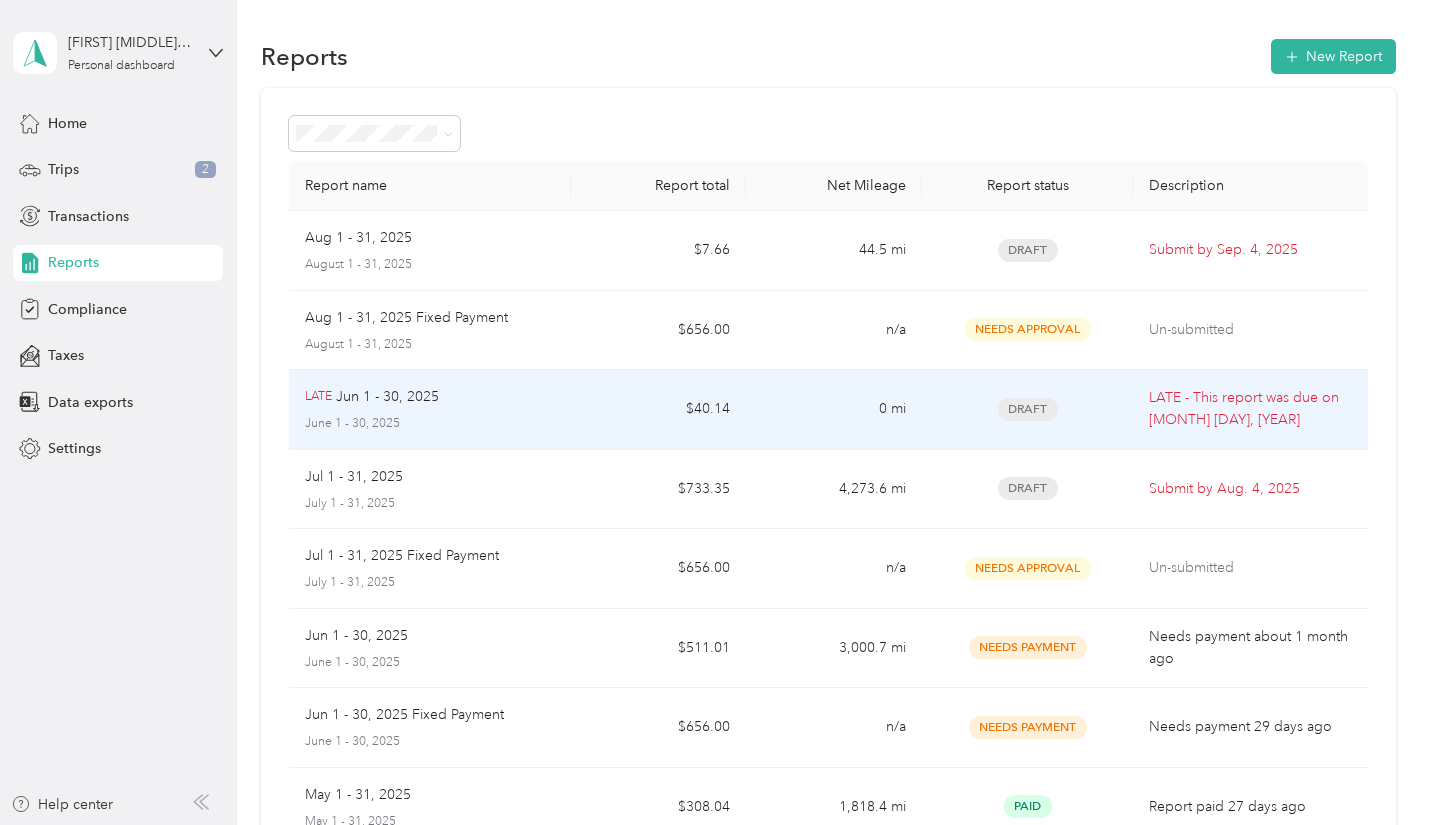 click on "Draft" at bounding box center [1027, 410] 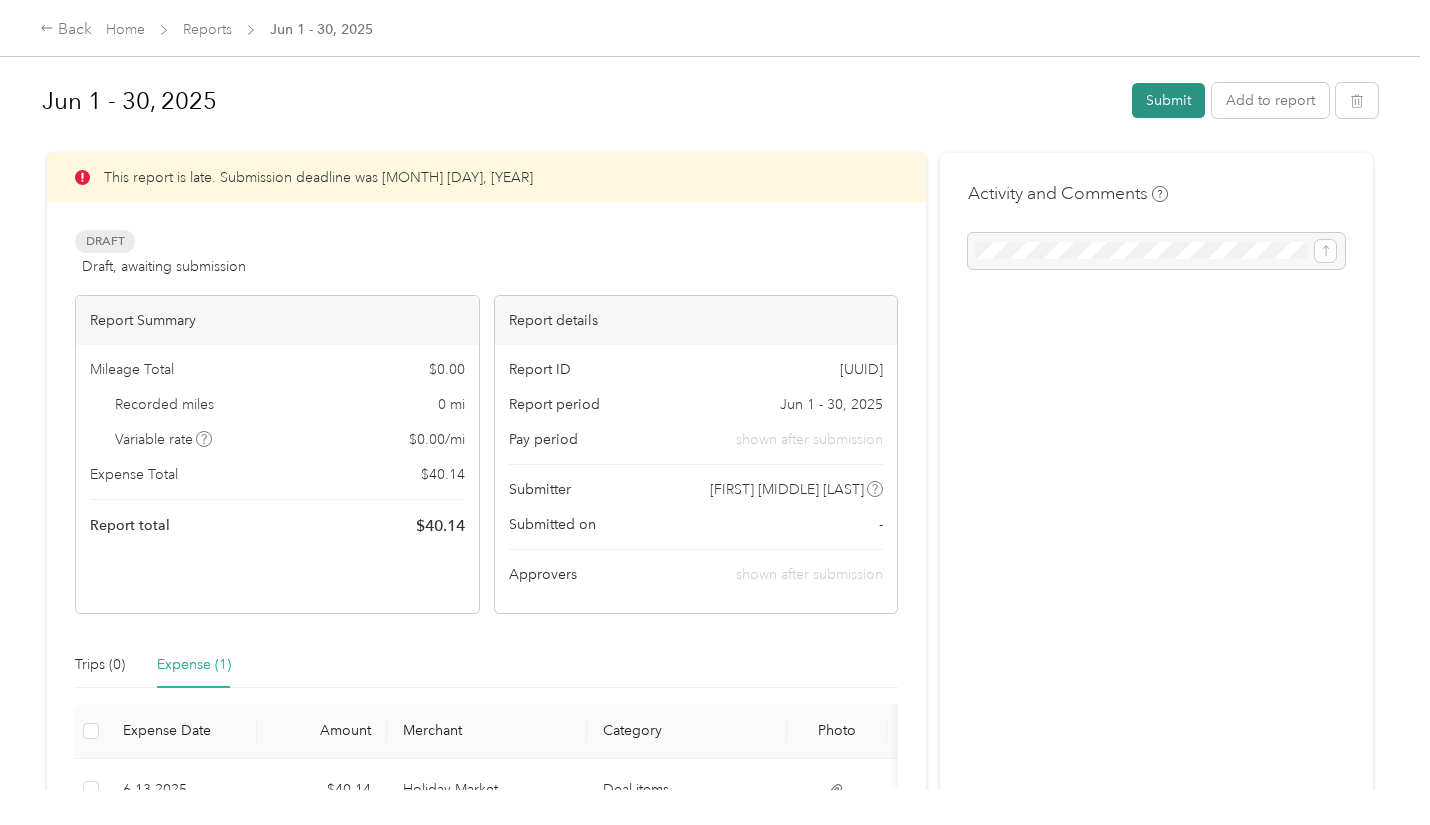 click on "Submit" at bounding box center [1168, 100] 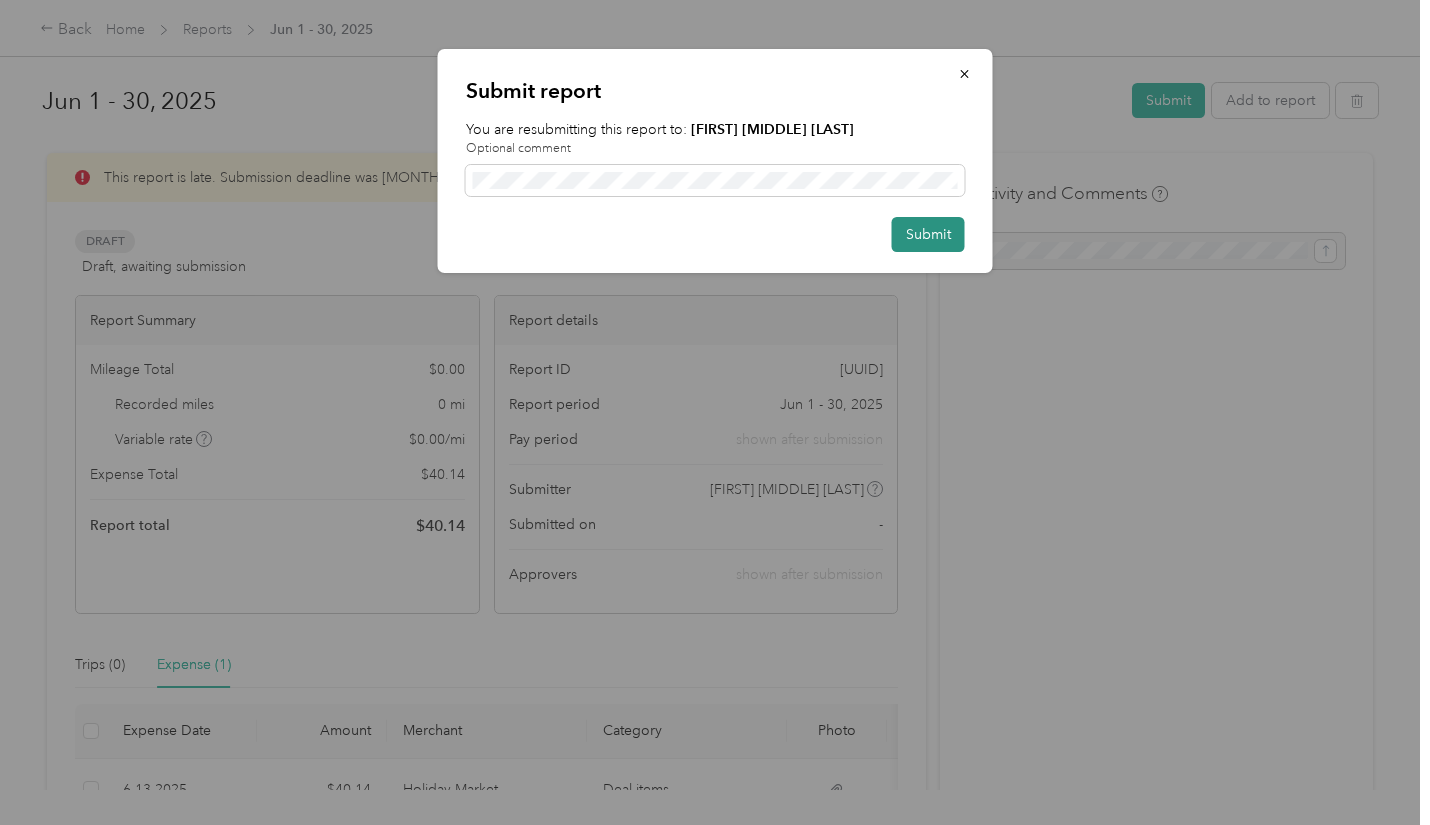 click on "Submit" at bounding box center [928, 234] 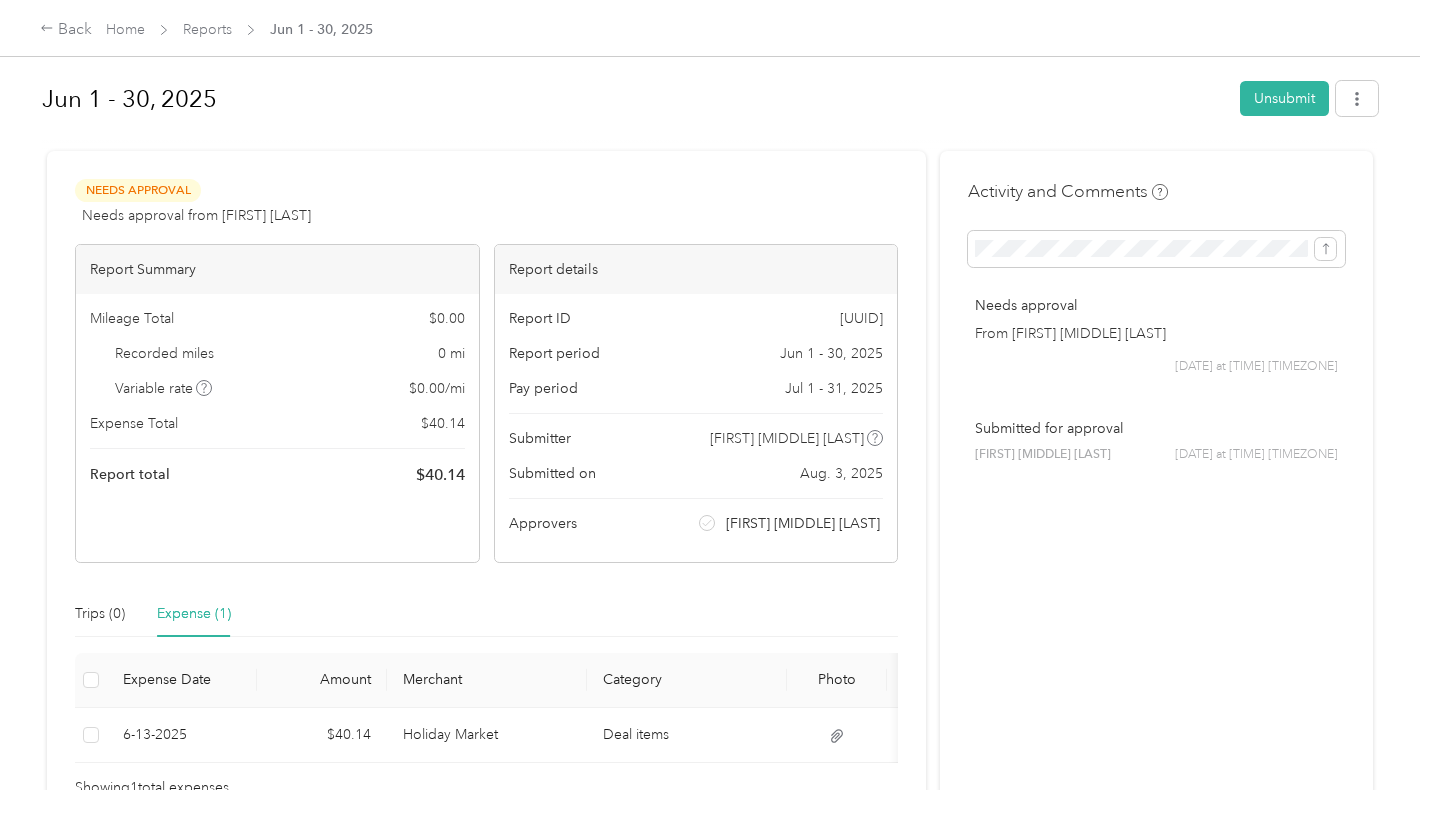 scroll, scrollTop: 0, scrollLeft: 0, axis: both 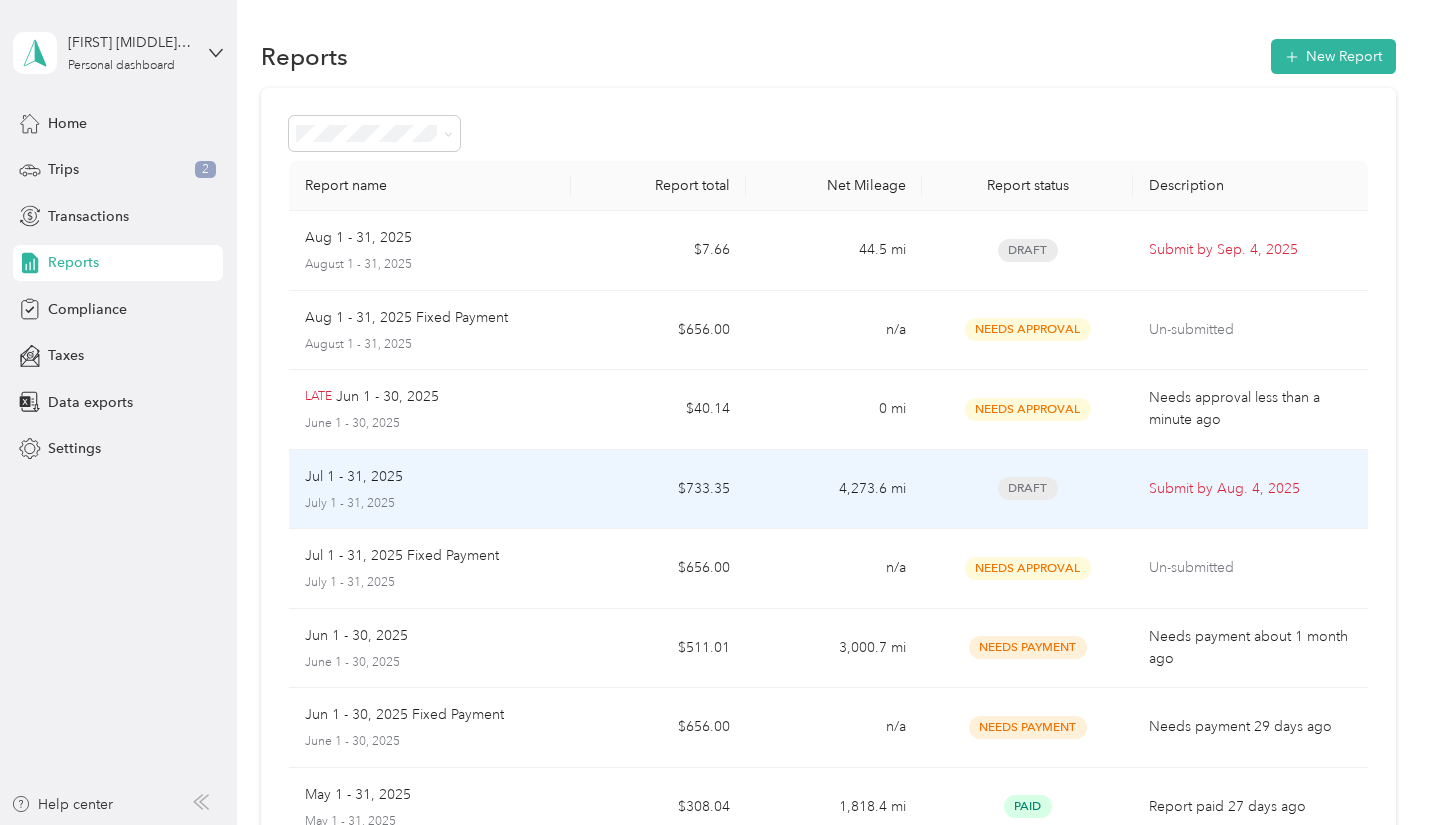 click on "Draft" at bounding box center [1027, 488] 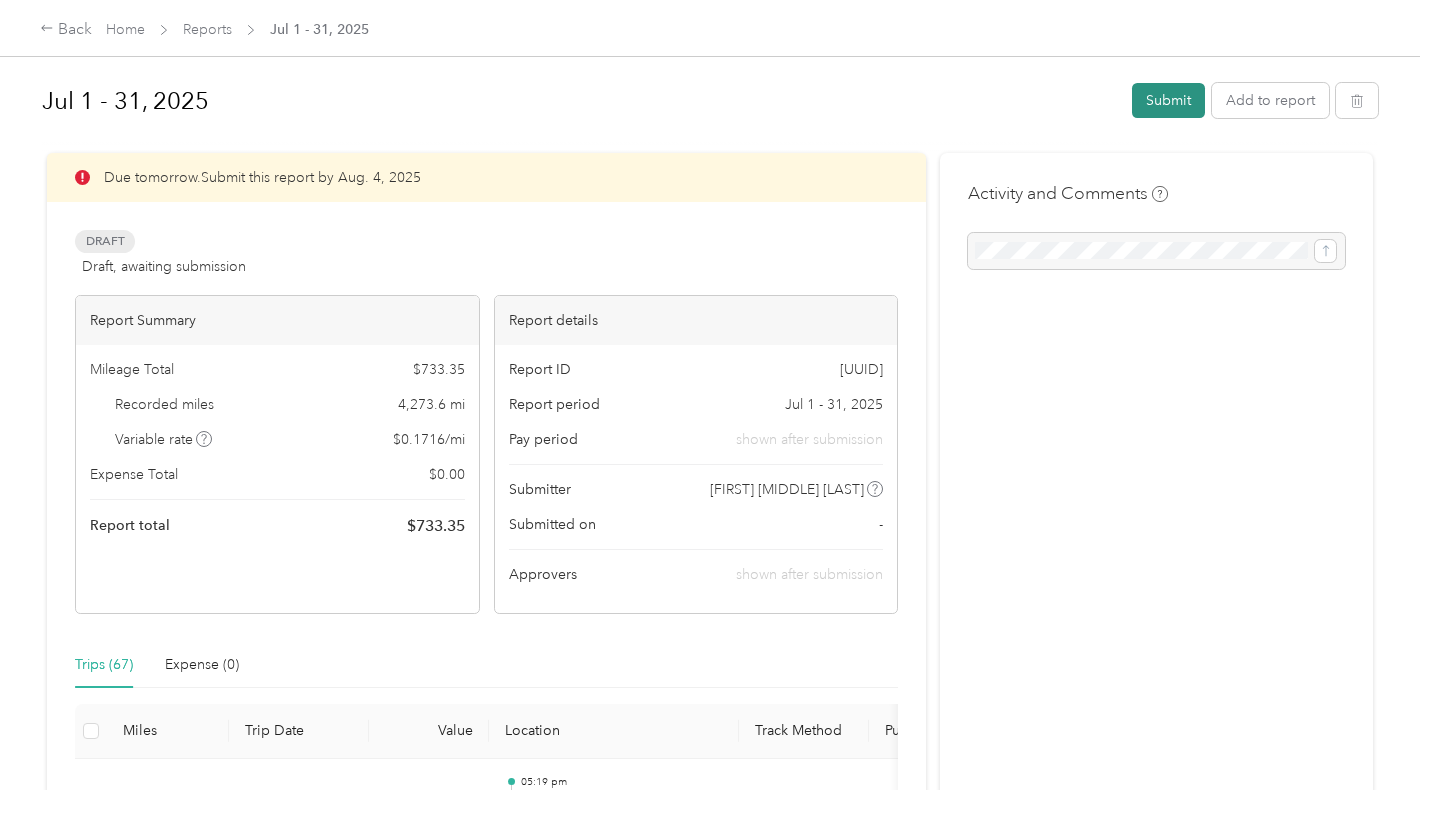 click on "Submit" at bounding box center (1168, 100) 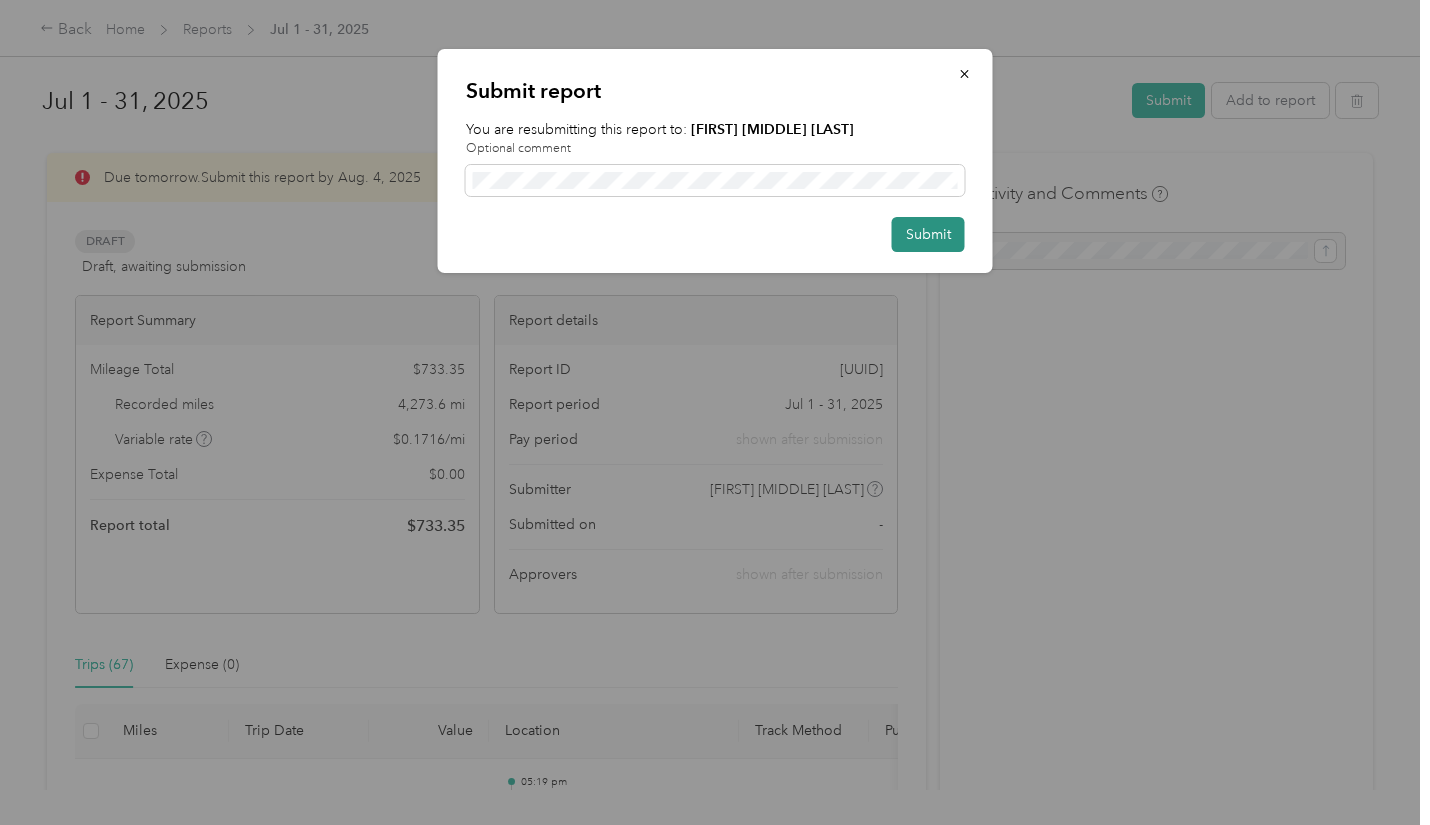 click on "Submit" at bounding box center [928, 234] 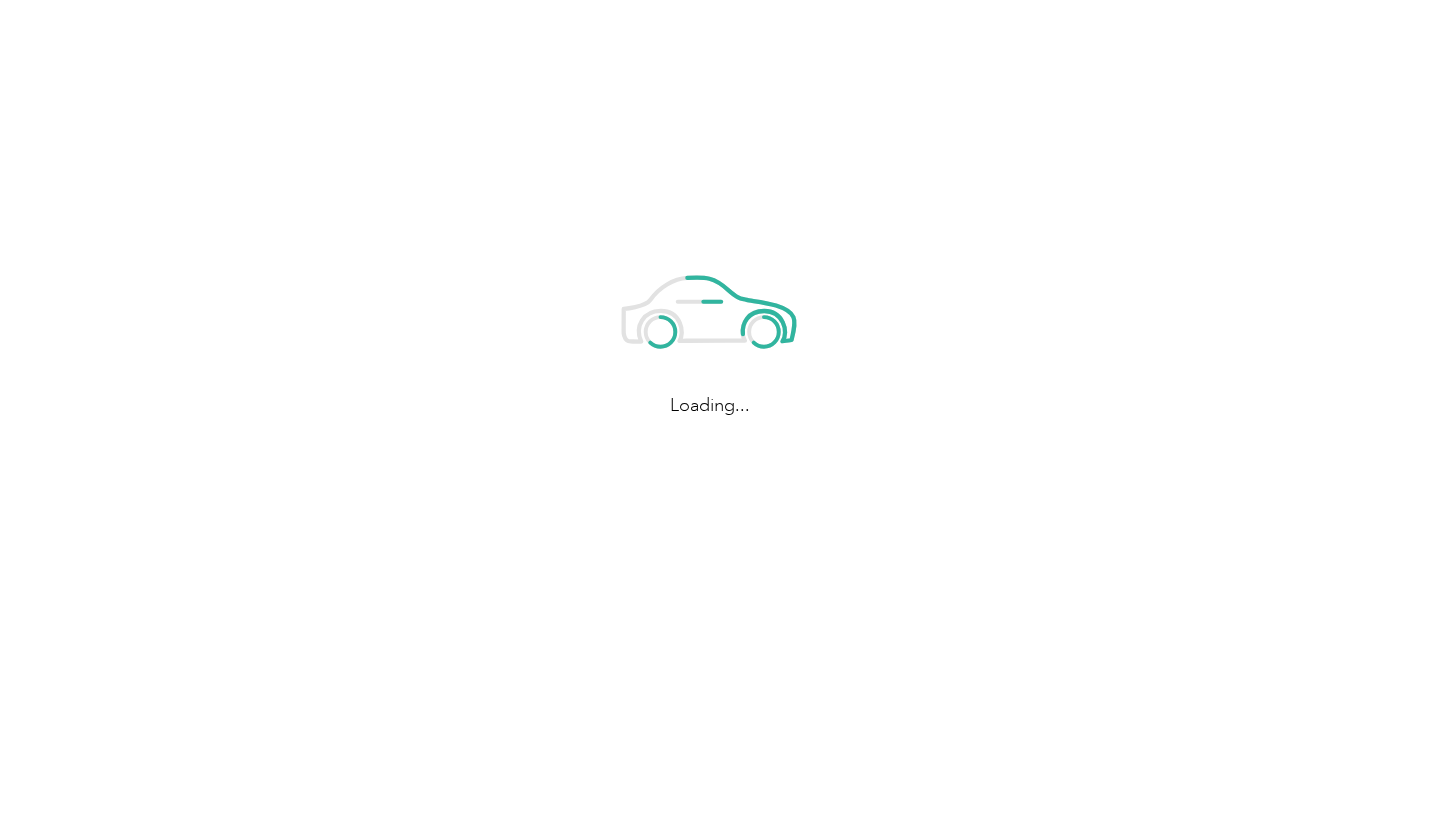 scroll, scrollTop: 0, scrollLeft: 0, axis: both 